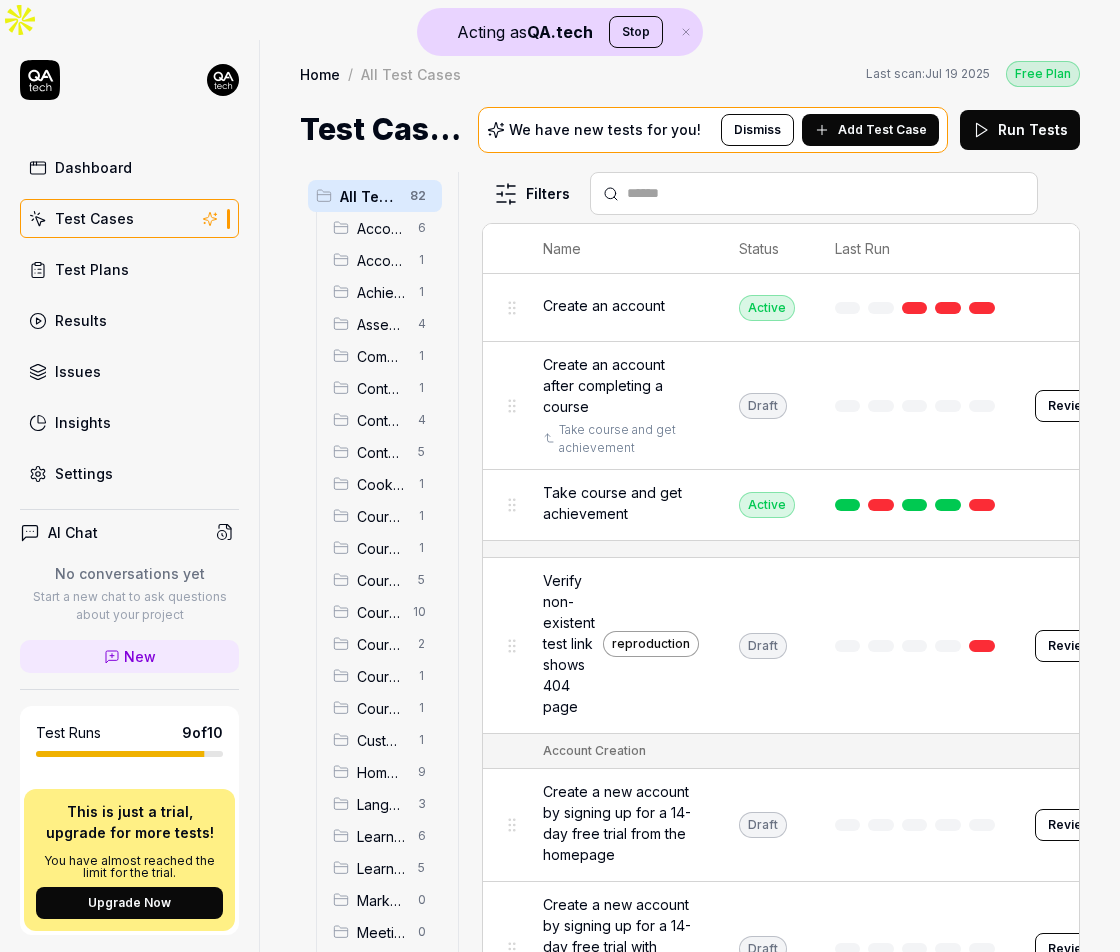 scroll, scrollTop: 0, scrollLeft: 0, axis: both 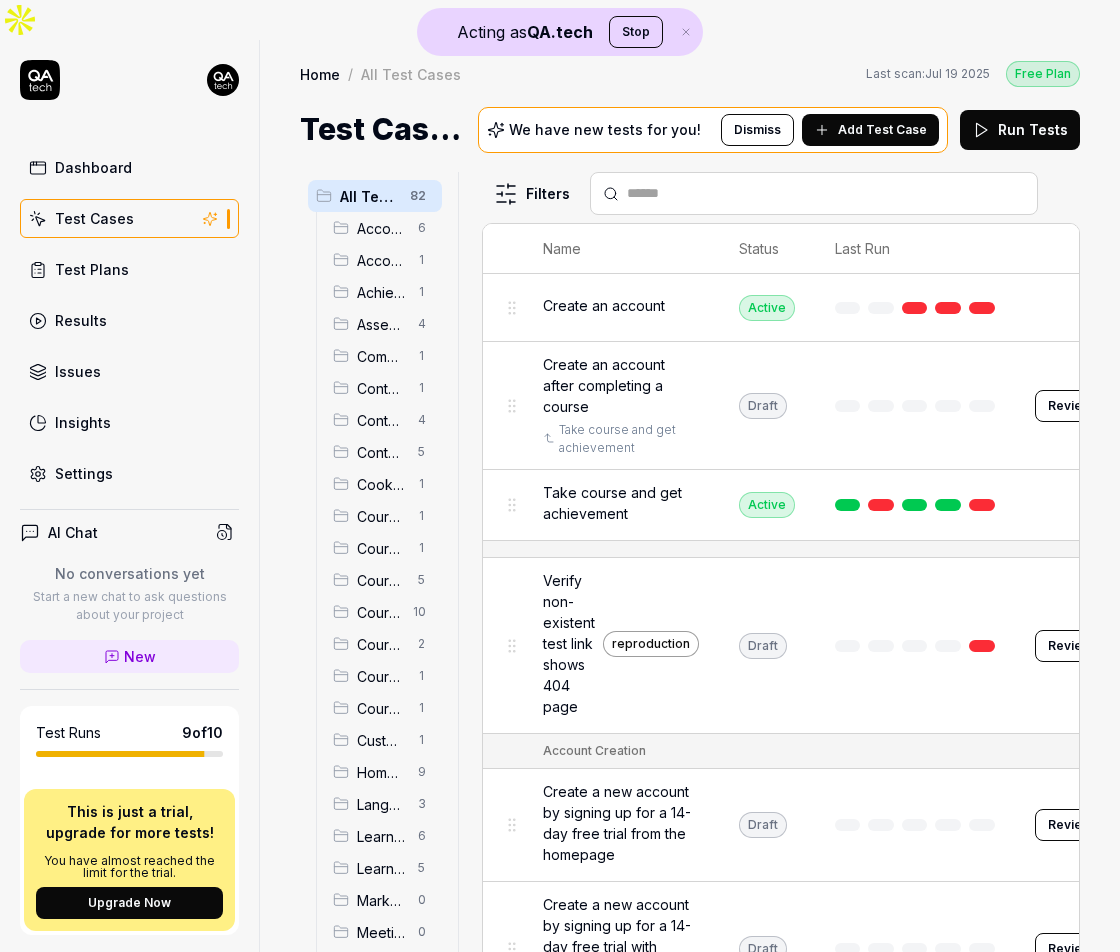type on "*" 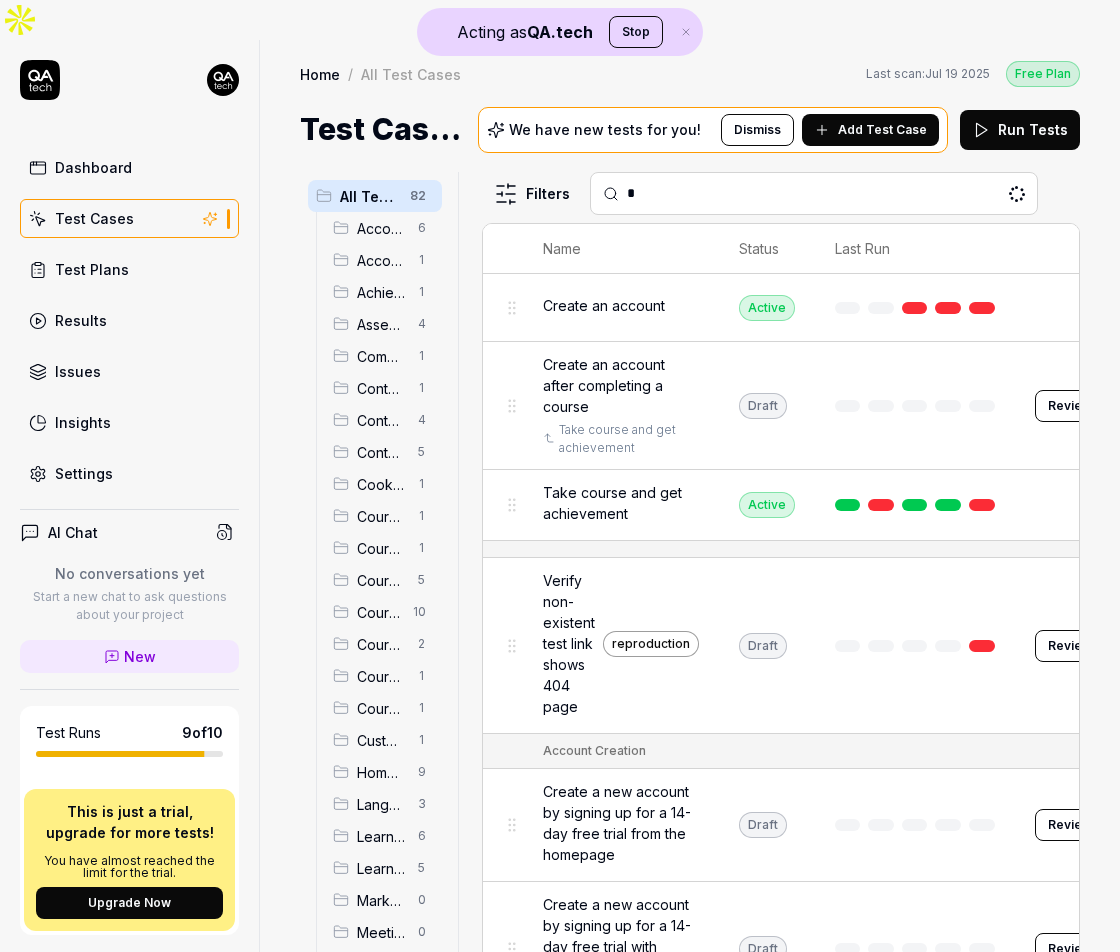 type 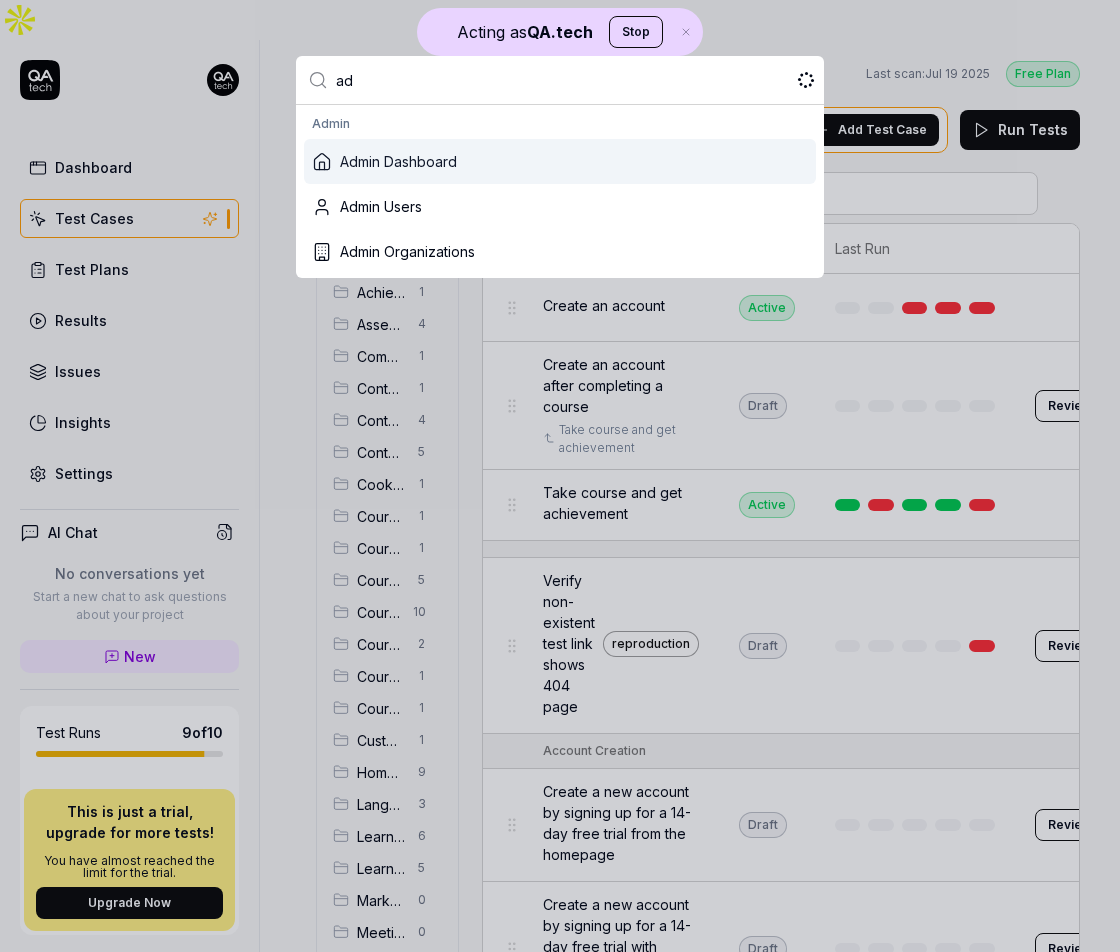 type on "a" 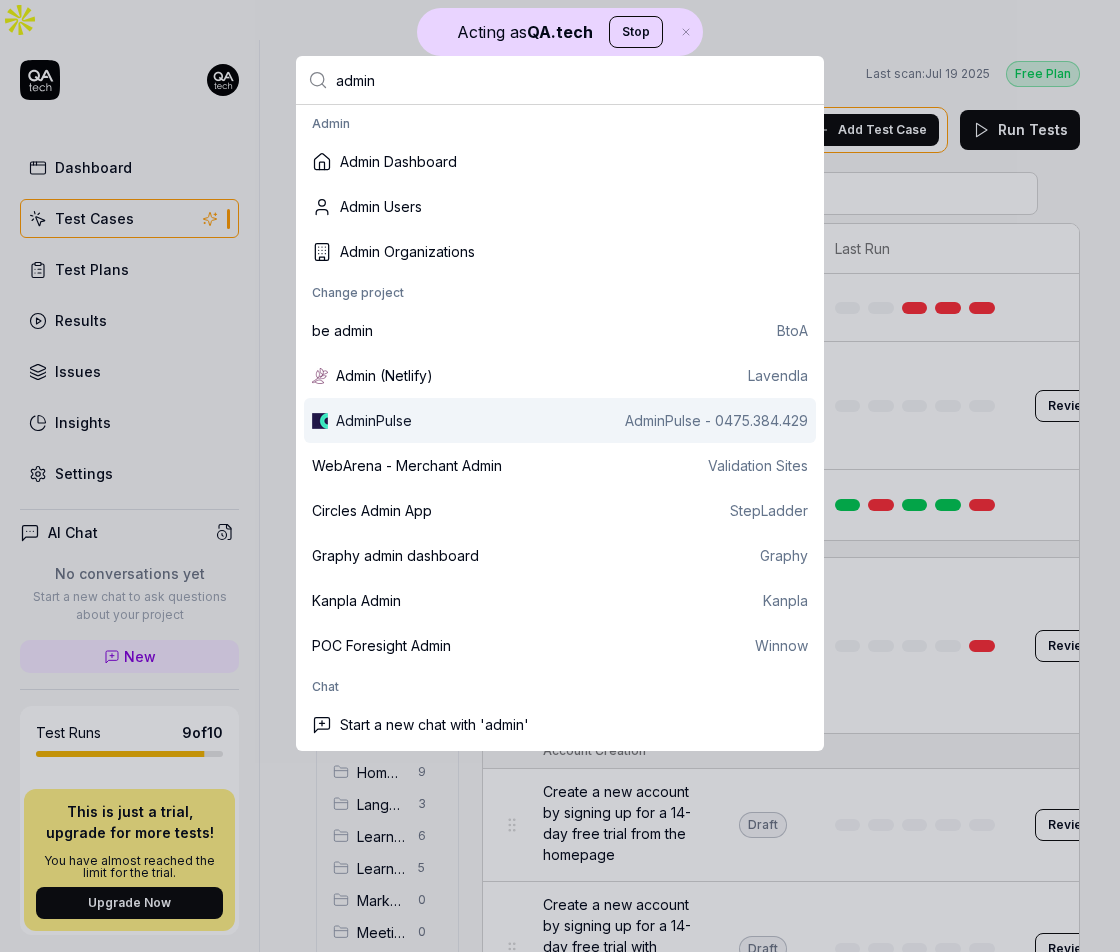 type on "admin" 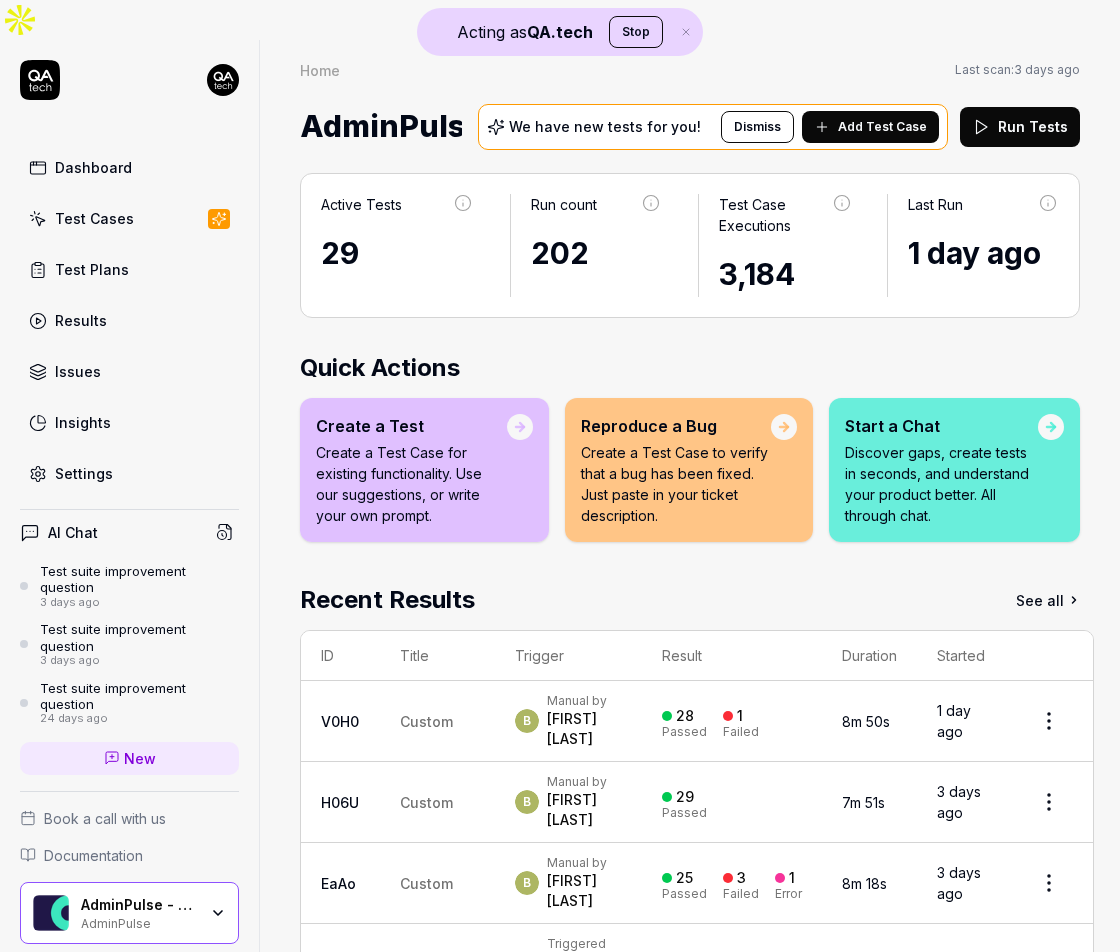 click on "Test Cases" at bounding box center (129, 218) 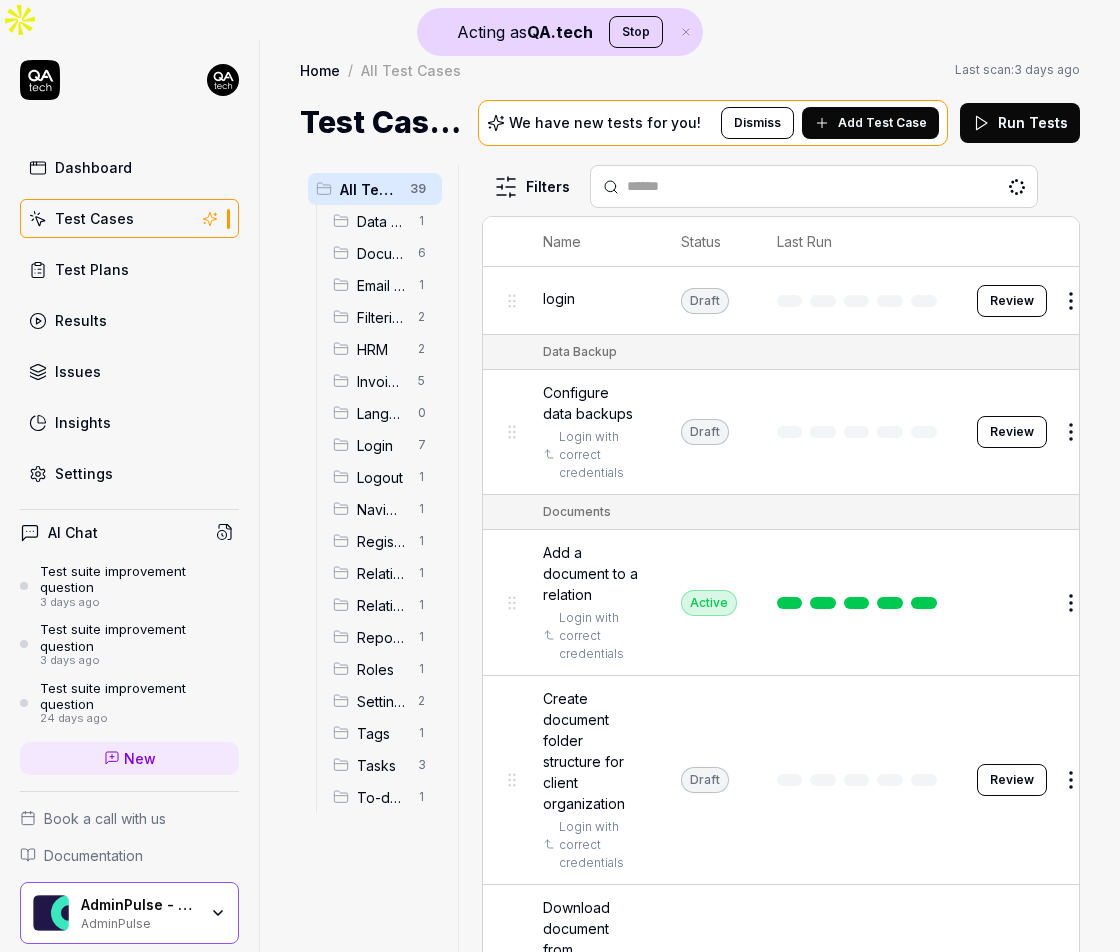 click on "Dashboard" at bounding box center [129, 167] 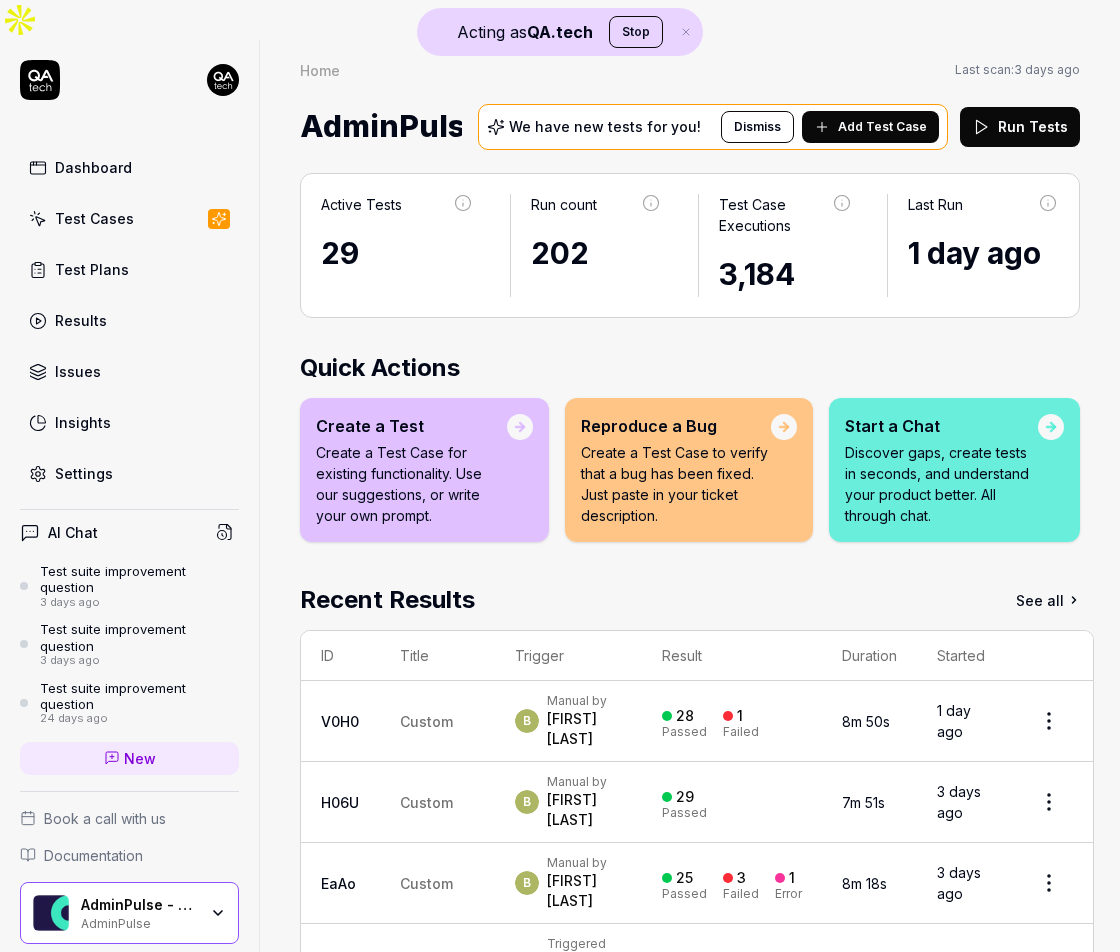 click 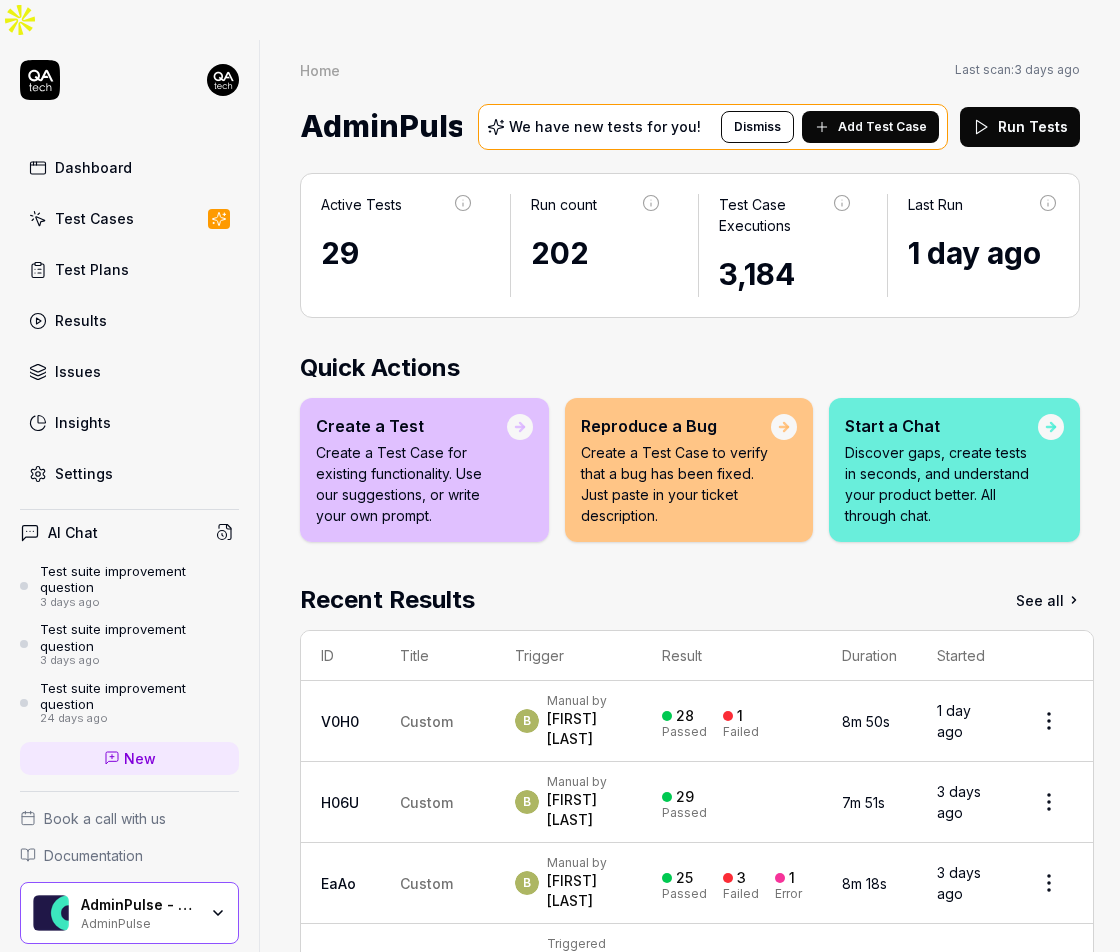 click on "Test Cases" at bounding box center (129, 218) 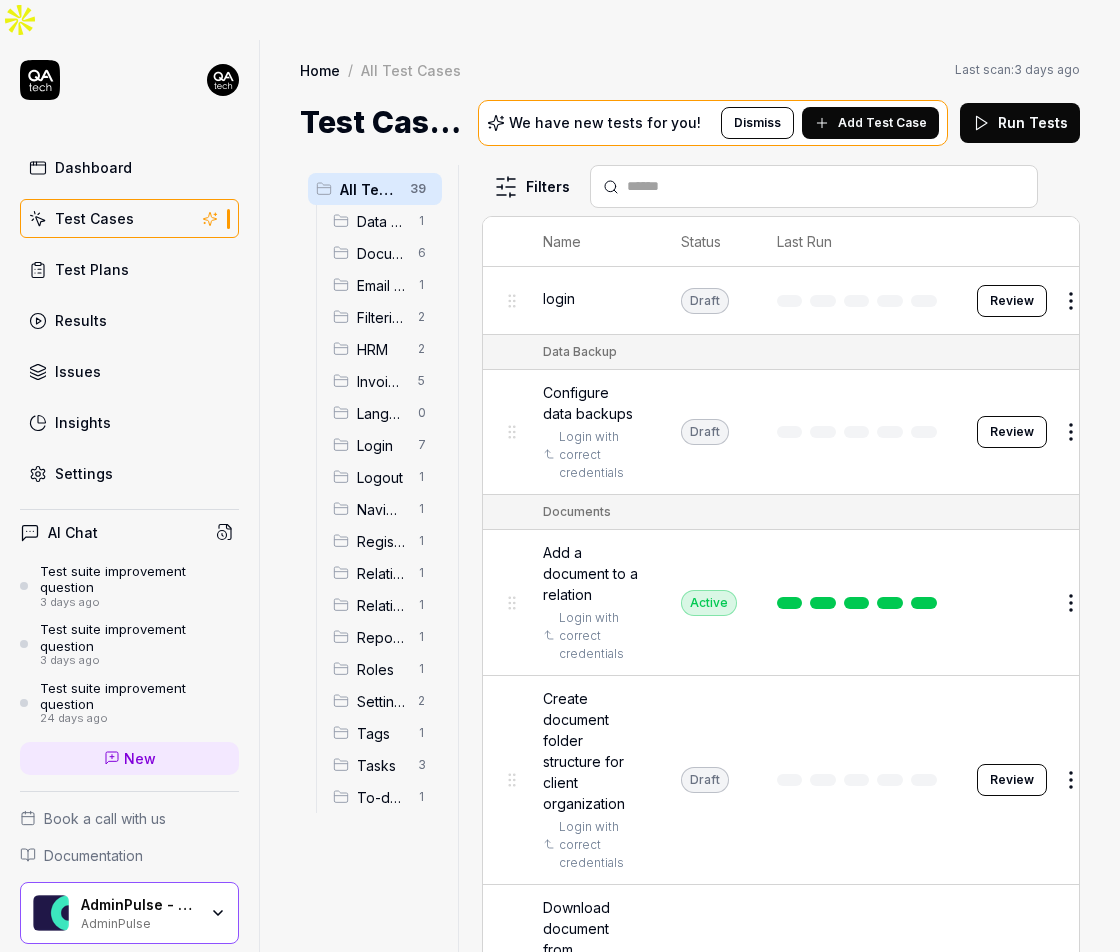click on "Home / All Test Cases Last scan: 3 days ago" at bounding box center (690, 70) 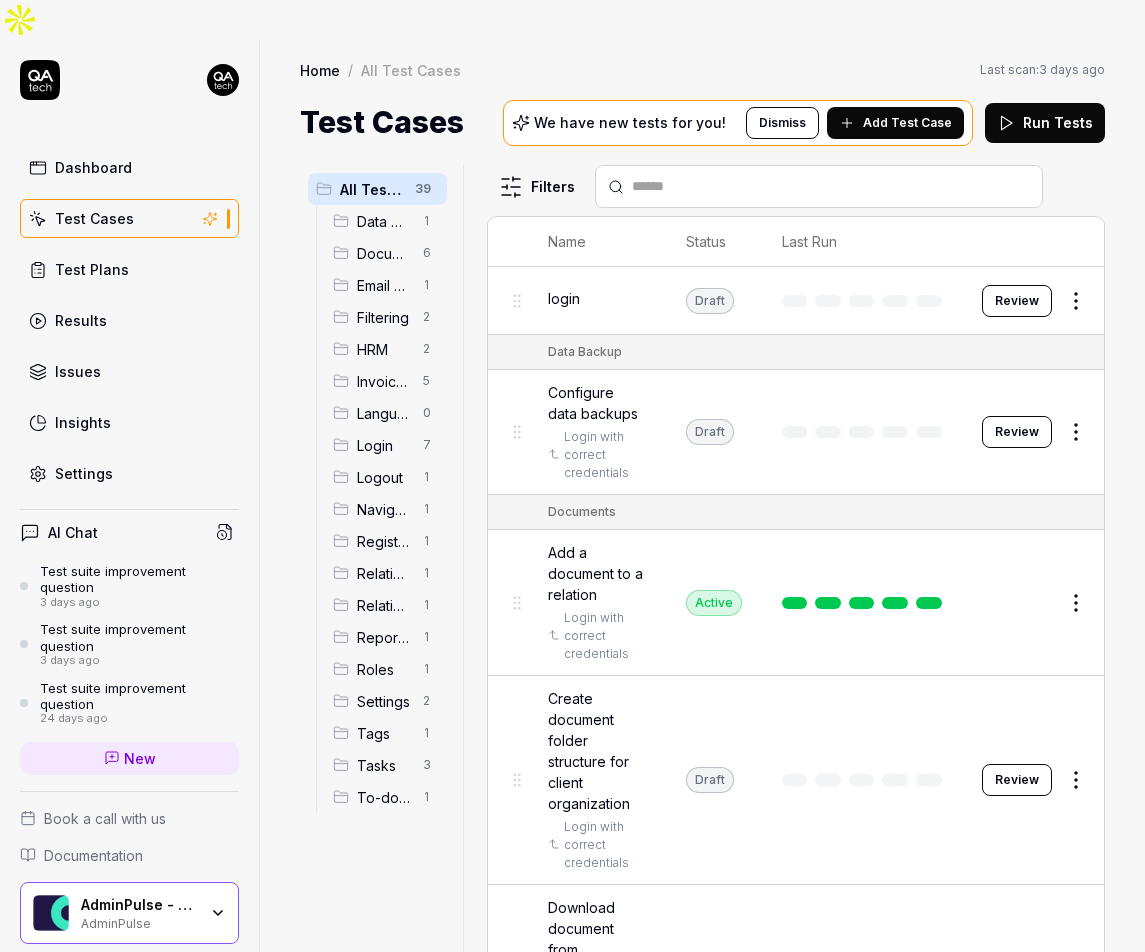 click on "Settings" at bounding box center [129, 473] 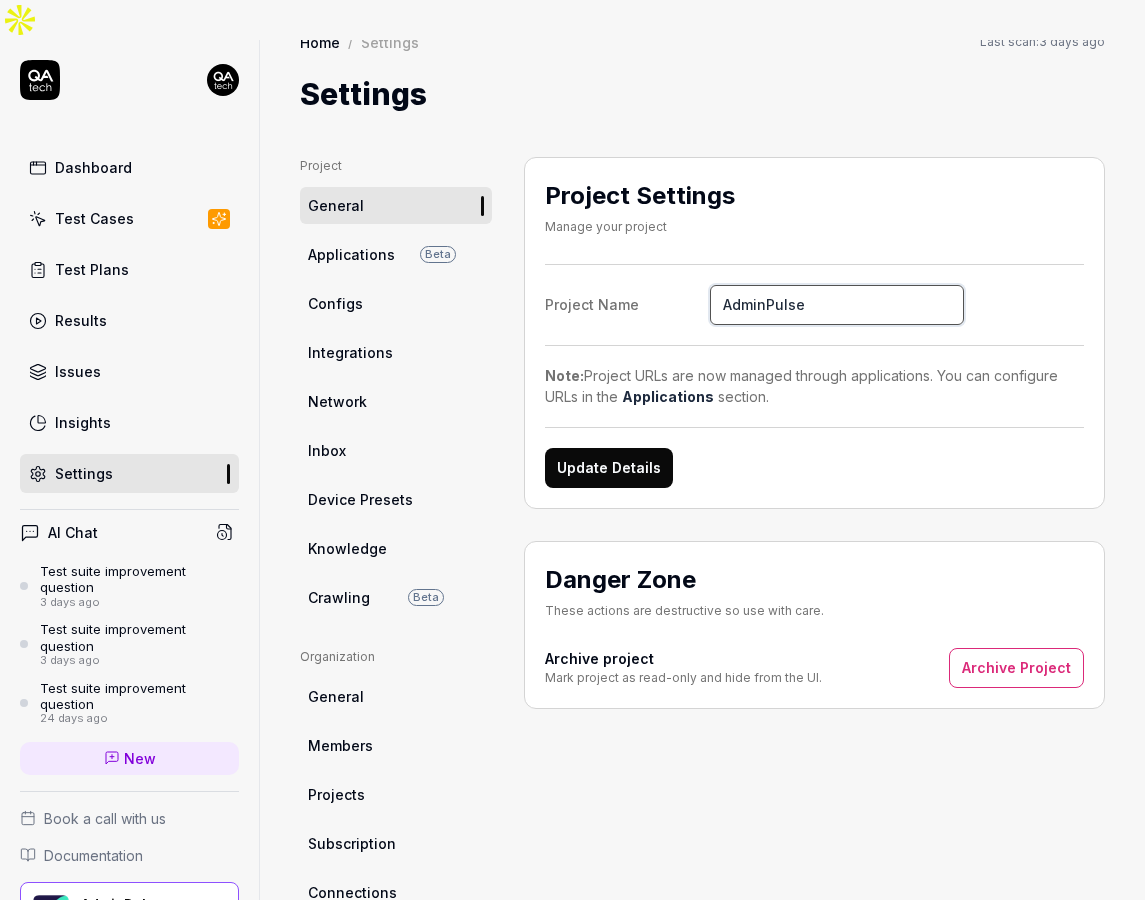 scroll, scrollTop: 33, scrollLeft: 0, axis: vertical 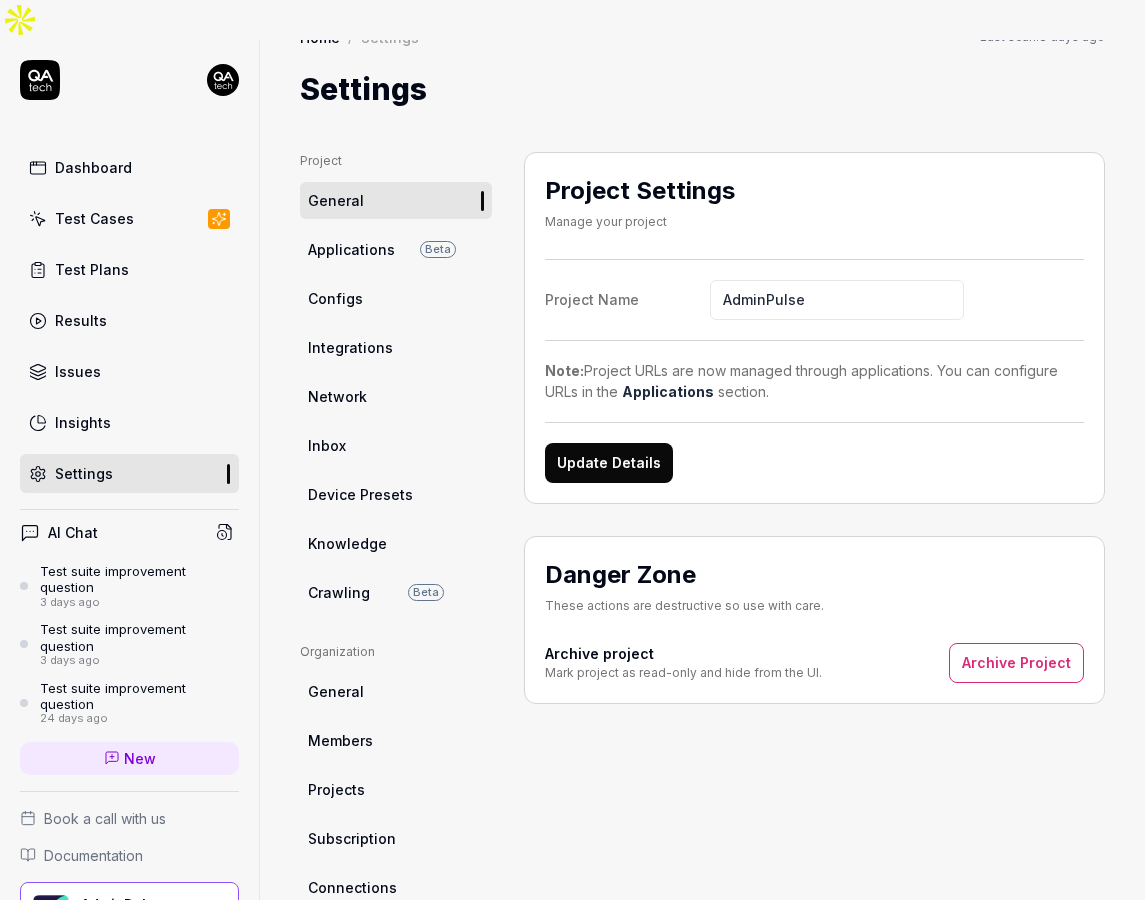 click on "Test Cases" at bounding box center (94, 218) 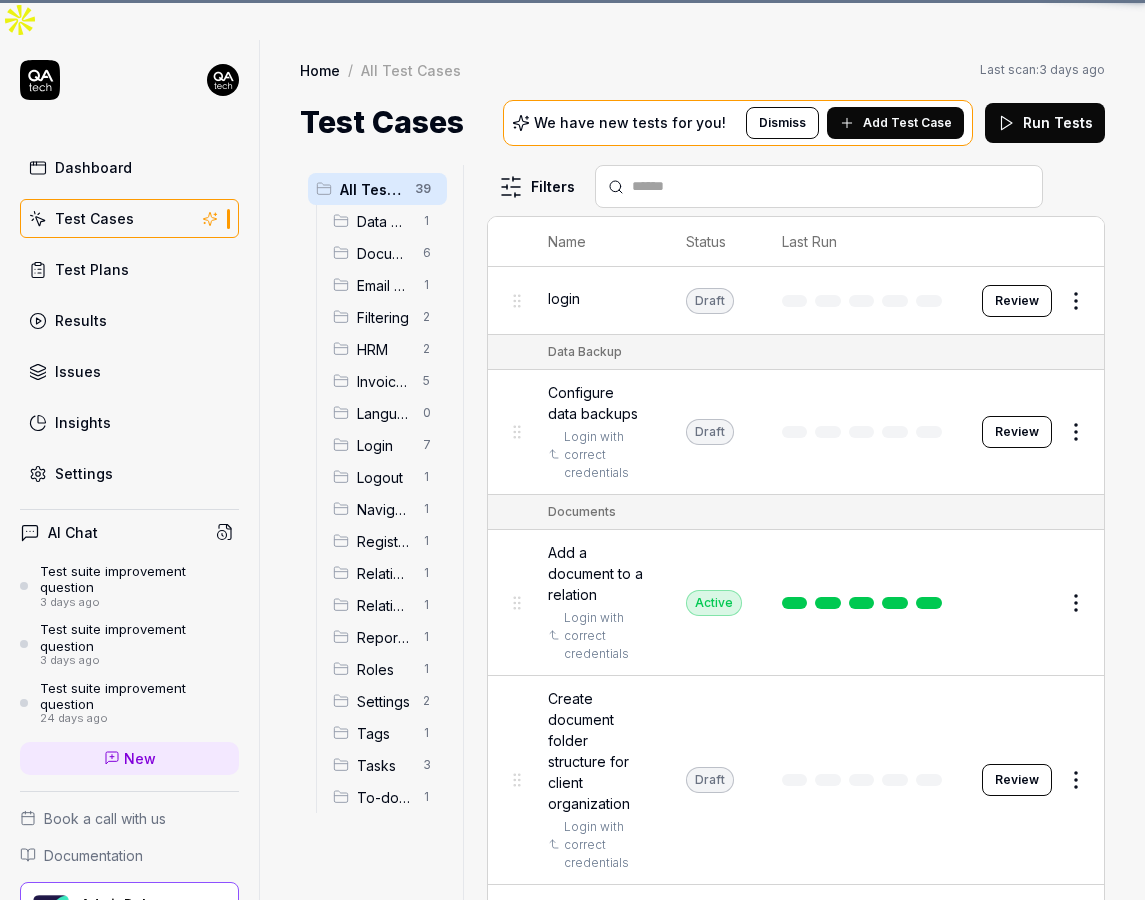 scroll, scrollTop: 0, scrollLeft: 0, axis: both 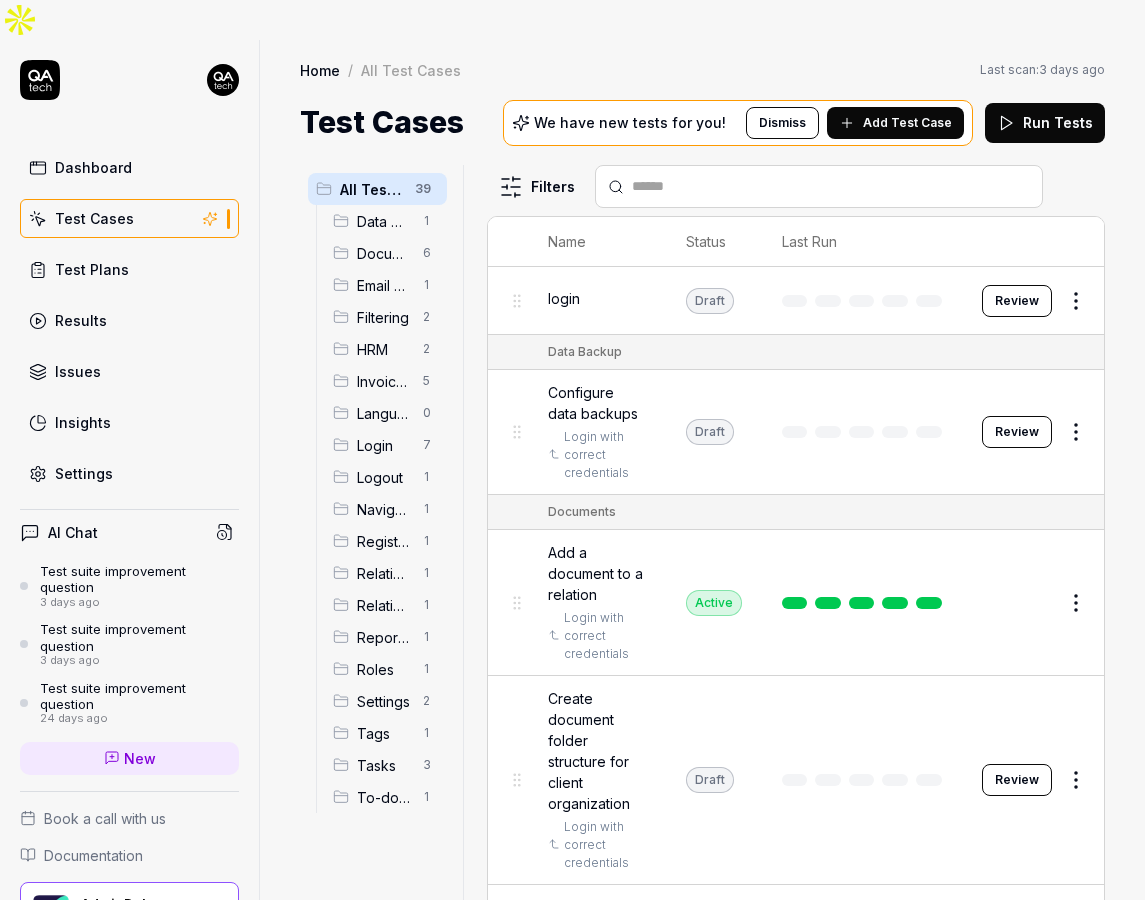 click on "Add Test Case" at bounding box center [907, 123] 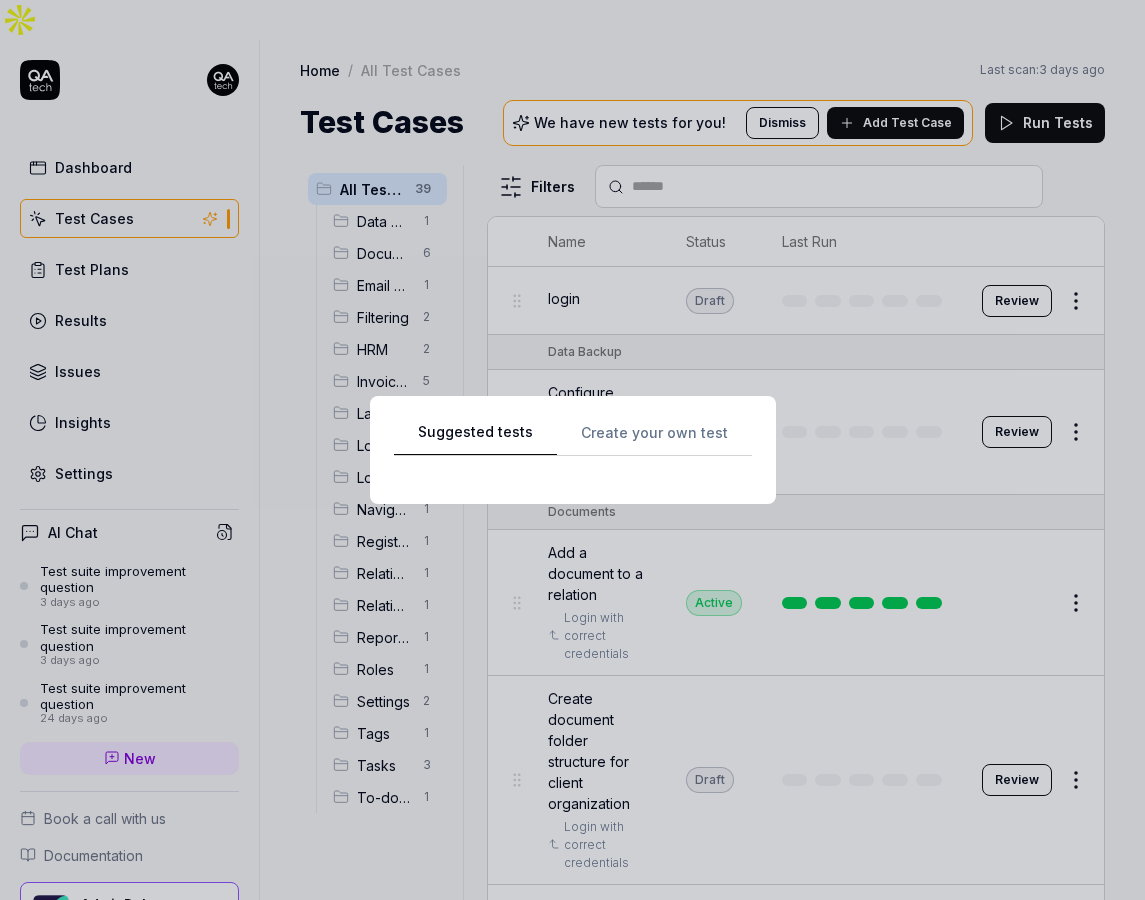 scroll, scrollTop: 0, scrollLeft: 0, axis: both 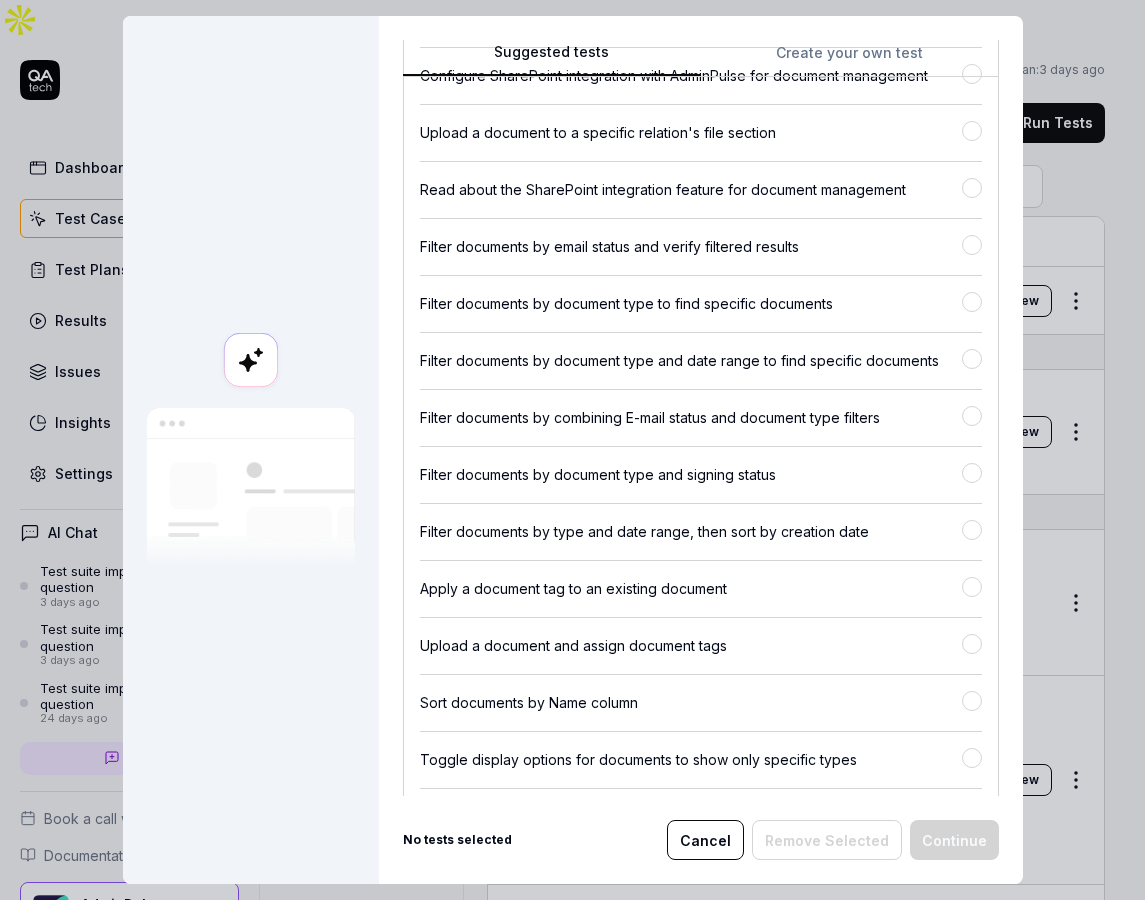 click on "Create your own test" at bounding box center (850, 59) 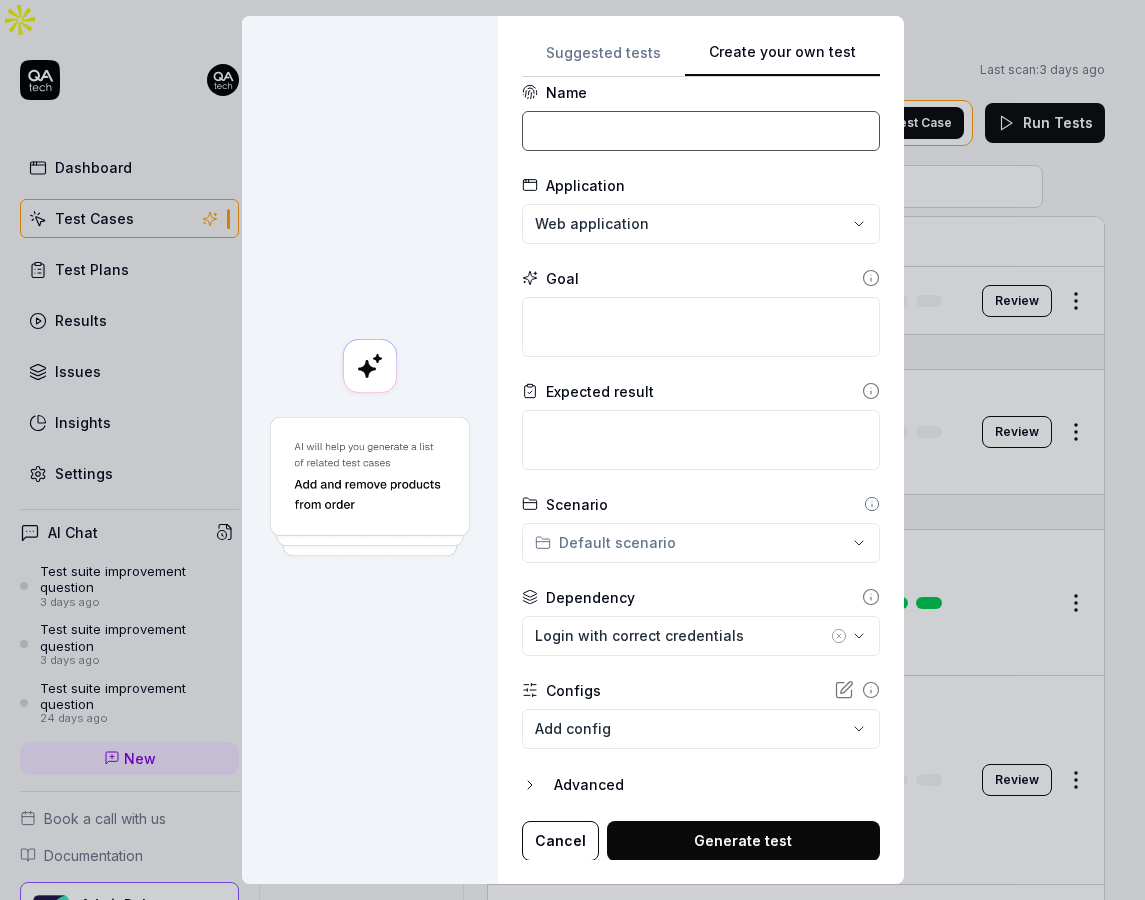 click at bounding box center [701, 131] 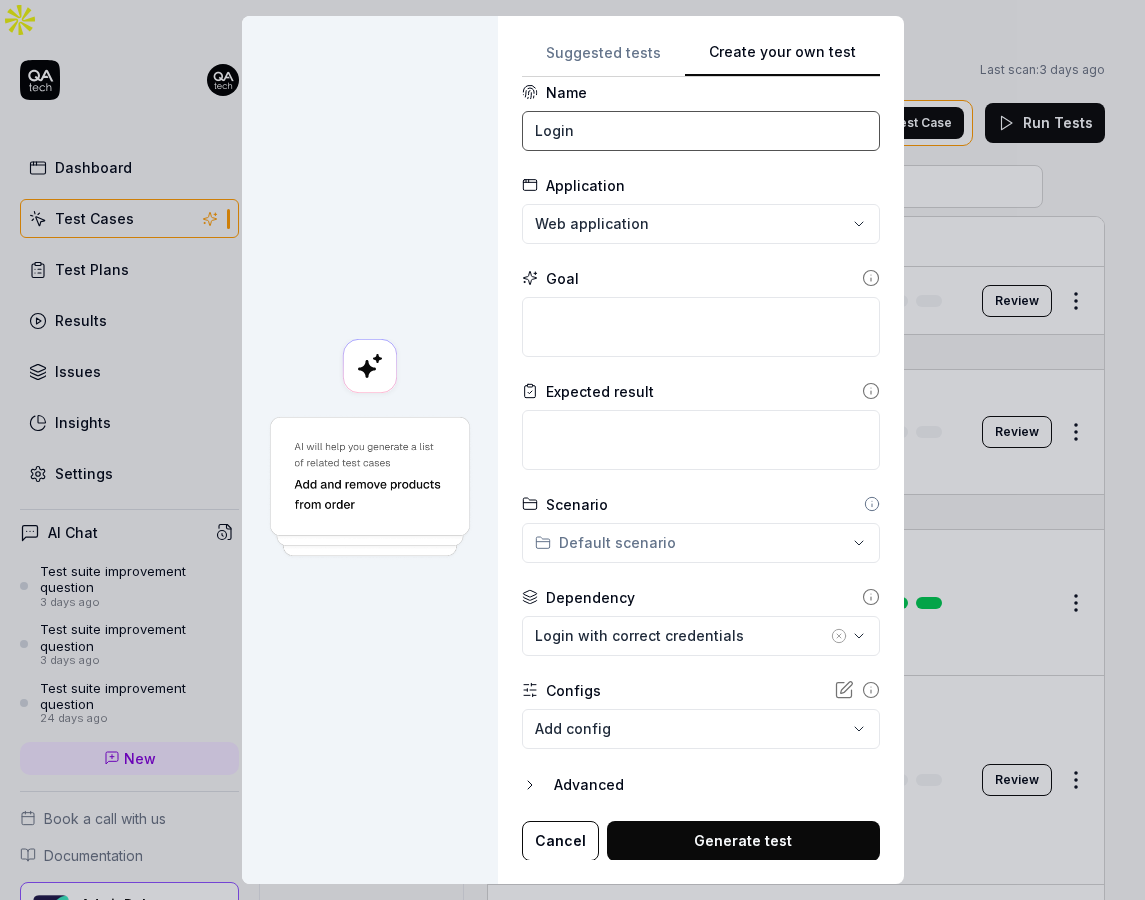 type on "Login" 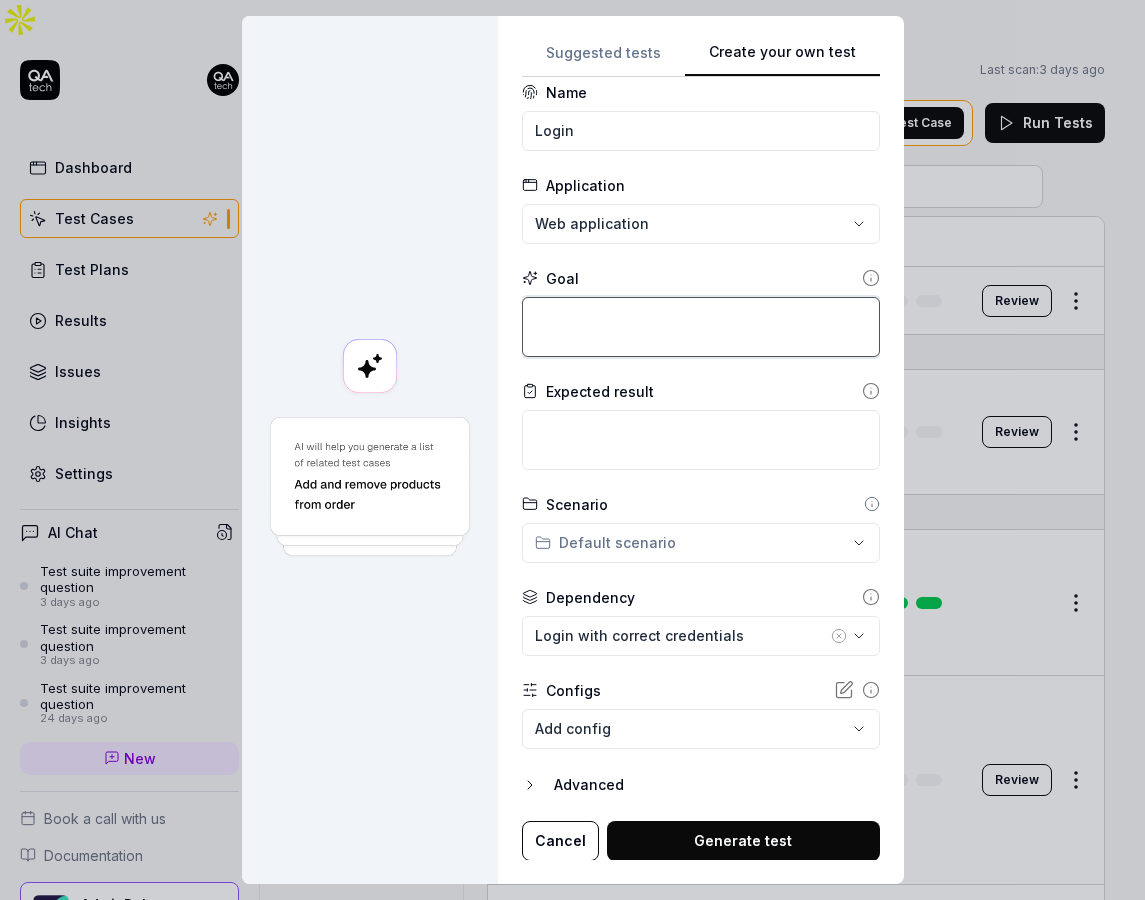 click at bounding box center [701, 327] 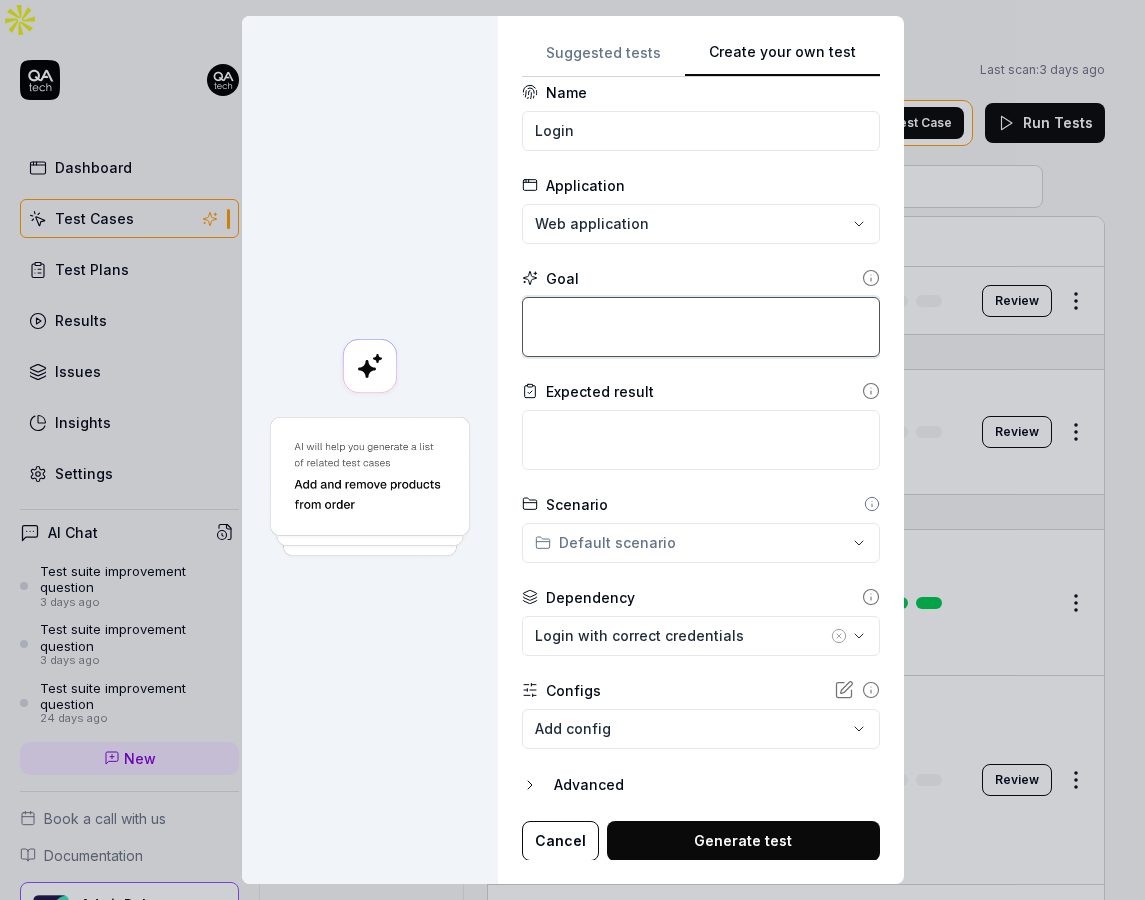type on "*" 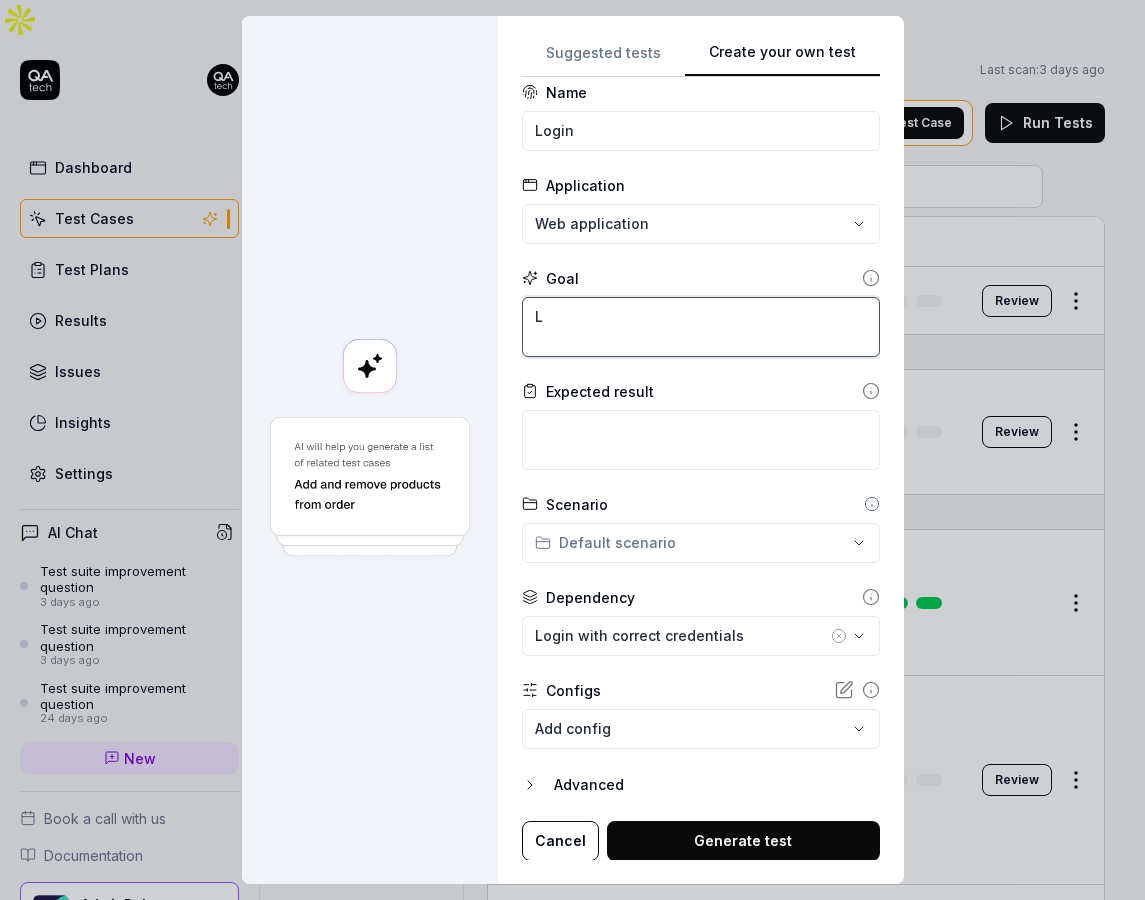 type on "*" 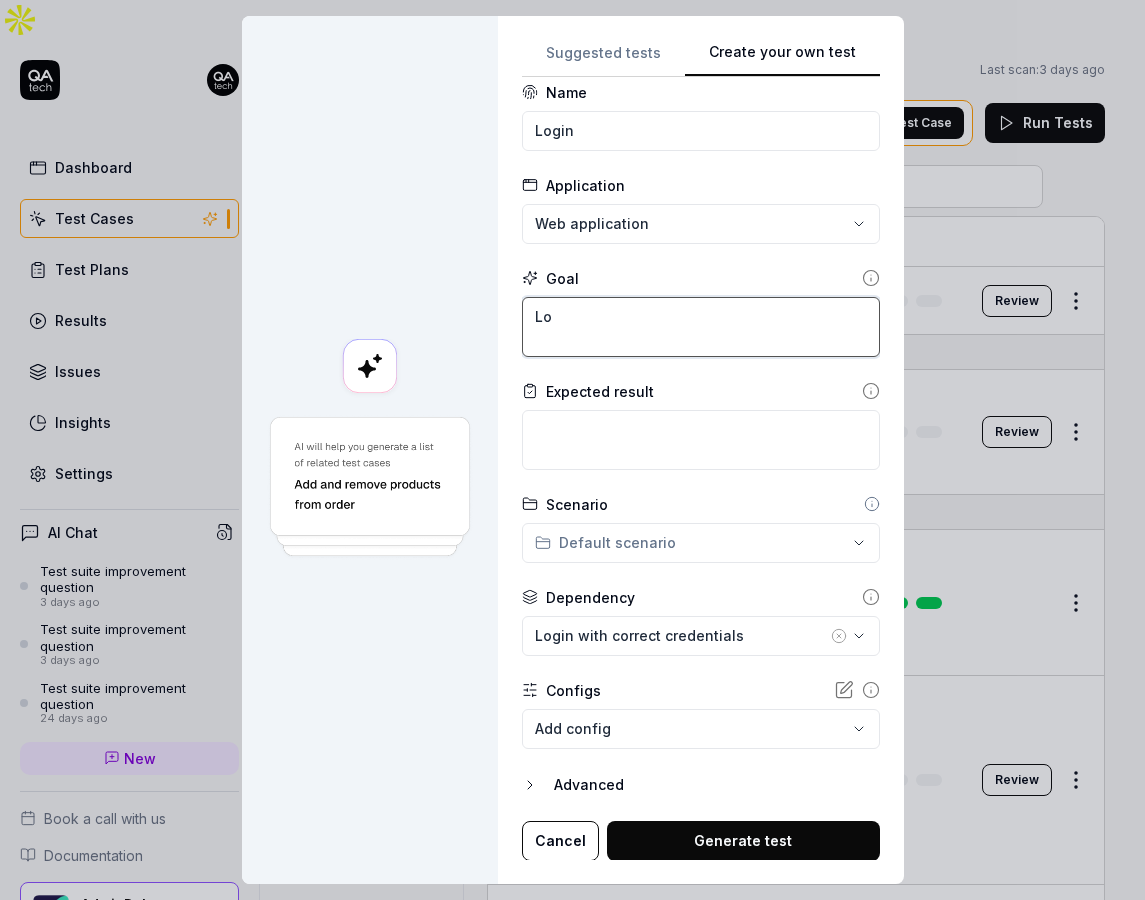 type on "*" 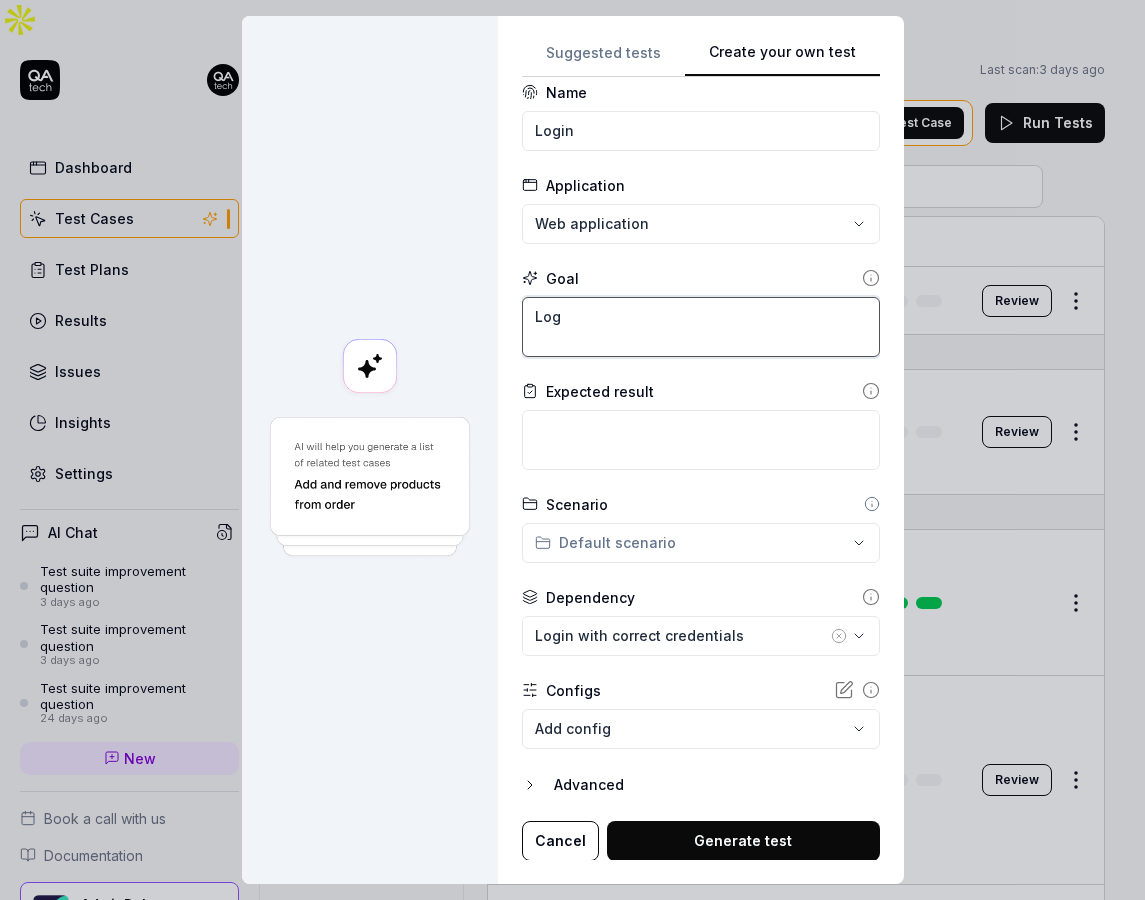 type on "Log" 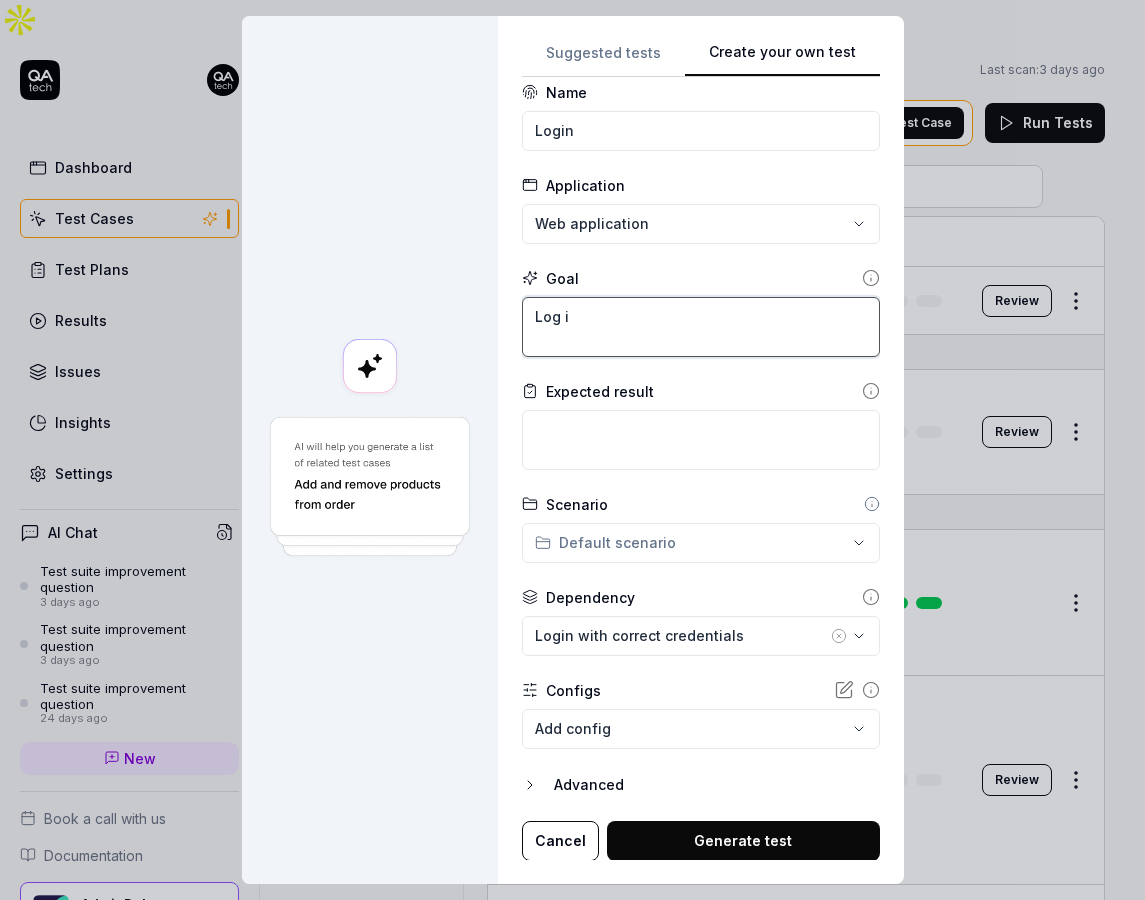 type on "*" 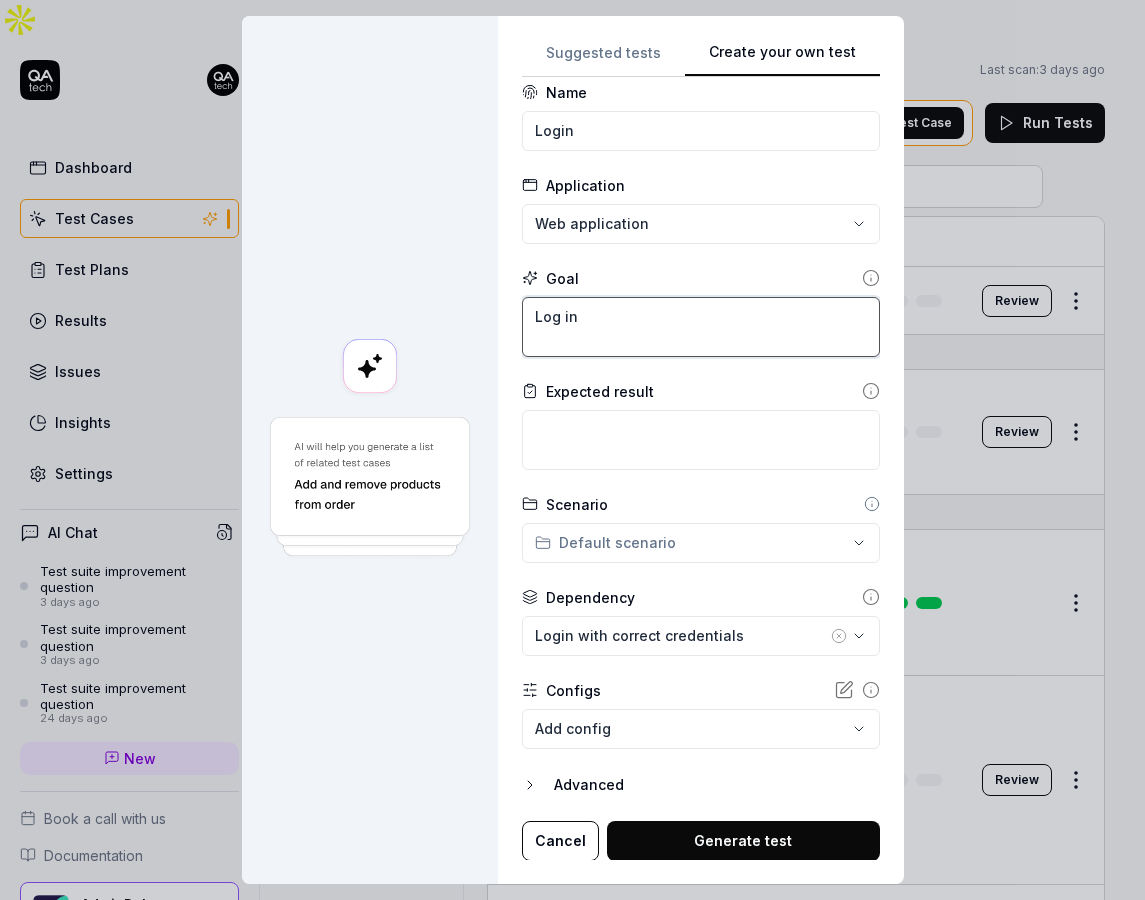 type on "*" 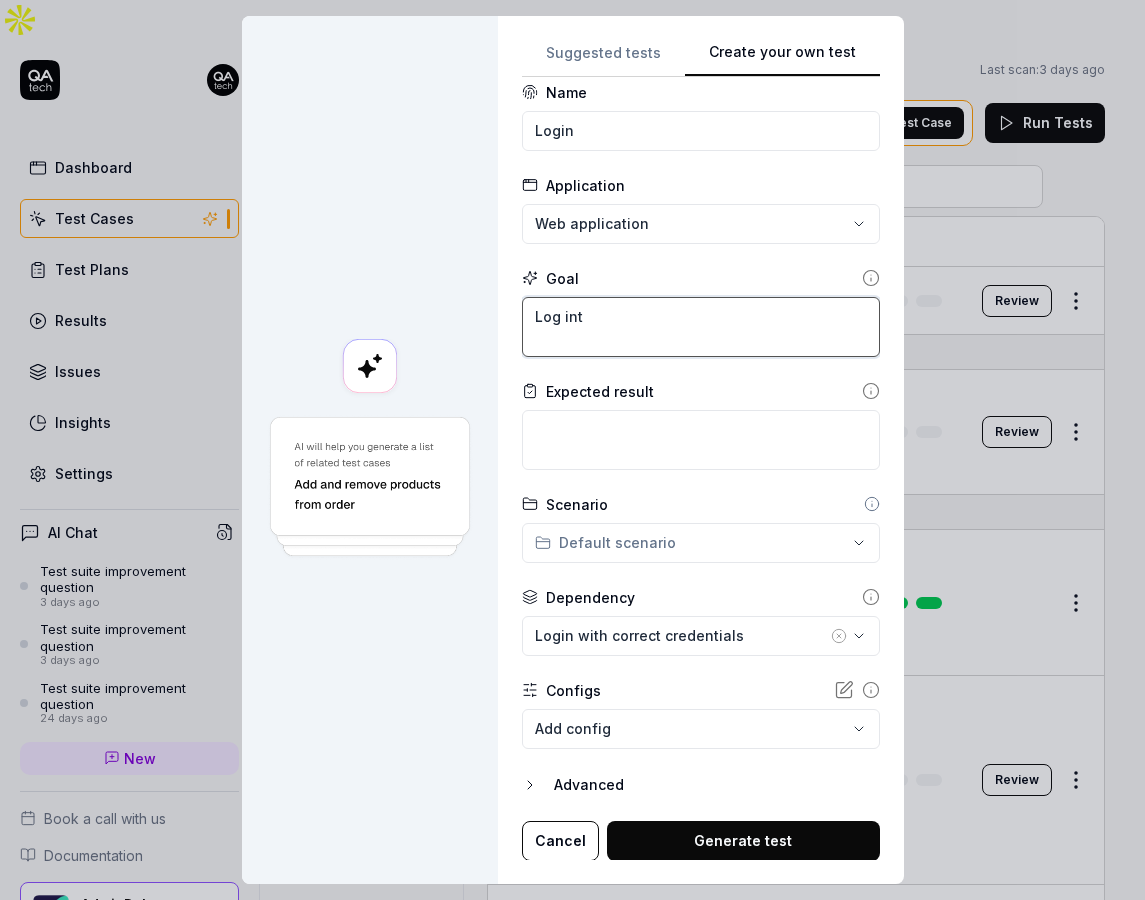 type on "*" 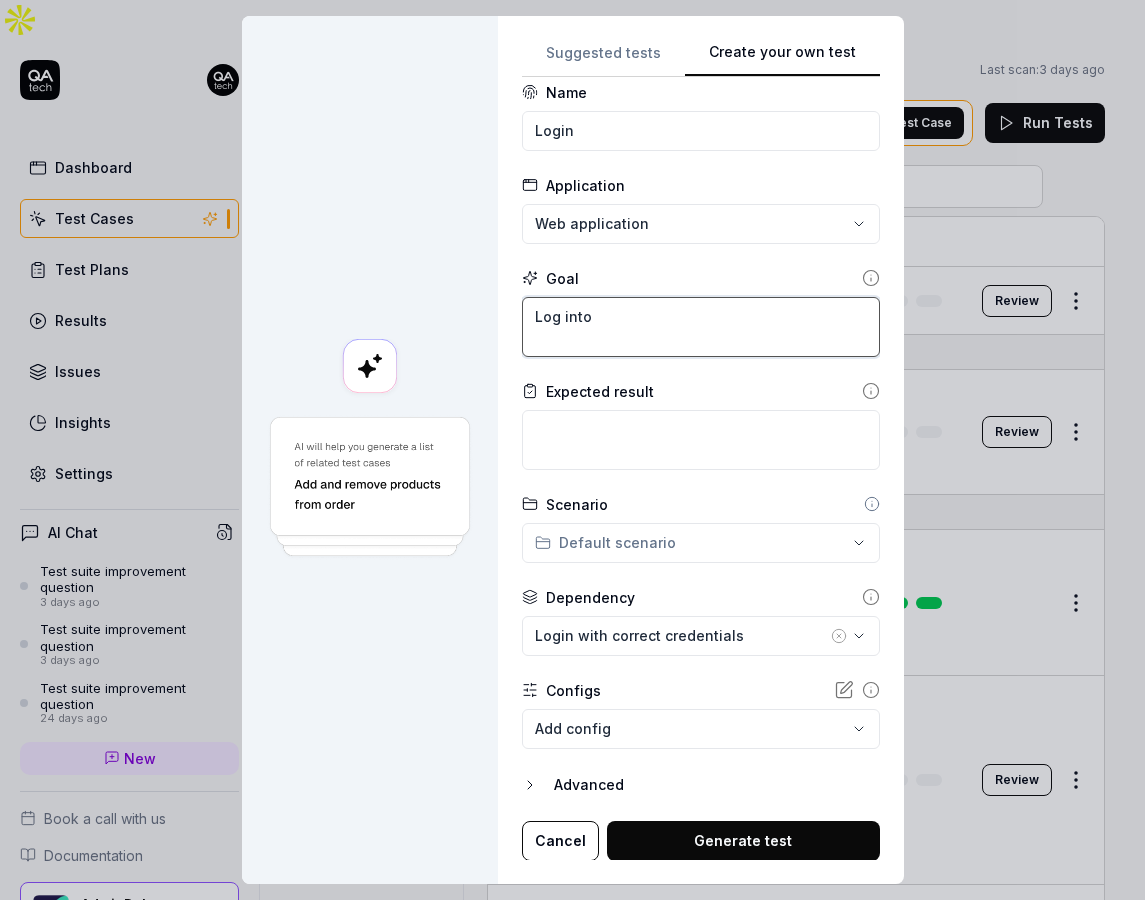 type on "*" 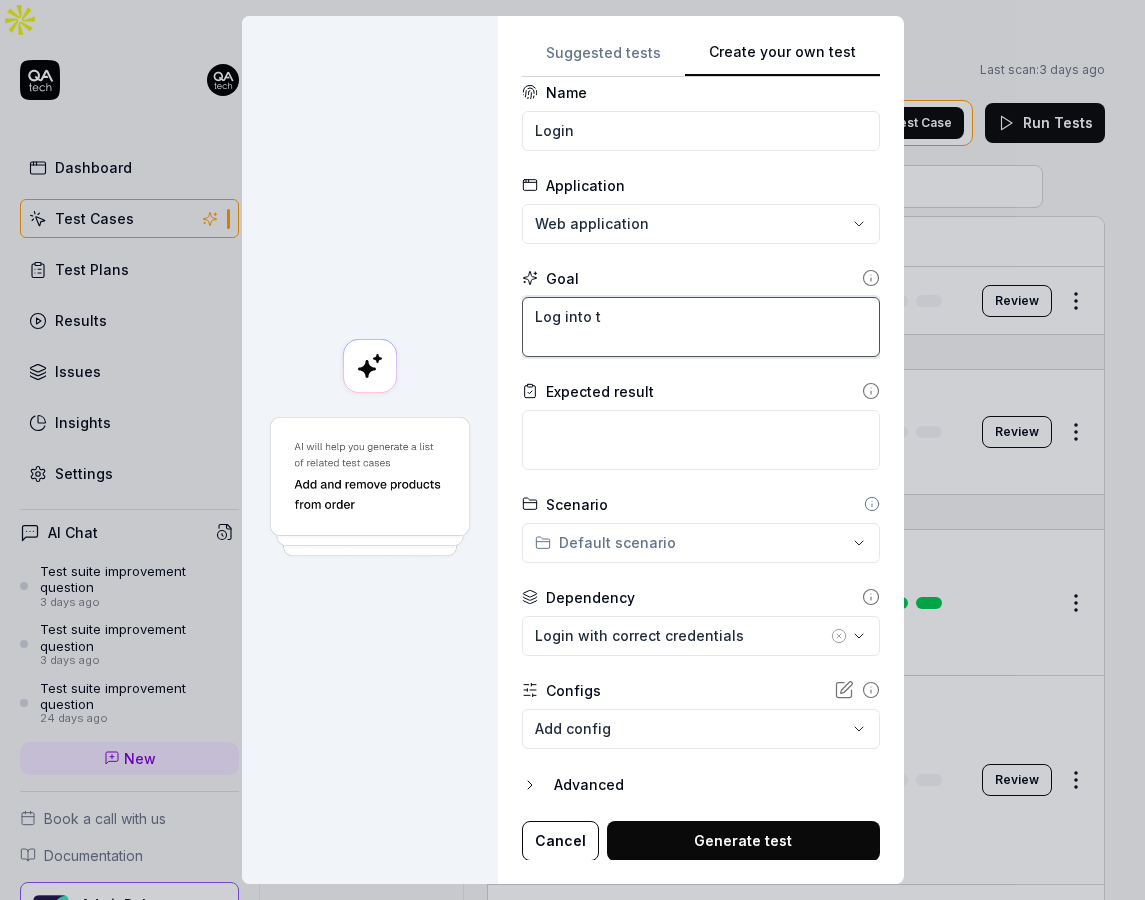 type on "*" 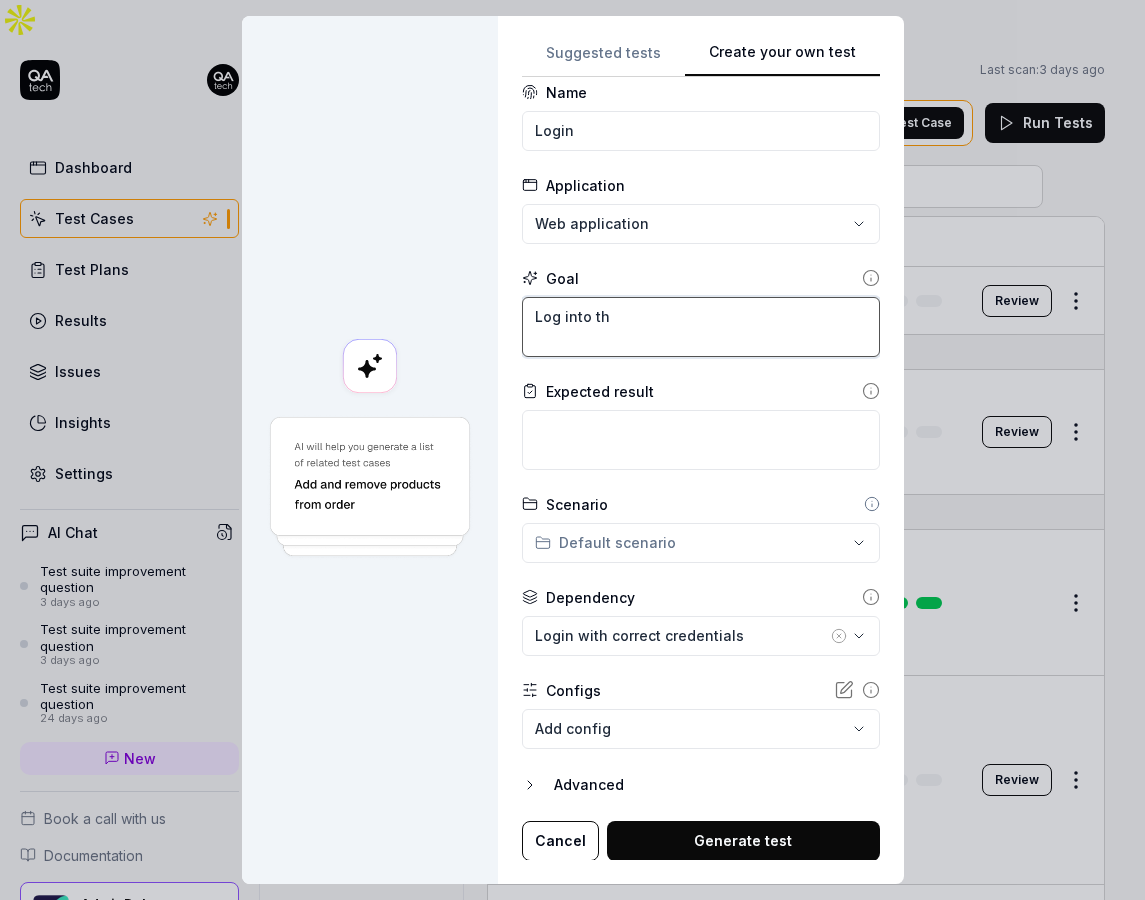 type on "*" 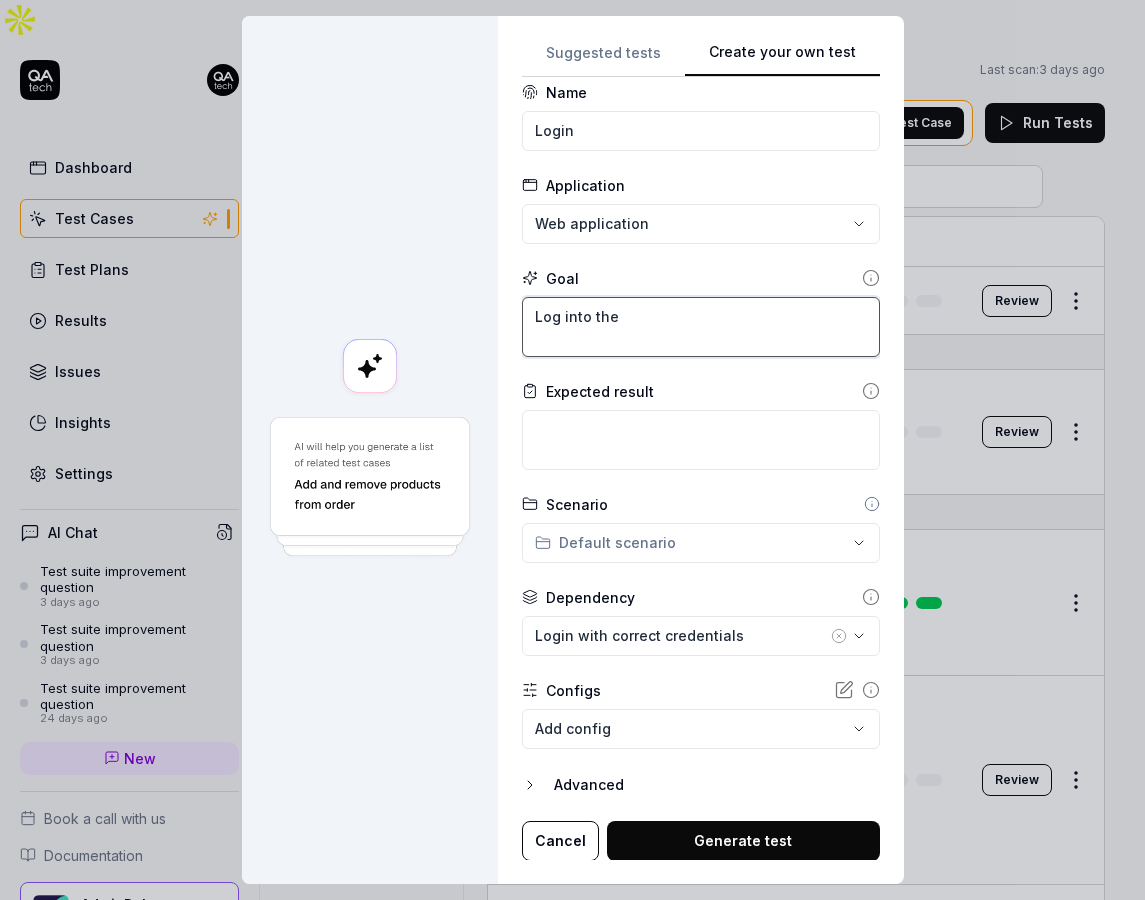 type on "*" 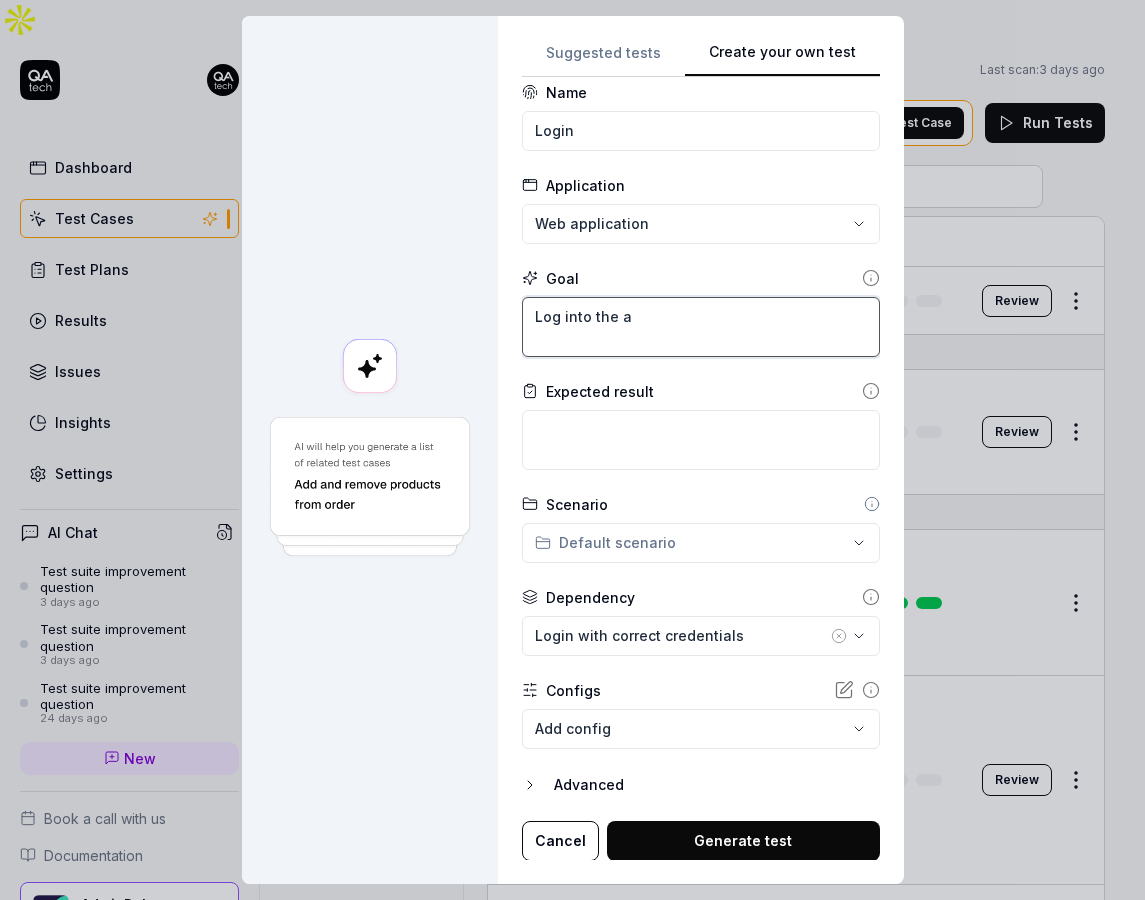 type on "*" 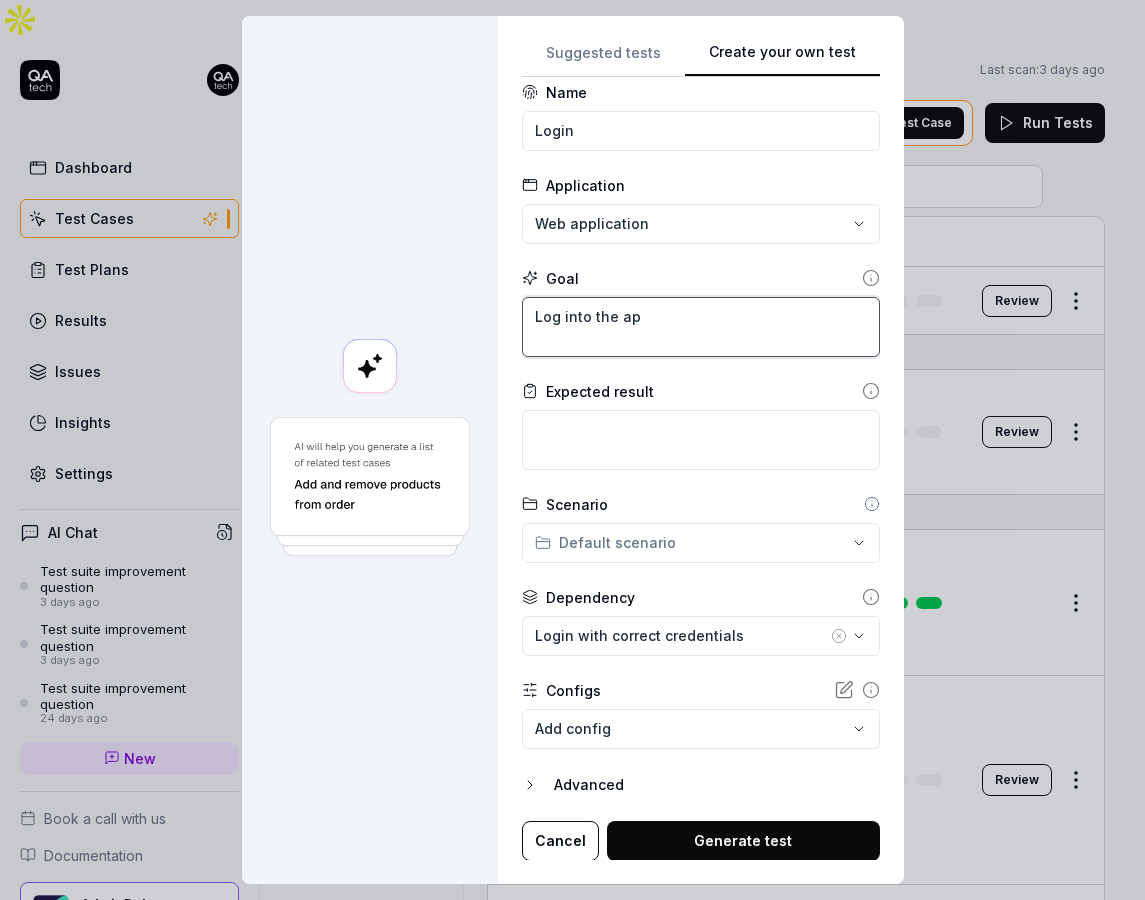 type on "*" 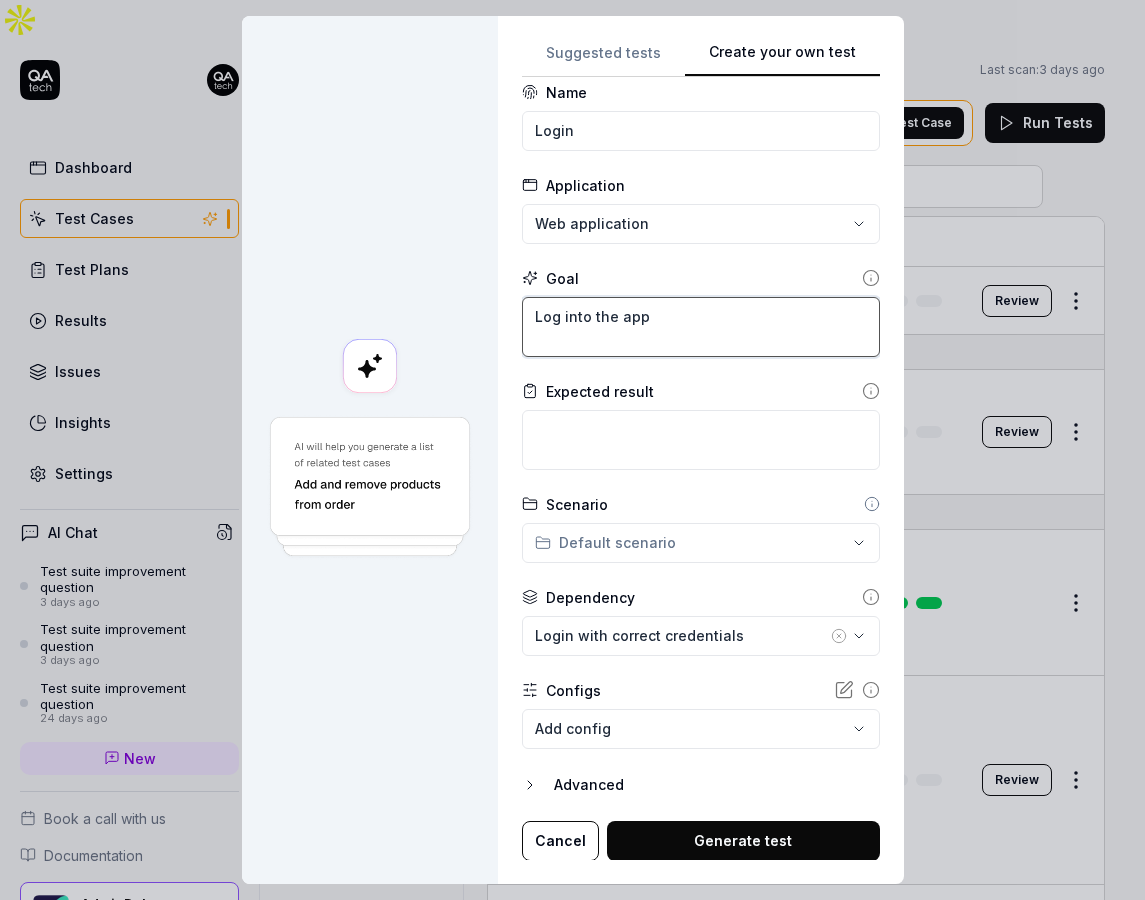 type on "*" 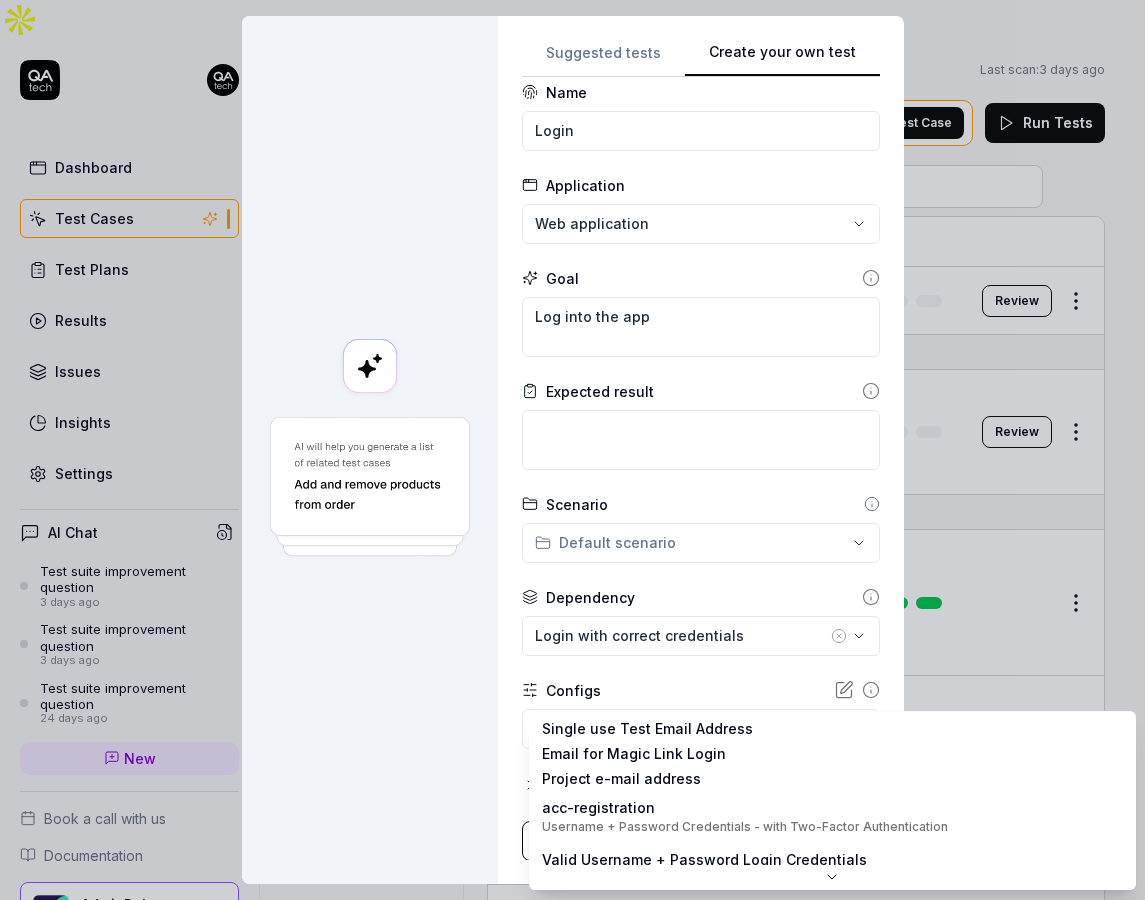click on "Dashboard Test Cases Test Plans Results Issues Insights Settings AI Chat Test suite improvement question 3 days ago Test suite improvement question 3 days ago Test suite improvement question 24 days ago New Book a call with us Documentation AdminPulse - 0475.384.429 AdminPulse Collapse Sidebar Home / All Test Cases Home / All Test Cases Last scan:  3 days ago Test Cases We have new tests for you! Dismiss Add Test Case Run Tests All Test Cases 39 Data Backup 1 Documents 6 Email Management 1 Filtering 2 HRM 2 Invoices 5 Language 0 Login 7 Logout 1 Navigation 1 Registrations 1 Relation - Interactions 1 Relations 1 Report Generation 1 Roles 1 Settings 2 Tags 1 Tasks 3 To-do's 1 Filters Name Status Last Run login Draft Review Data Backup Configure data backups Login with correct credentials Draft Review Documents Add a document to a relation Login with correct credentials Active Edit Create document folder structure for client organization Login with correct credentials Draft Review Login with correct credentials" at bounding box center [572, 470] 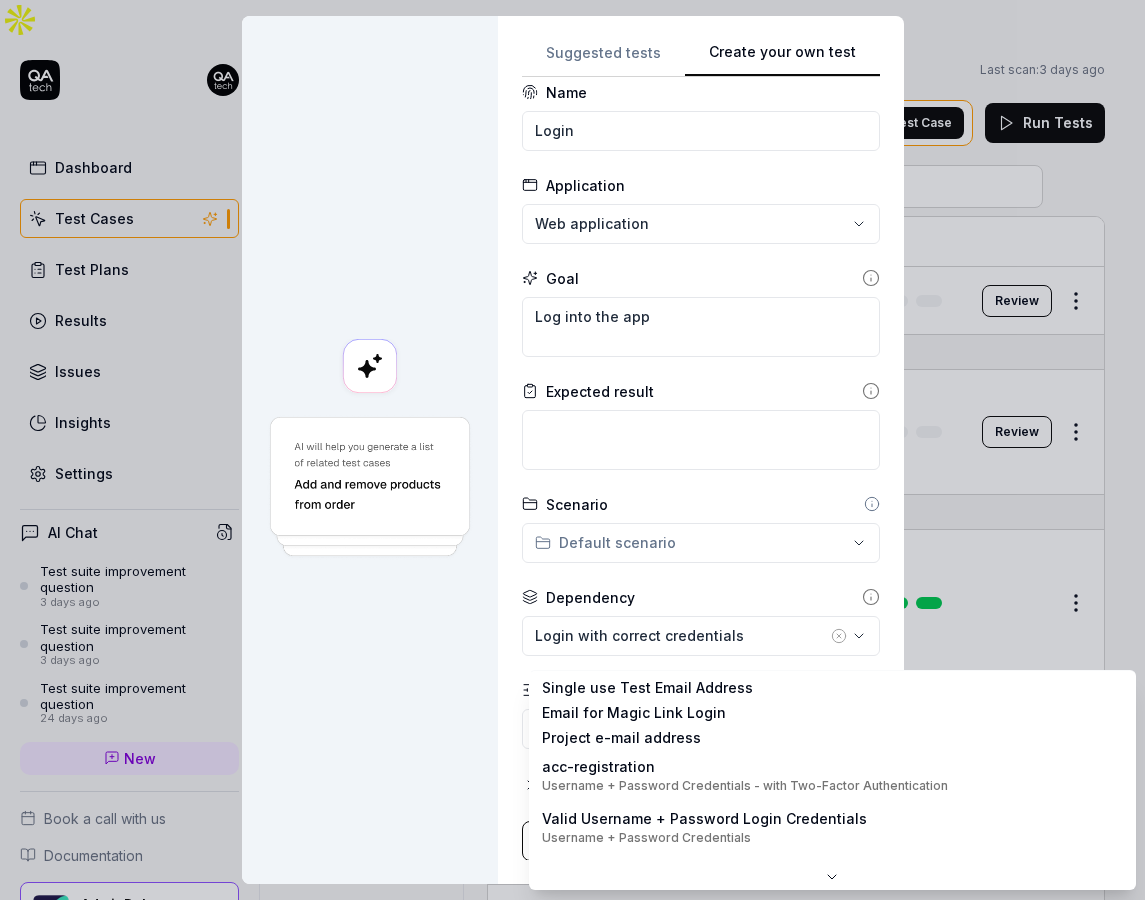 scroll, scrollTop: 0, scrollLeft: 0, axis: both 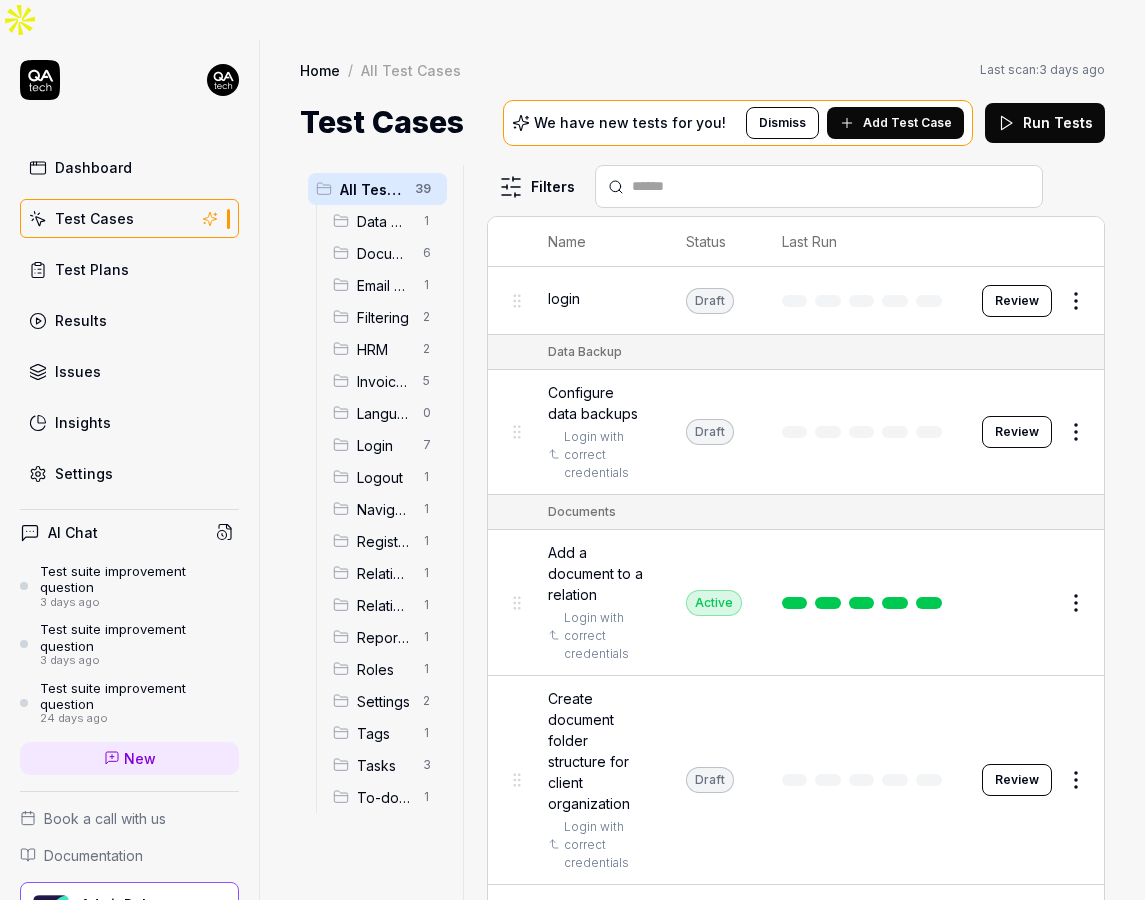 click on "Review" at bounding box center (1017, 301) 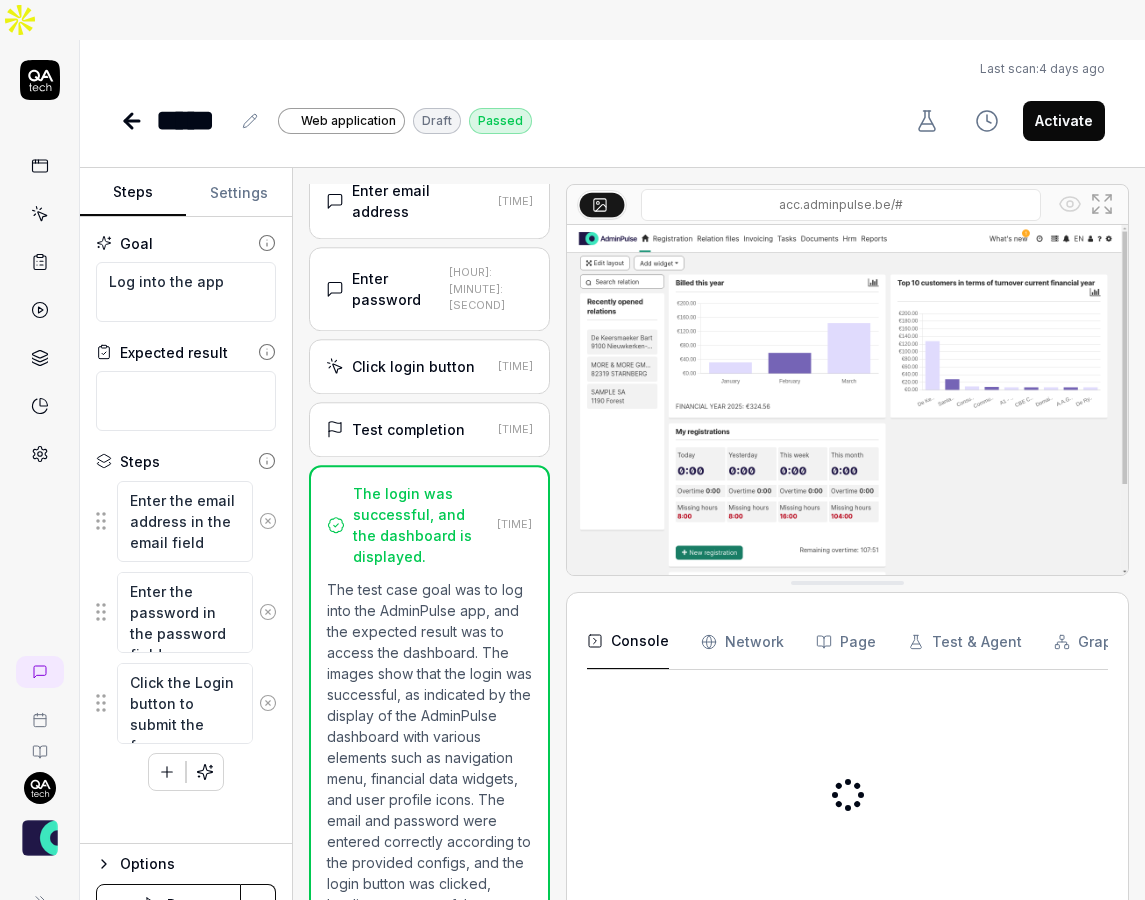 scroll, scrollTop: 89, scrollLeft: 0, axis: vertical 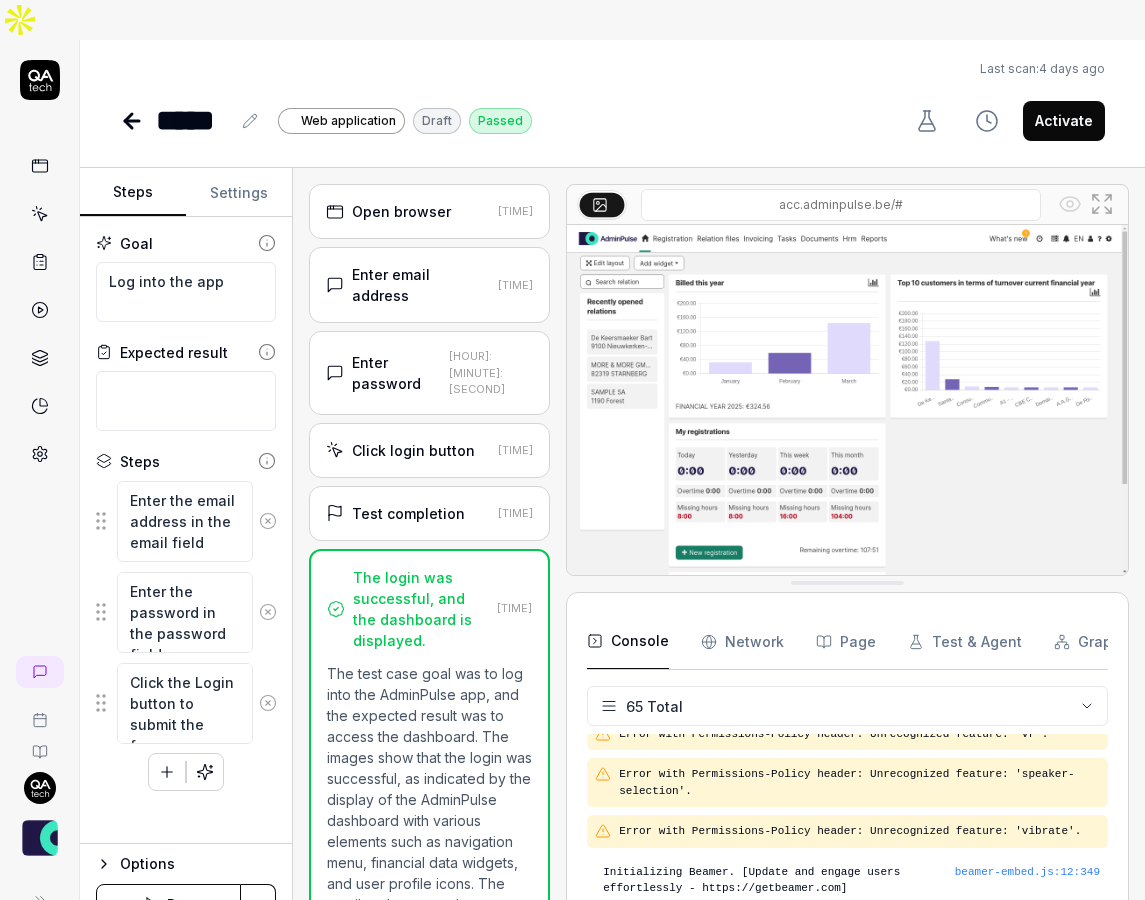 click on "Open browser [TIME]" at bounding box center [429, 211] 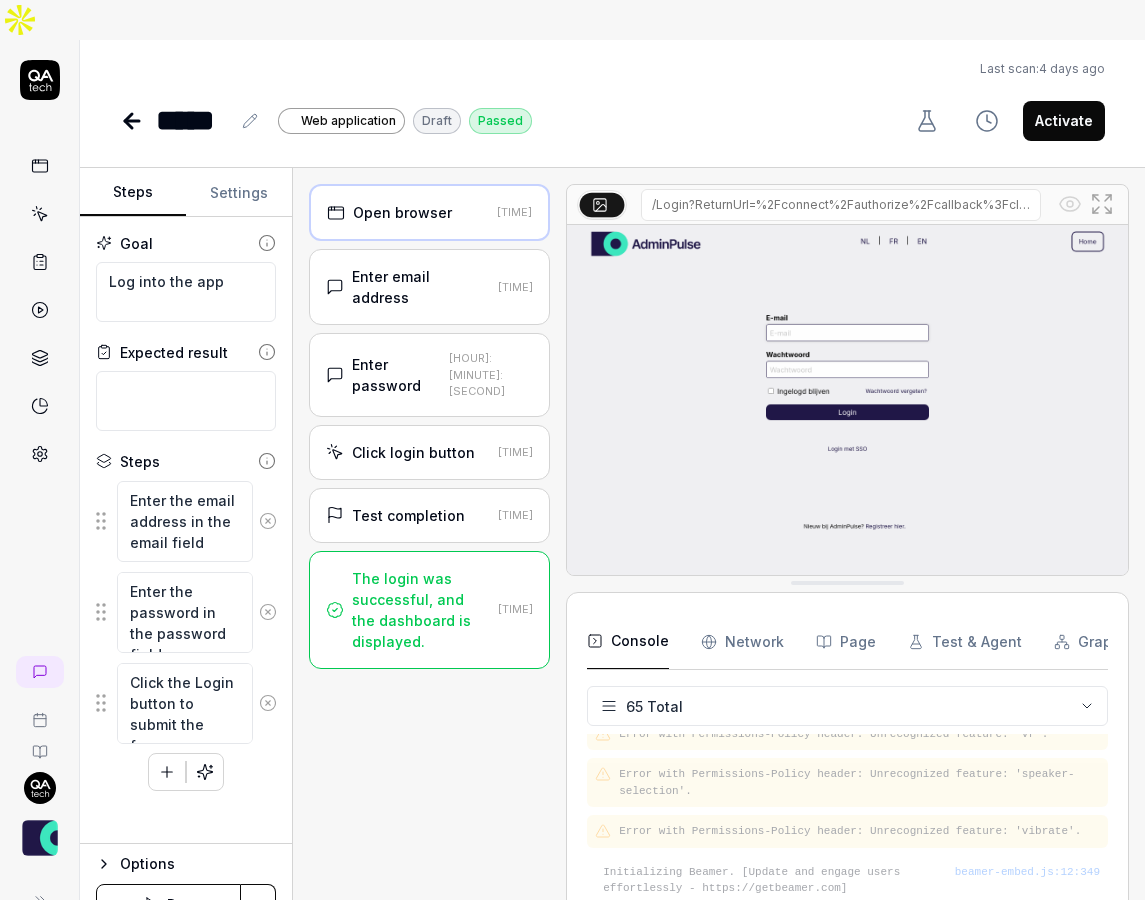 click on "Enter email address" at bounding box center (421, 287) 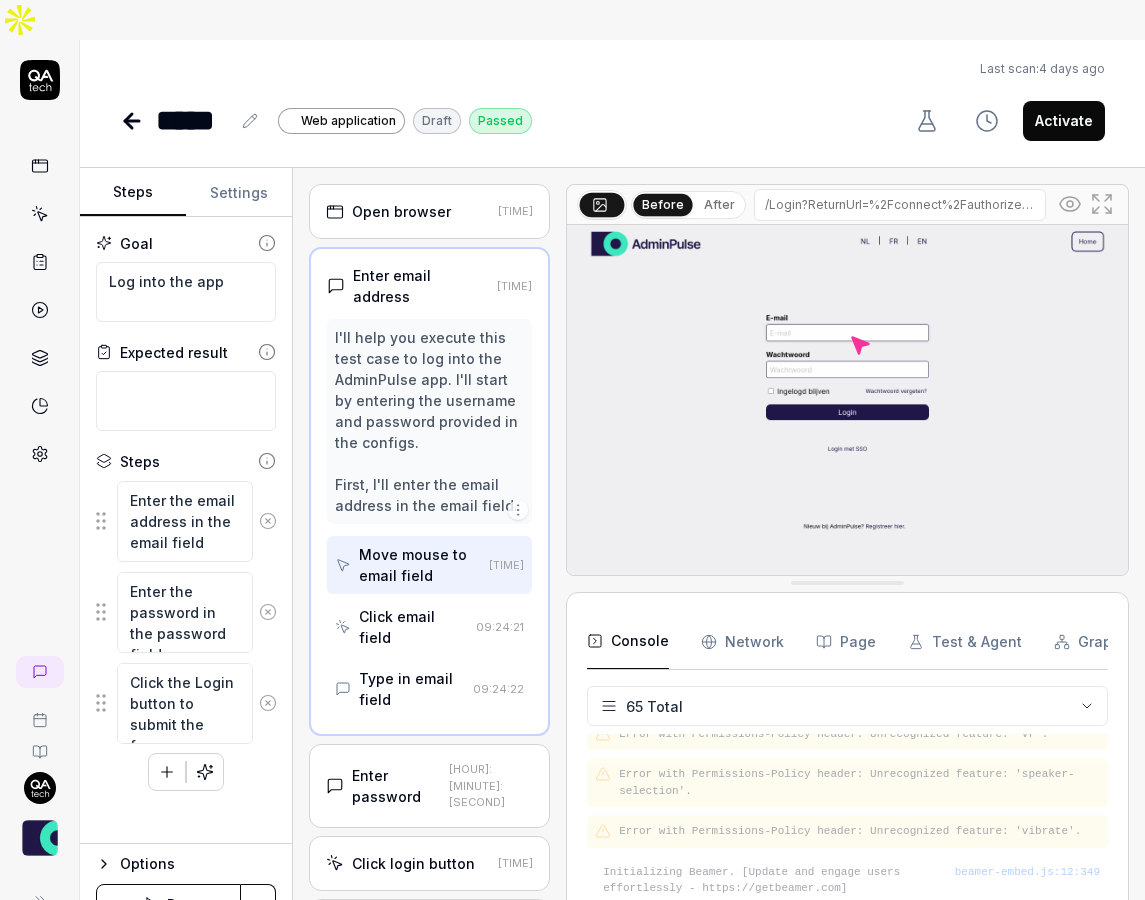 click on "Open browser" at bounding box center (401, 211) 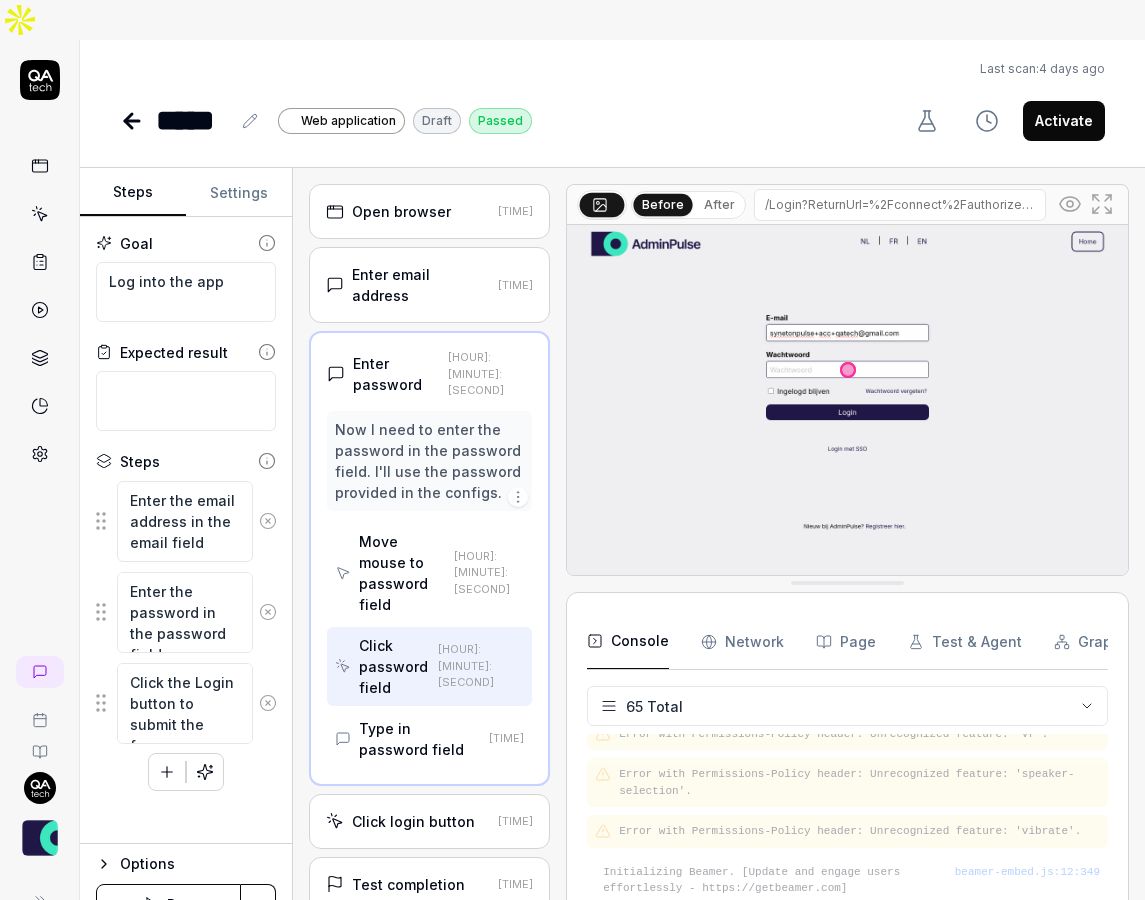 click on "Now I need to enter the password in the password field. I'll use the password provided in the configs." at bounding box center [429, 461] 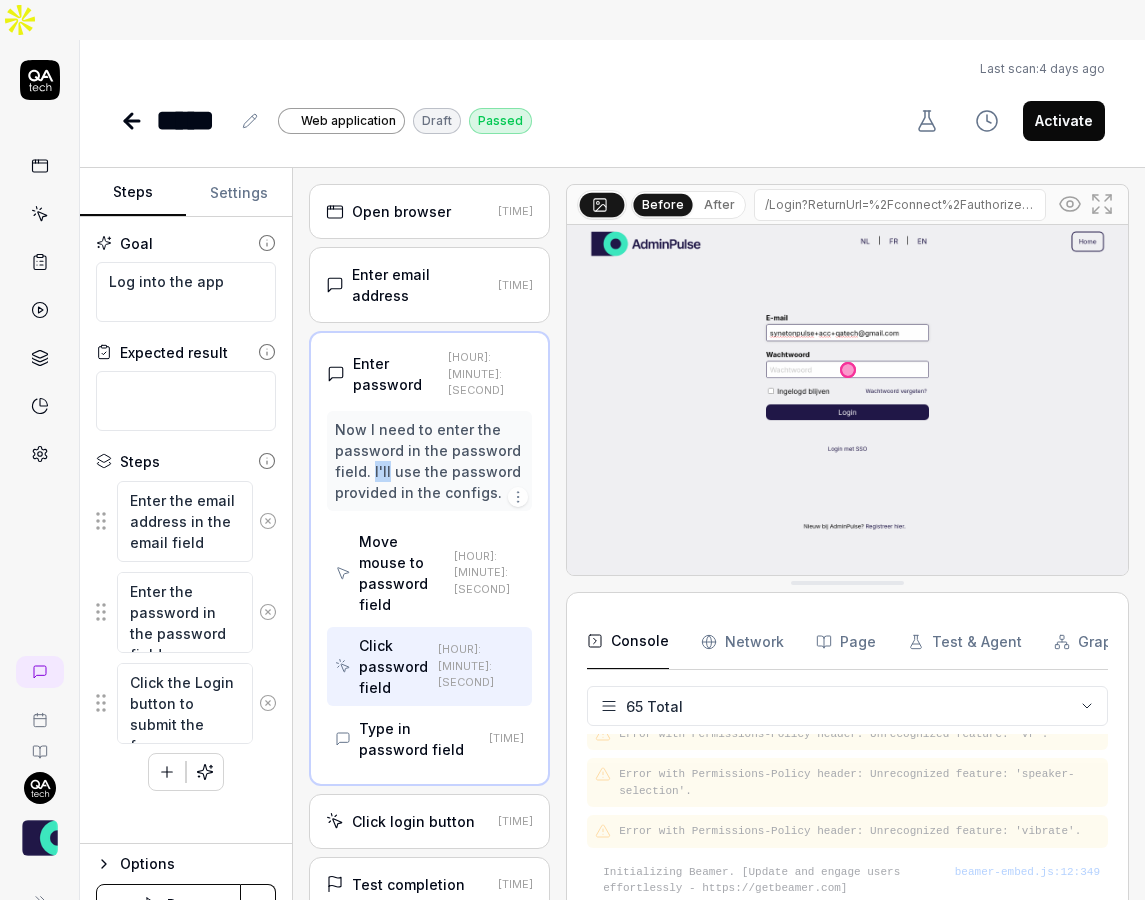 click on "Now I need to enter the password in the password field. I'll use the password provided in the configs." at bounding box center [429, 461] 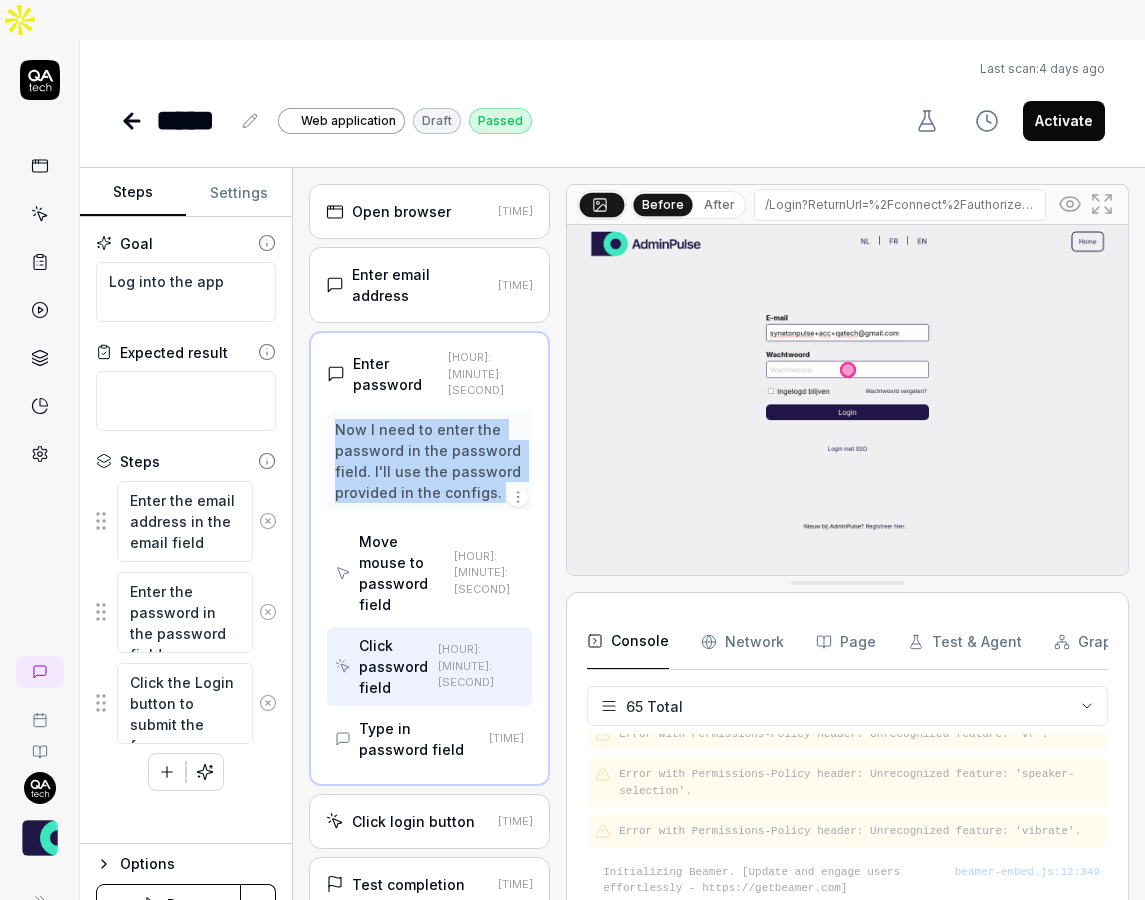 click on "Now I need to enter the password in the password field. I'll use the password provided in the configs." at bounding box center (429, 461) 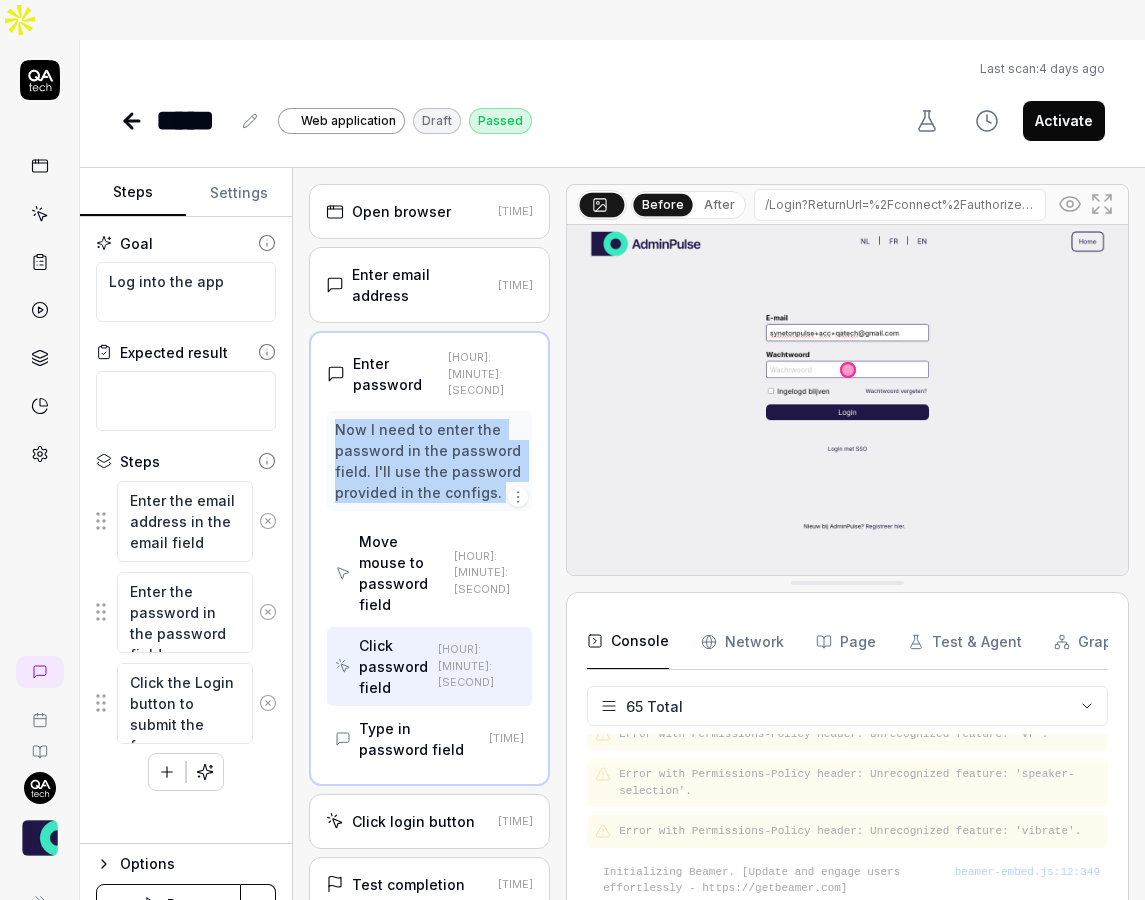 click 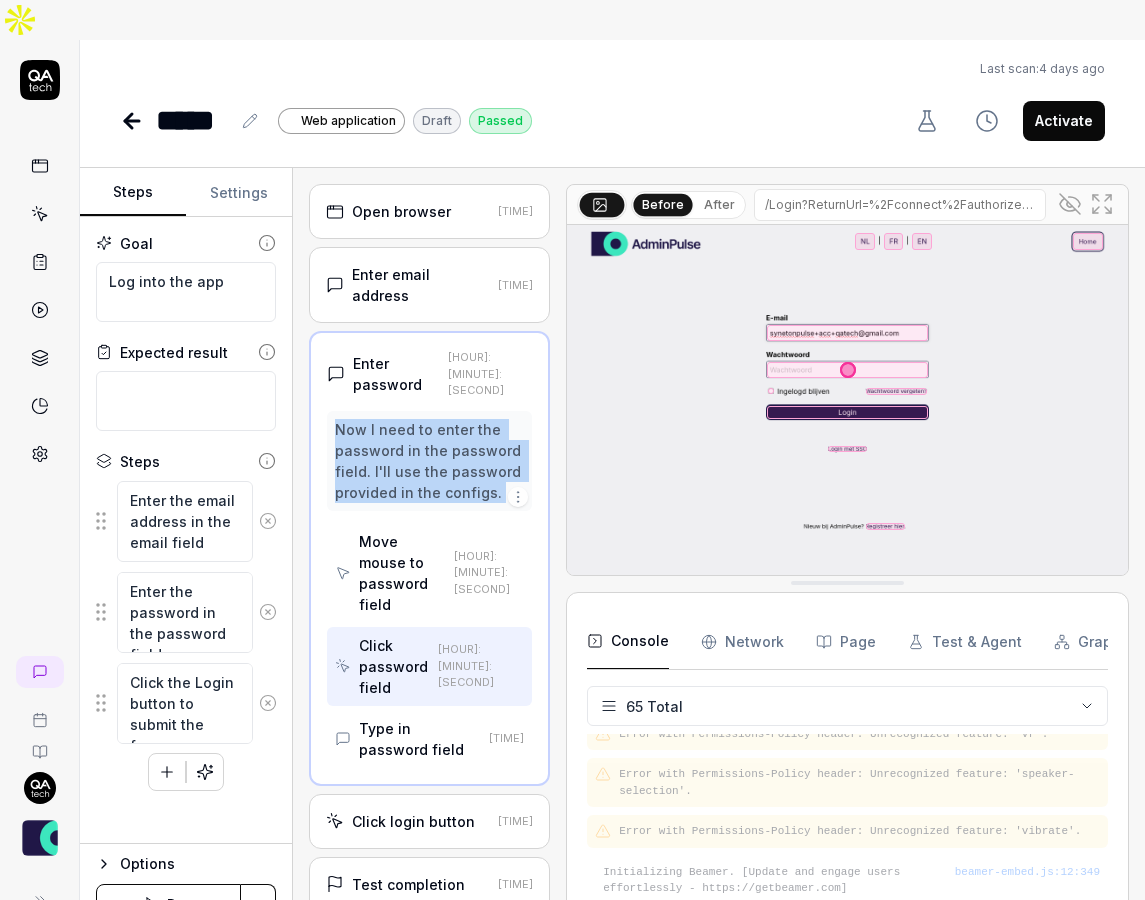 scroll, scrollTop: 22, scrollLeft: 0, axis: vertical 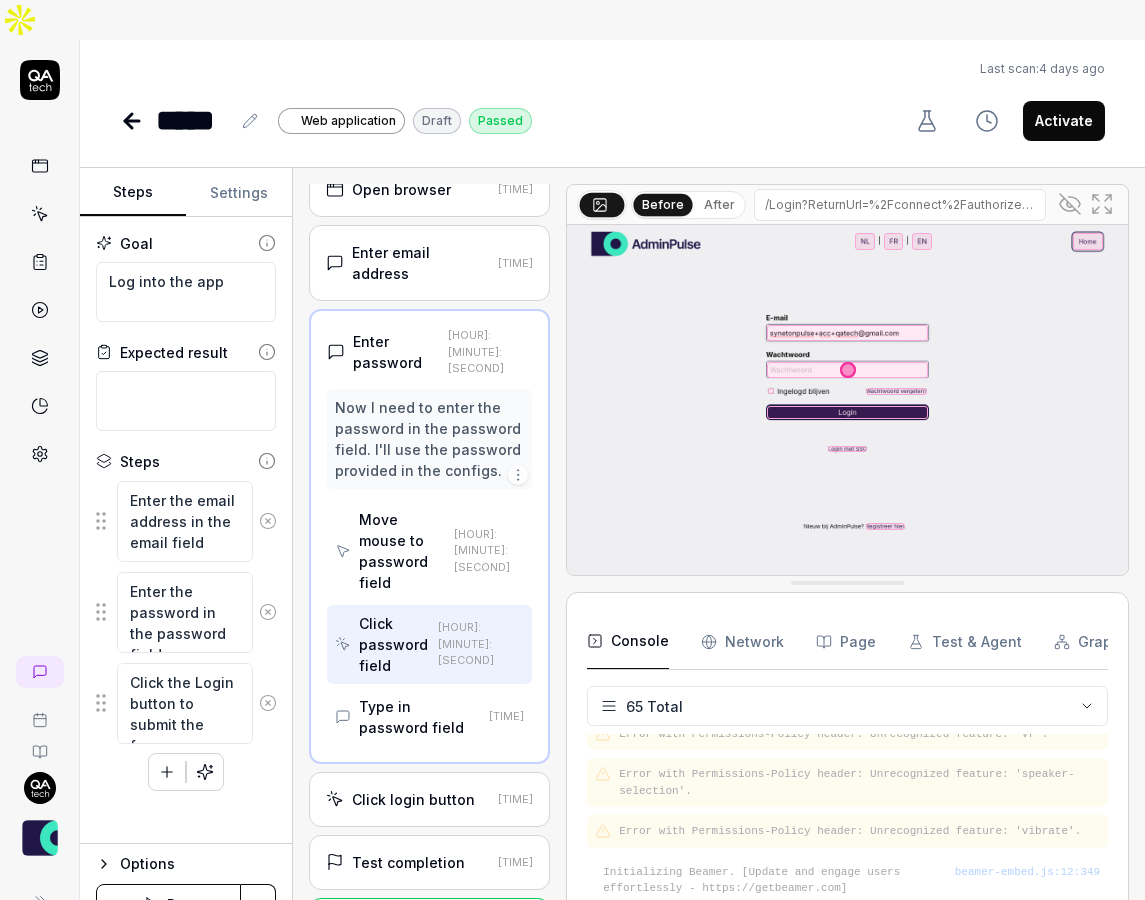 click on "Click login button [TIME]" at bounding box center [429, 799] 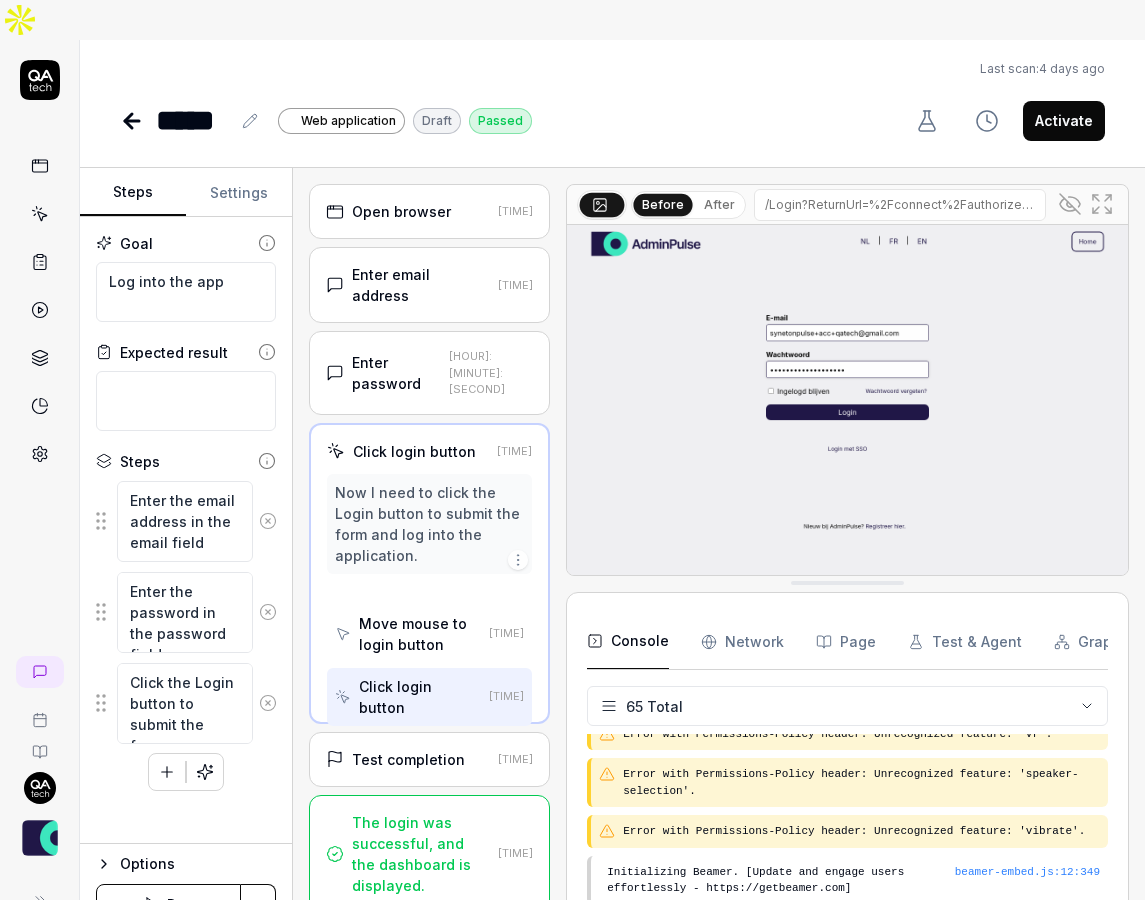 scroll, scrollTop: 0, scrollLeft: 0, axis: both 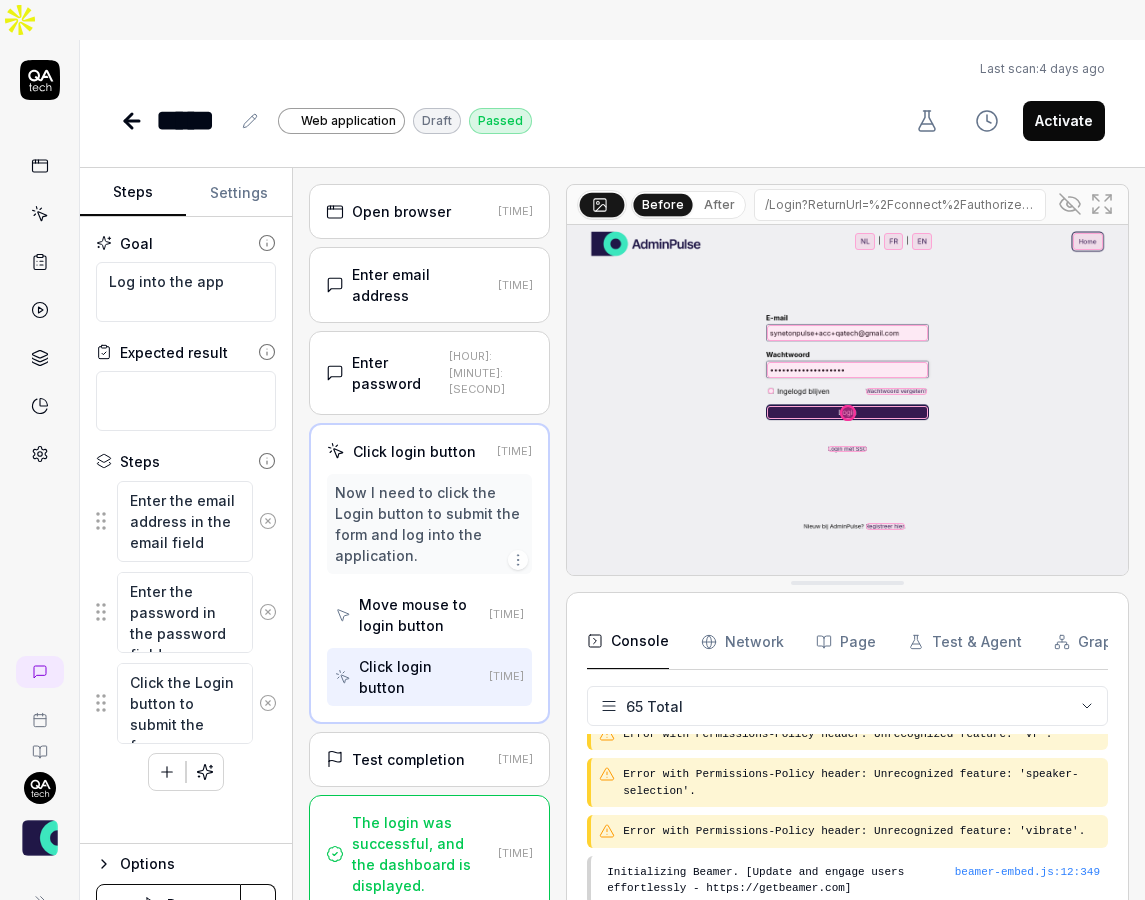 click 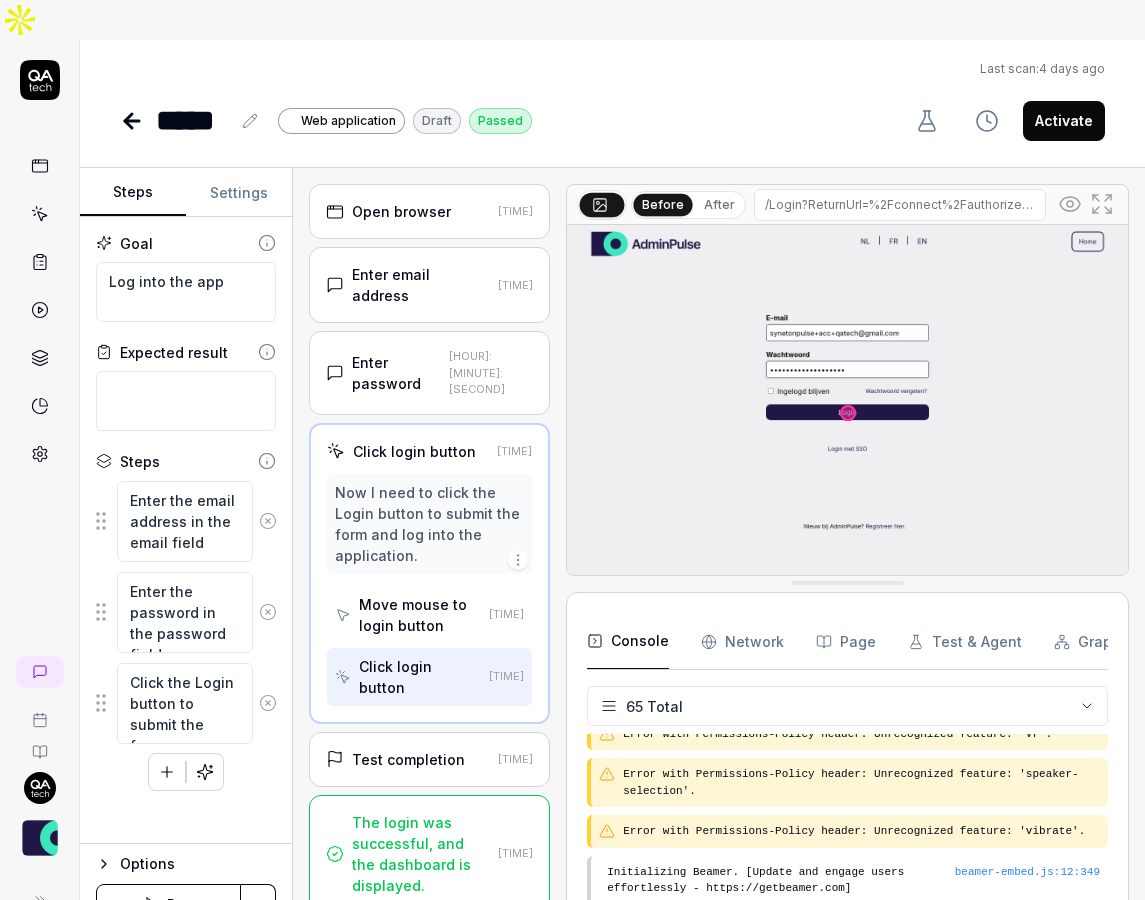 click 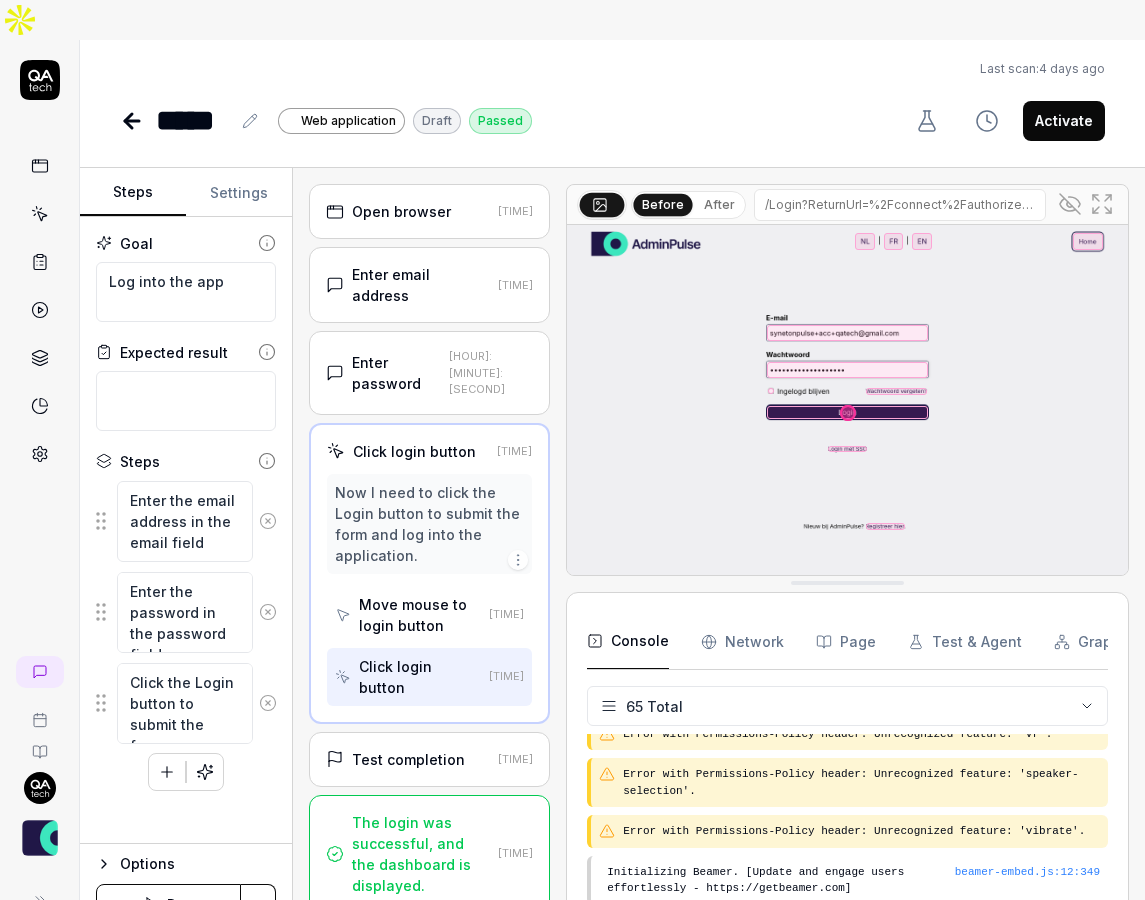 click on "Enter password" at bounding box center [396, 373] 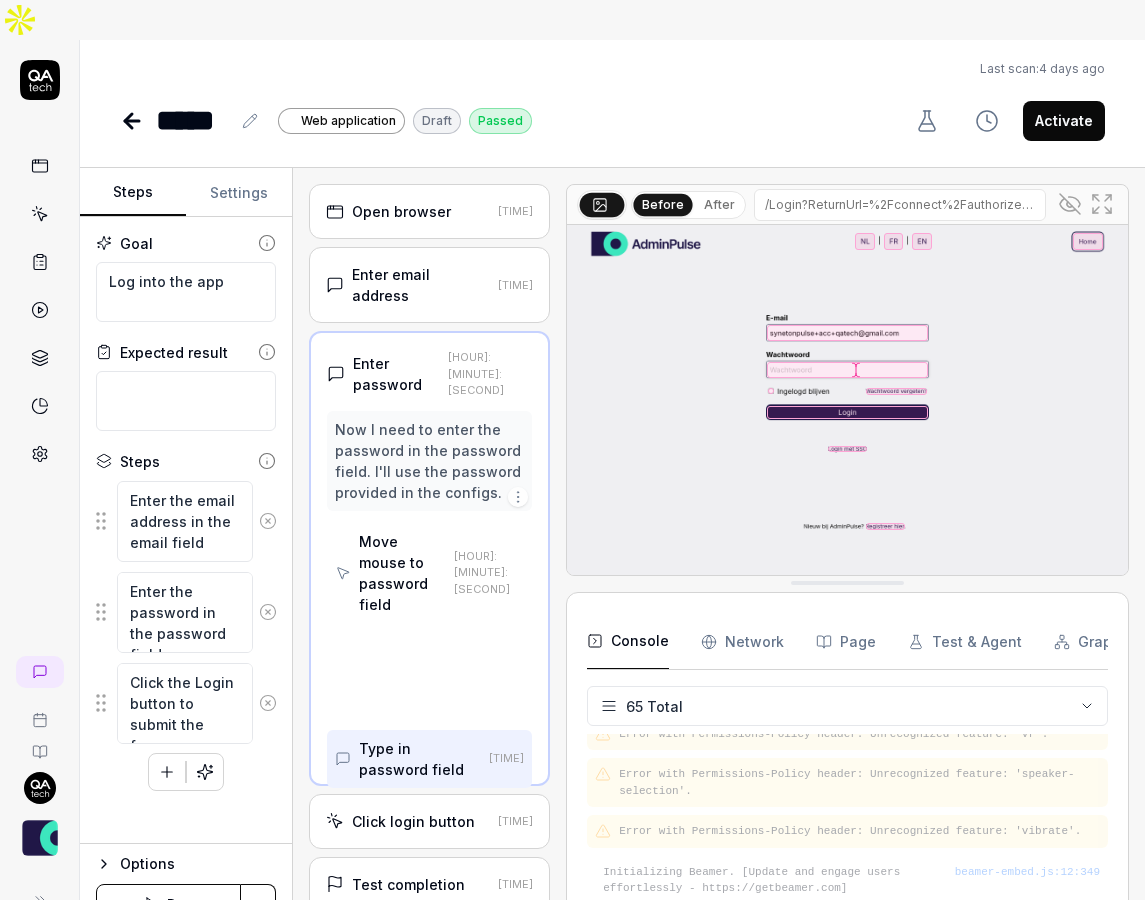 click on "Enter email address" at bounding box center [421, 285] 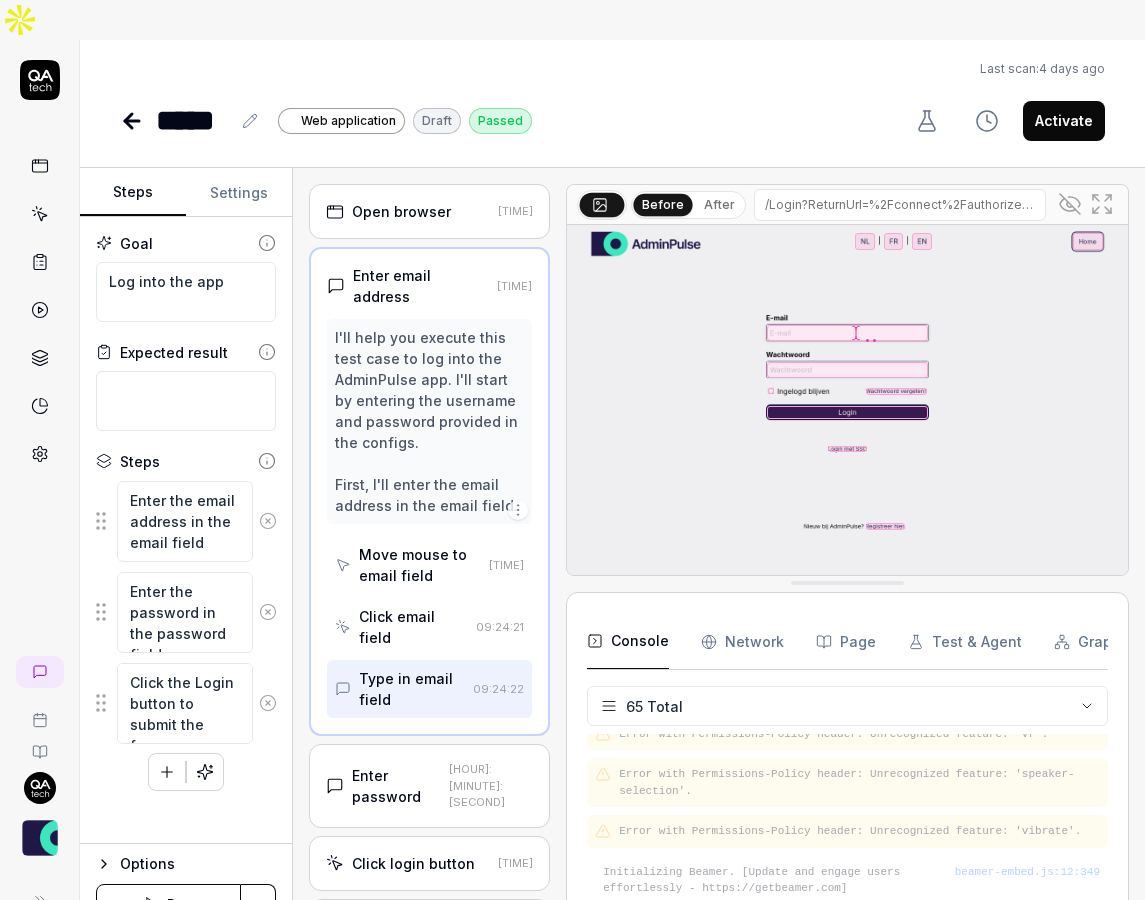 click 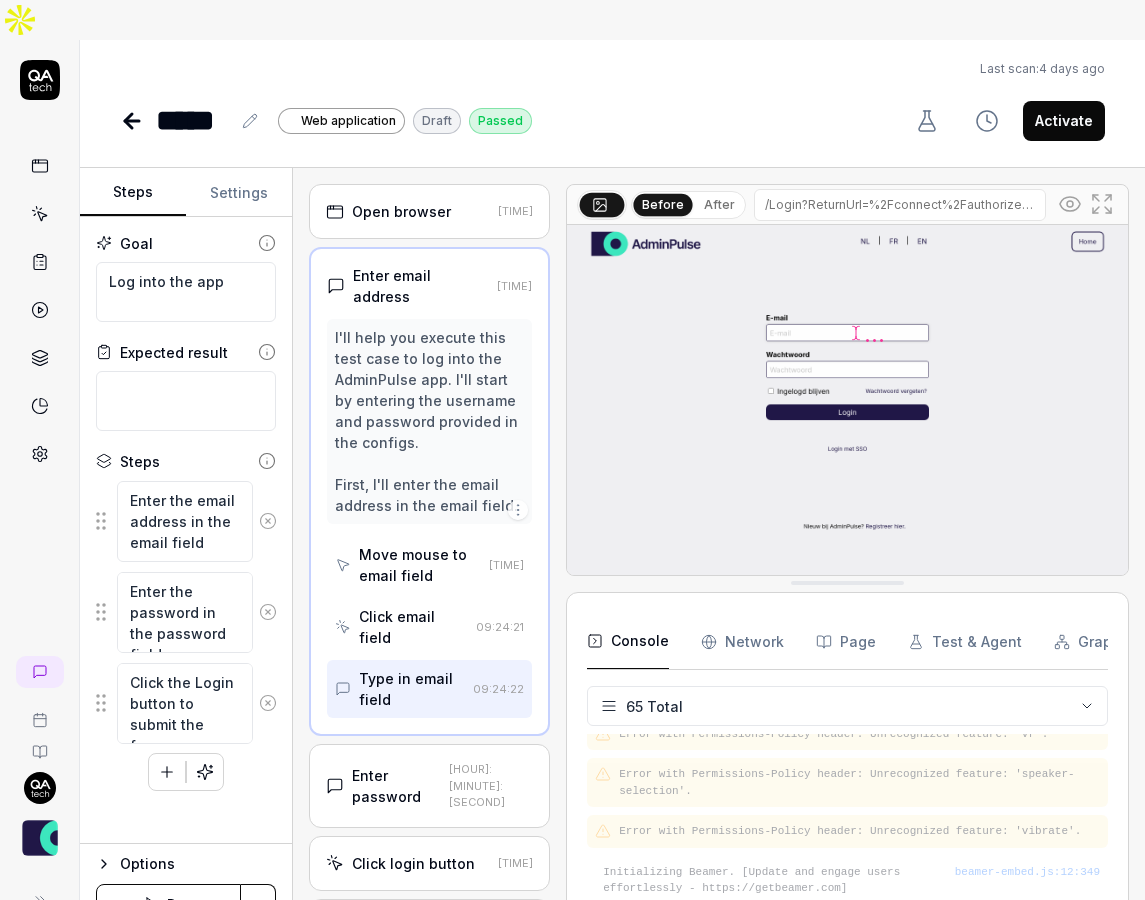 click 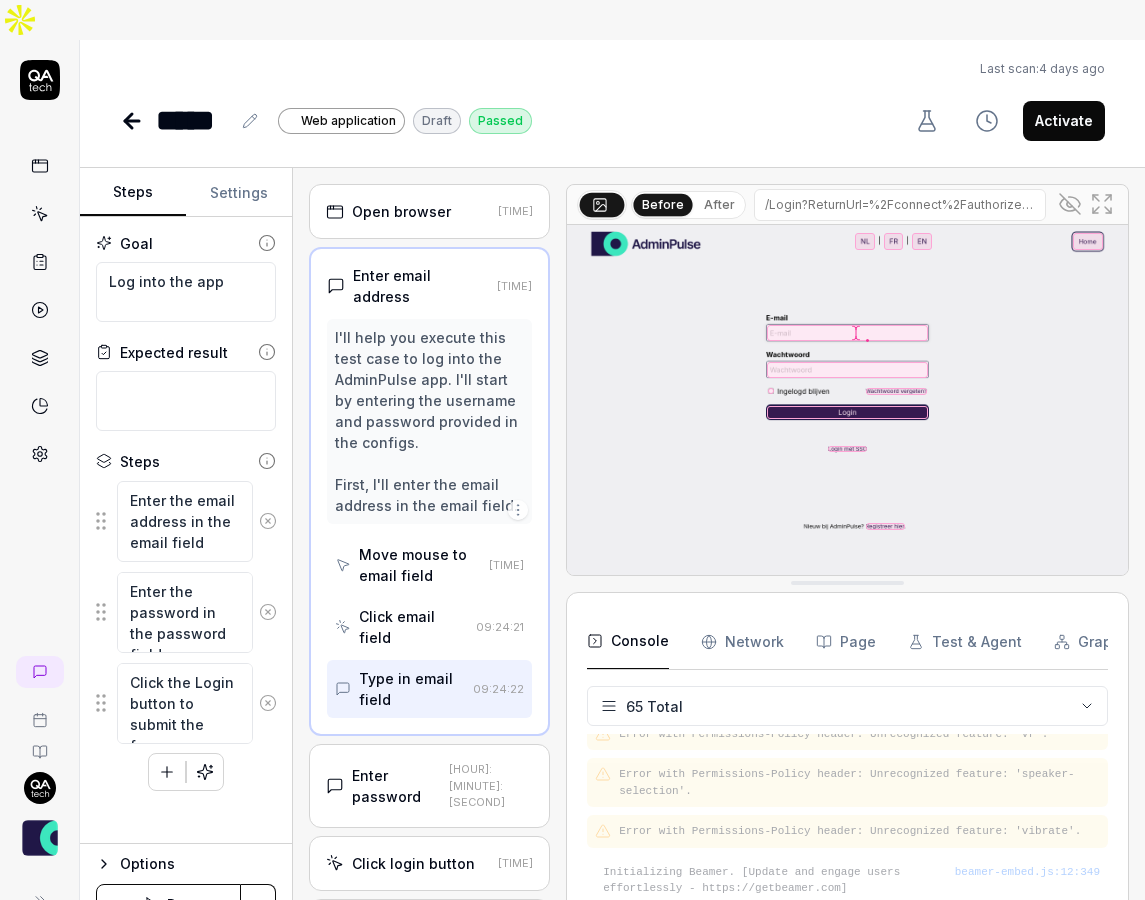 click 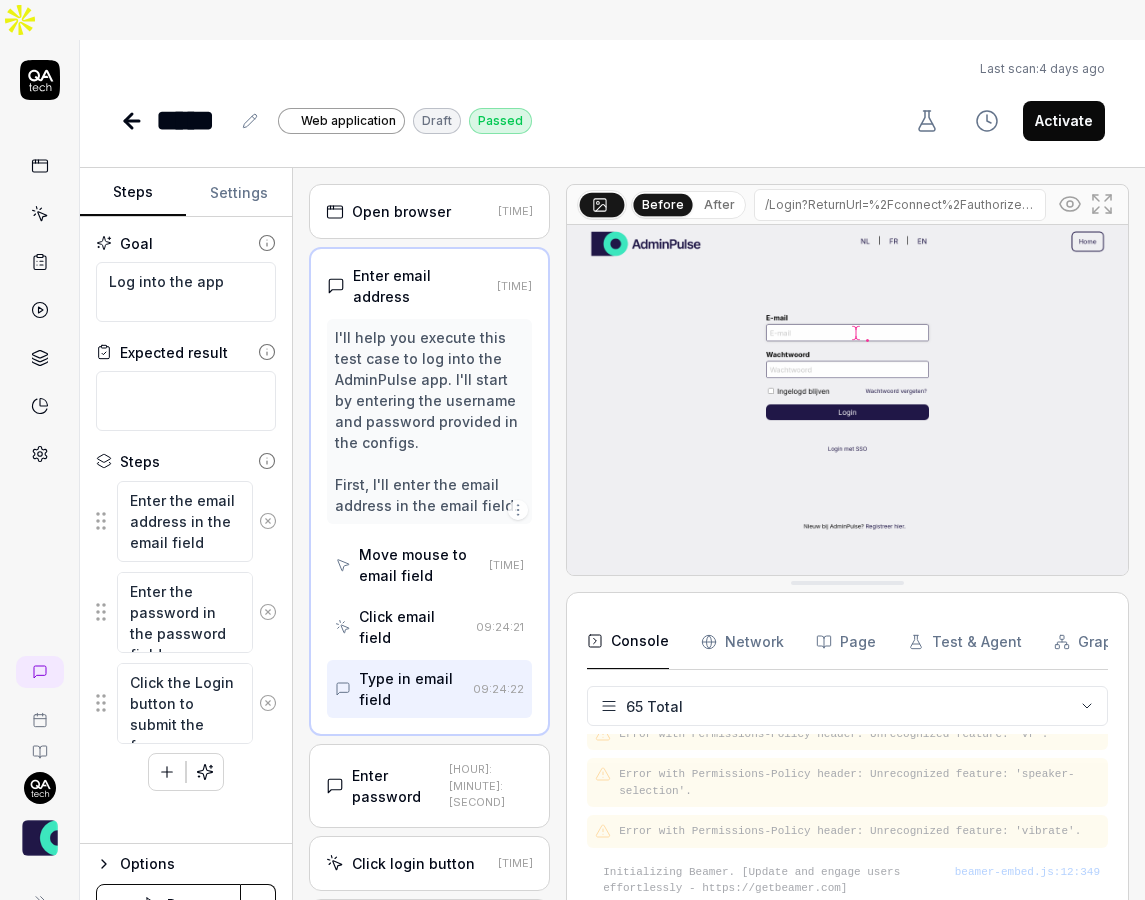 click 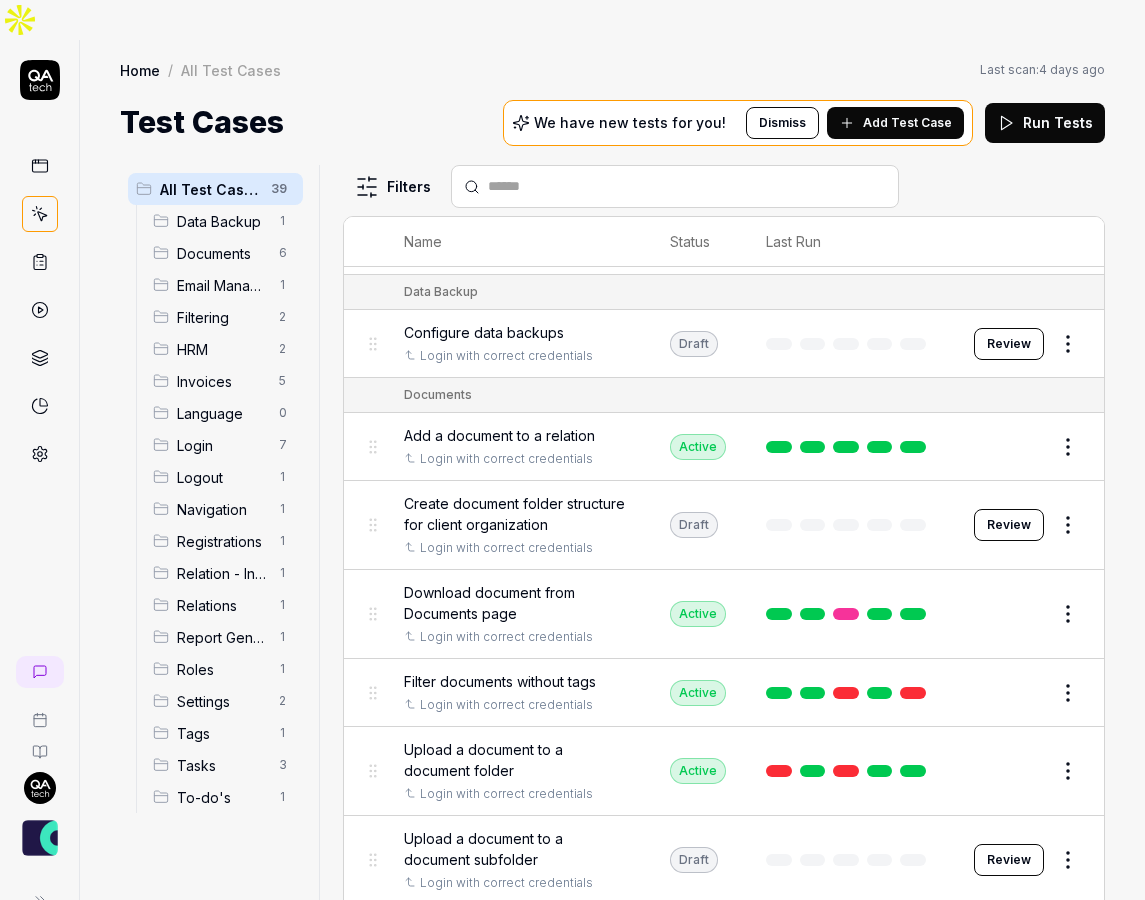 scroll, scrollTop: 0, scrollLeft: 0, axis: both 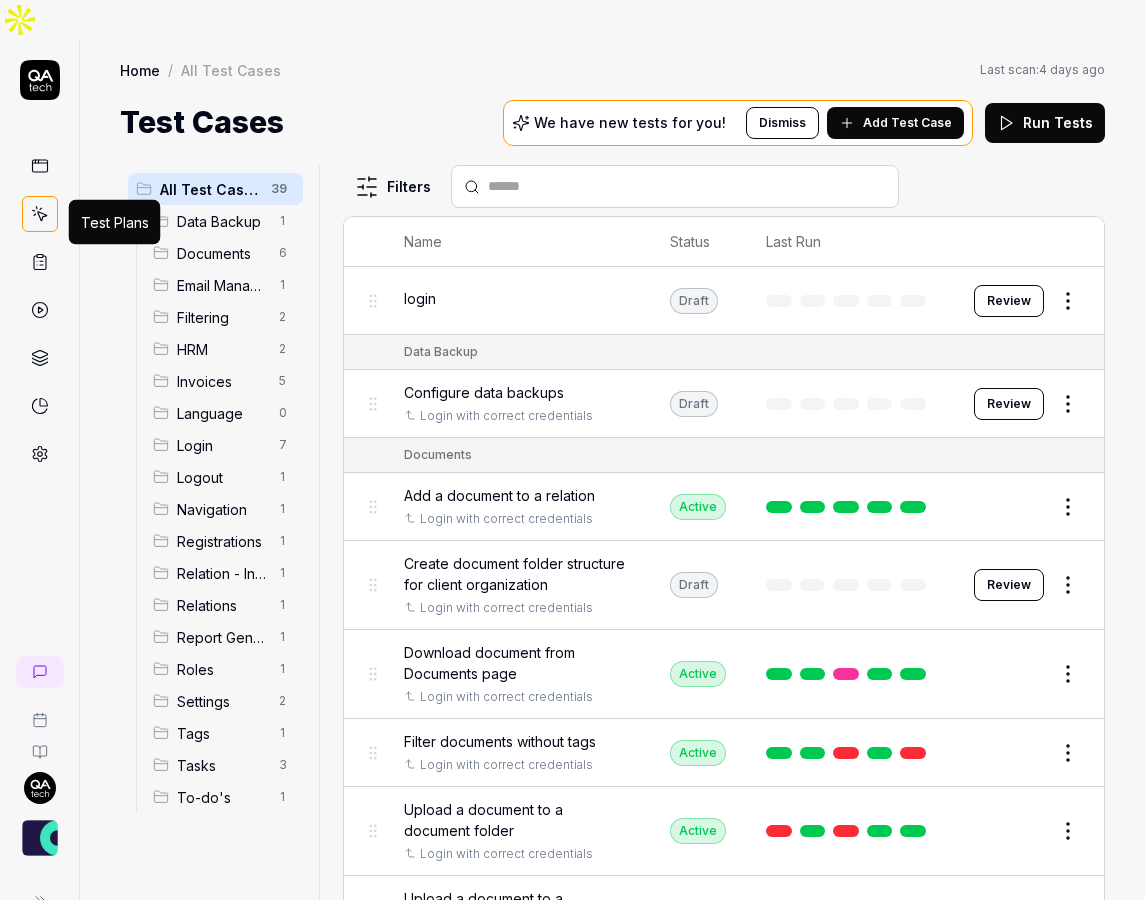 click 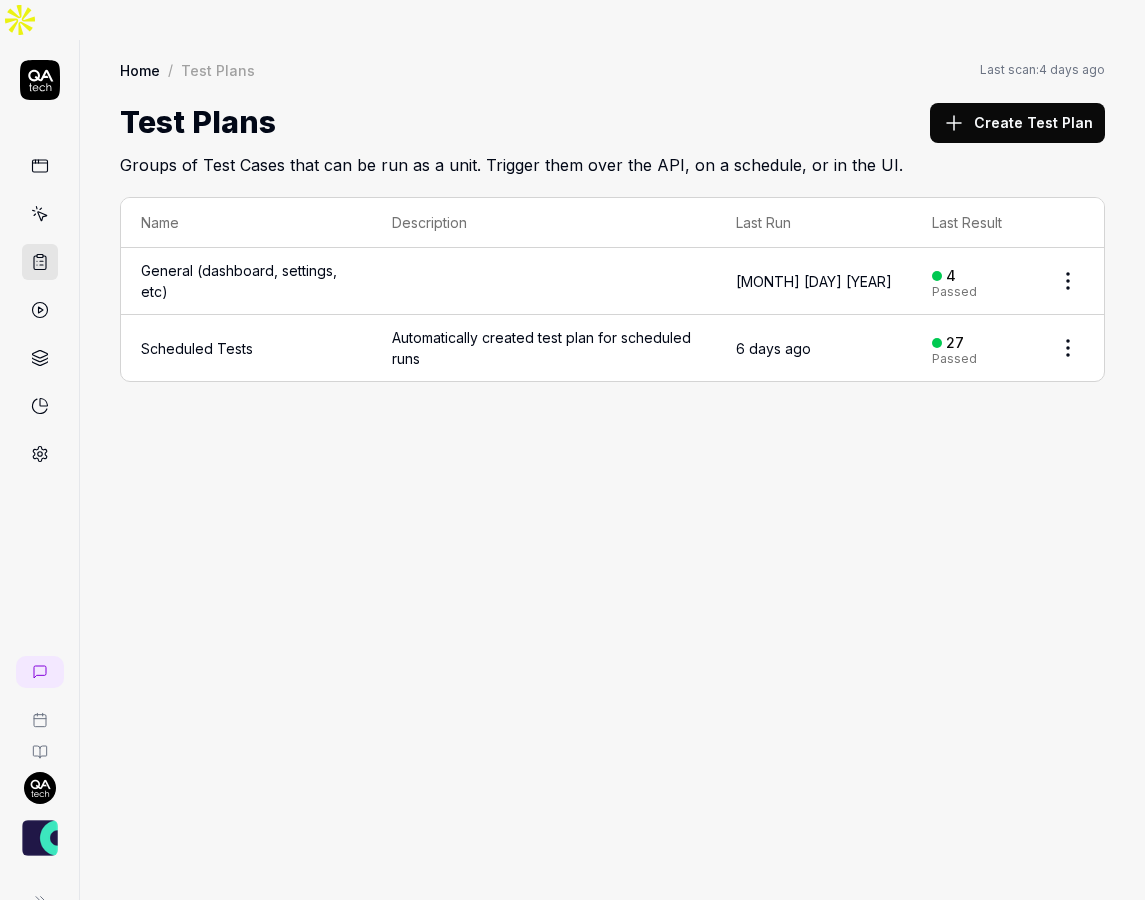 click 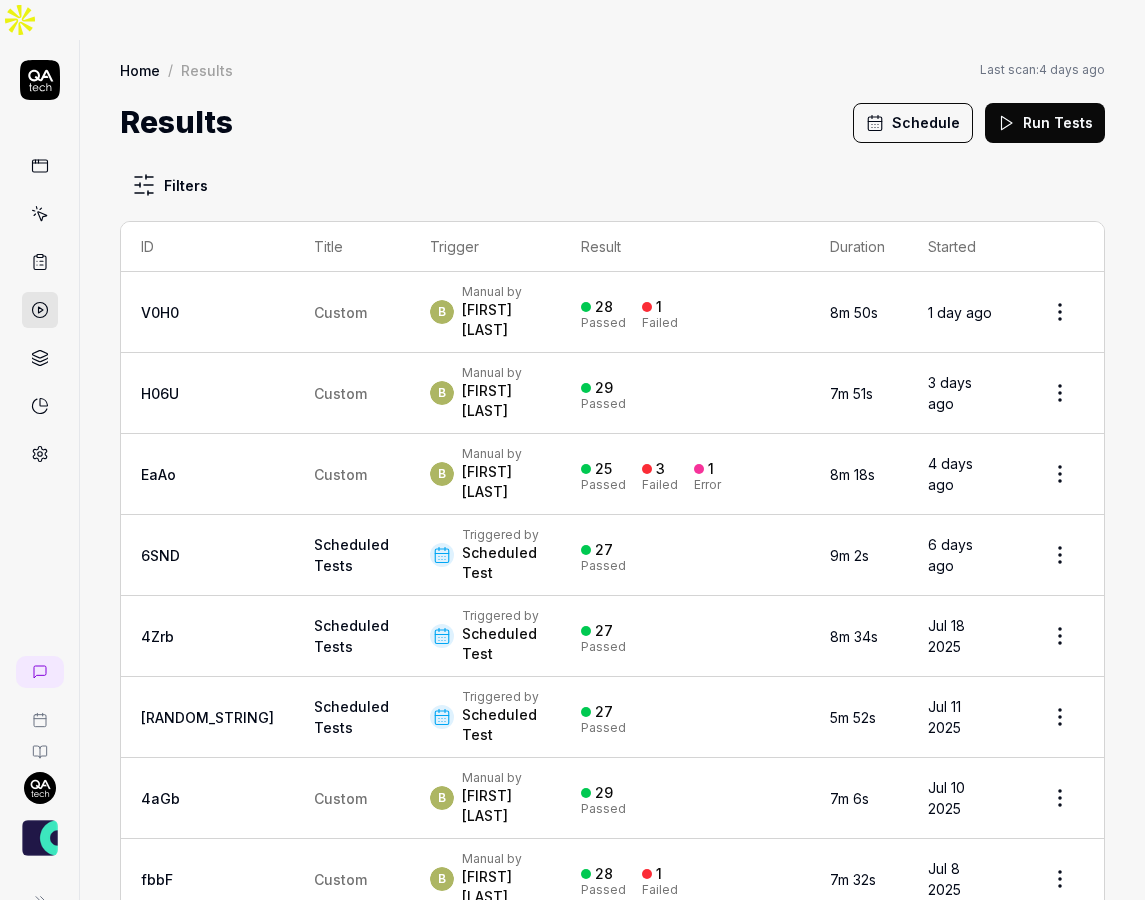click on "Custom" at bounding box center [352, 474] 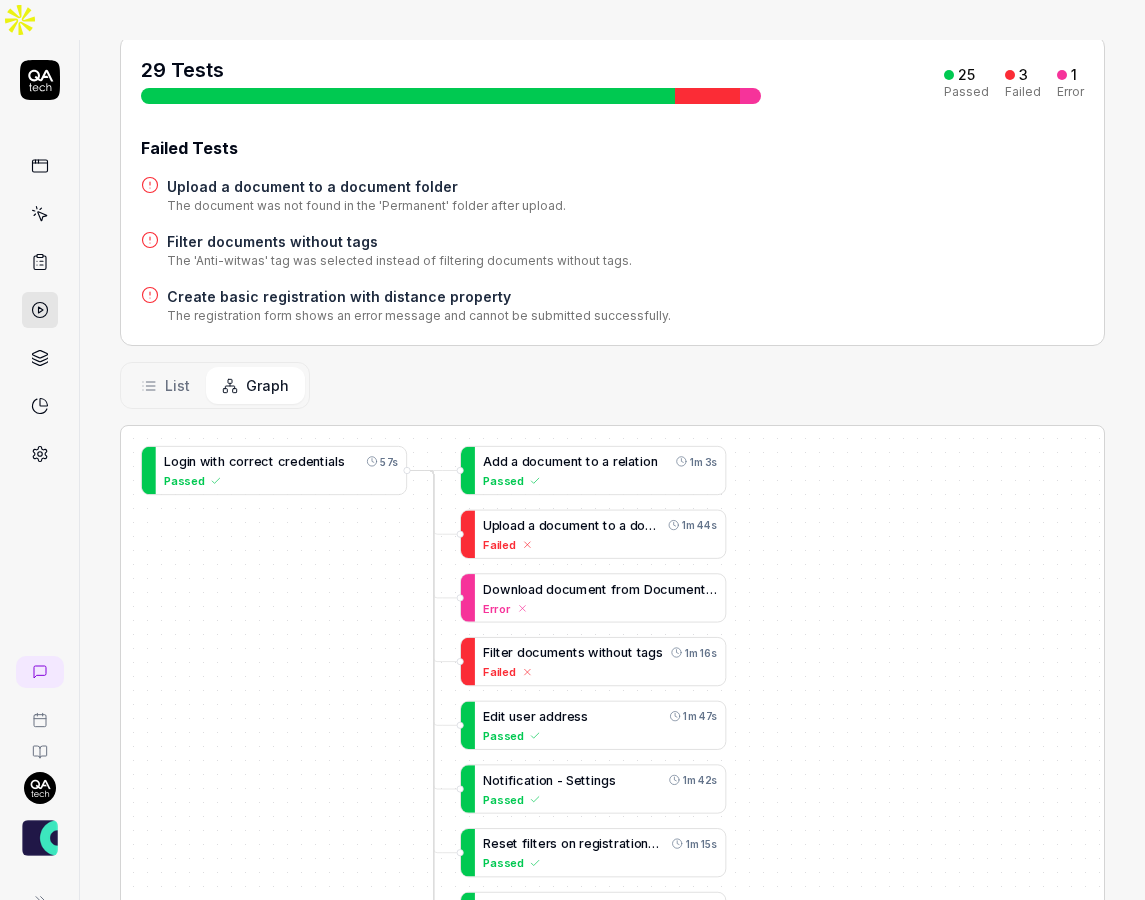 scroll, scrollTop: 270, scrollLeft: 0, axis: vertical 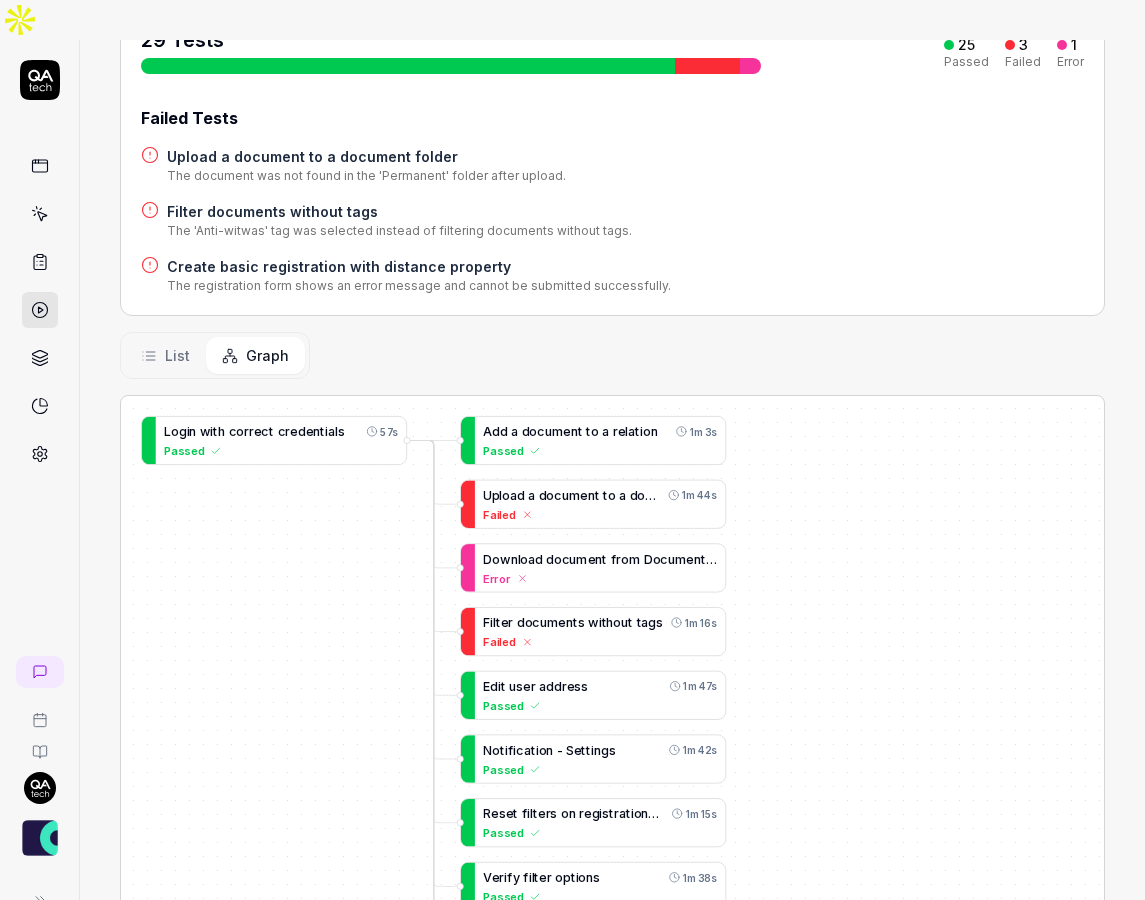 click 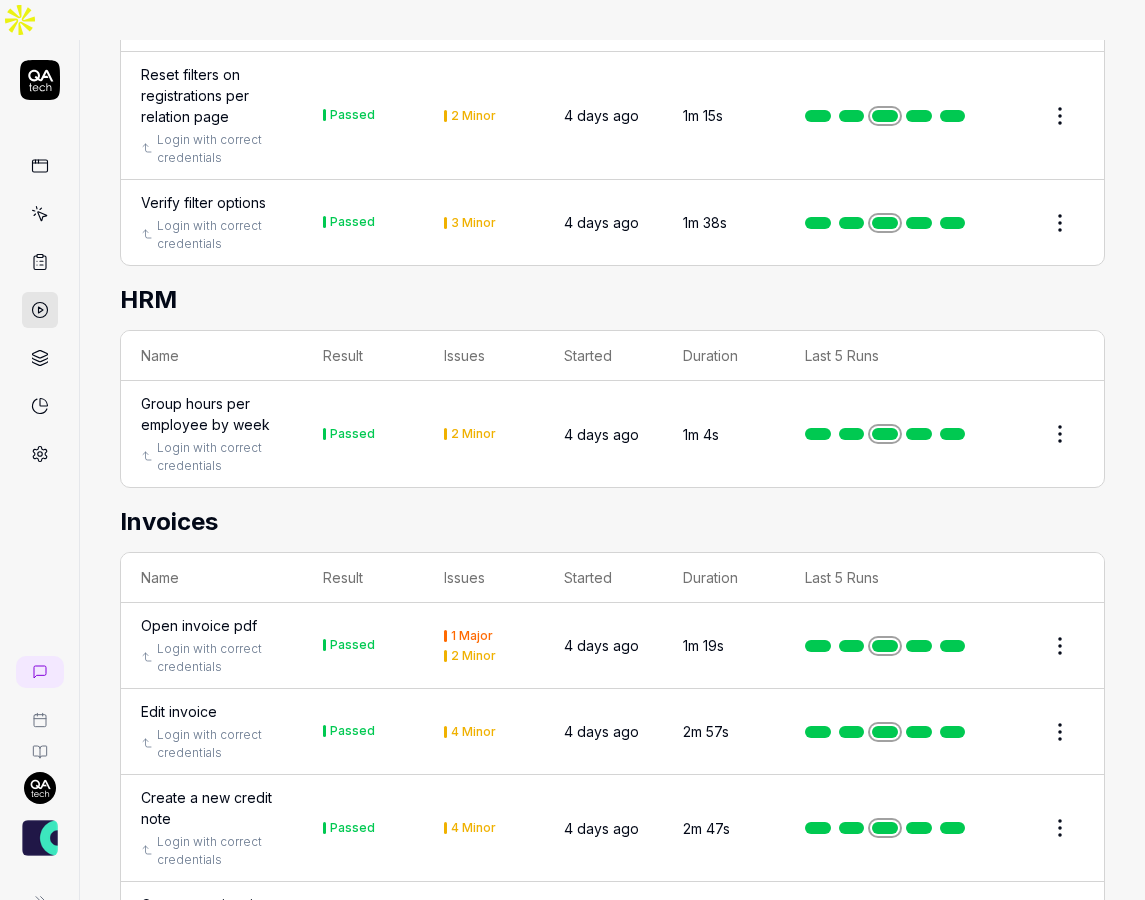 scroll, scrollTop: 2257, scrollLeft: 0, axis: vertical 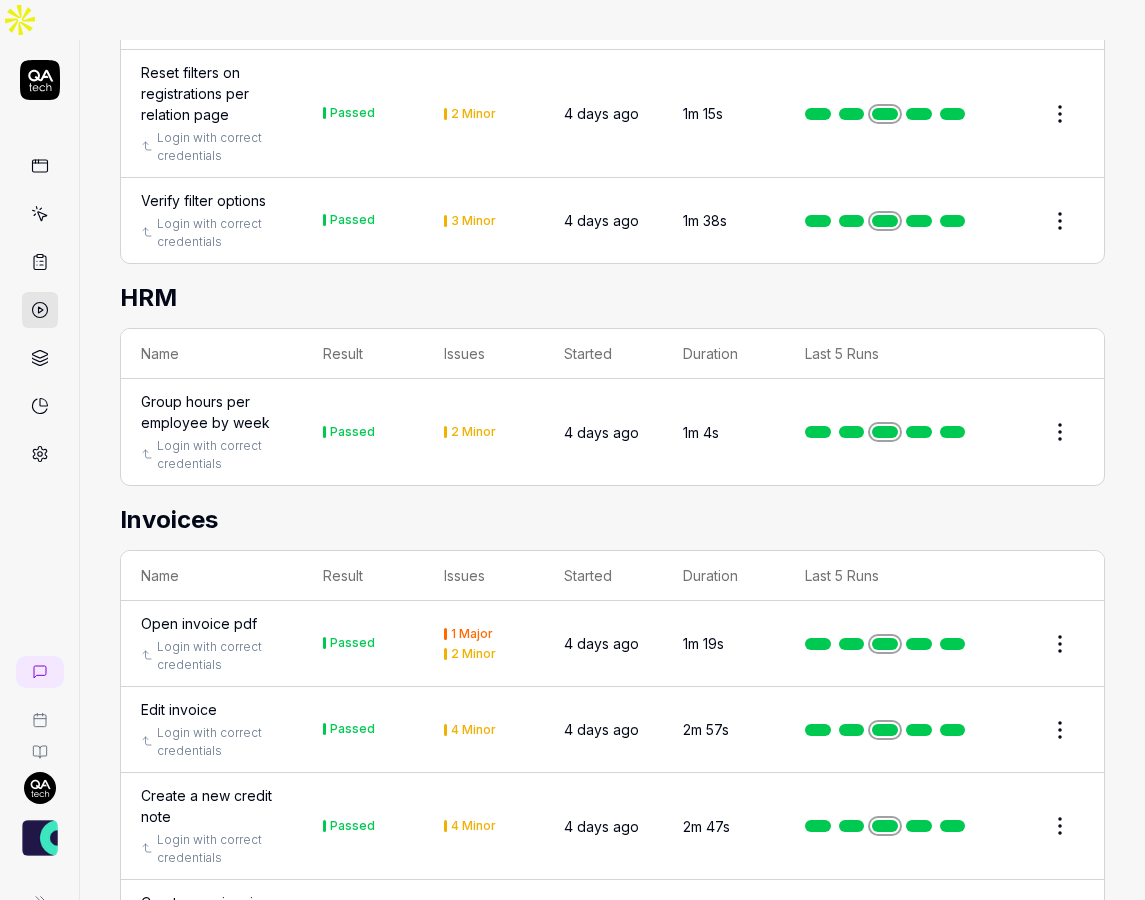 click on "Edit invoice" at bounding box center [179, 709] 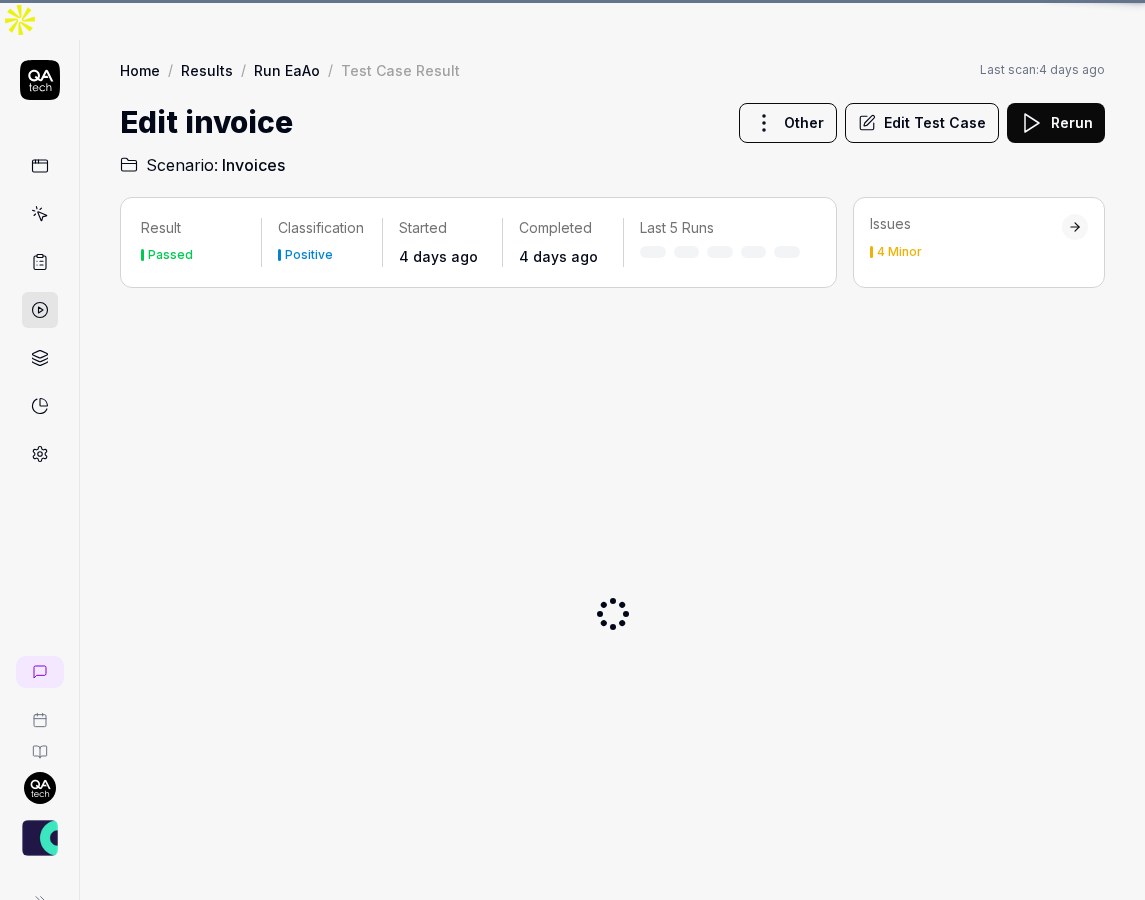 scroll, scrollTop: 0, scrollLeft: 0, axis: both 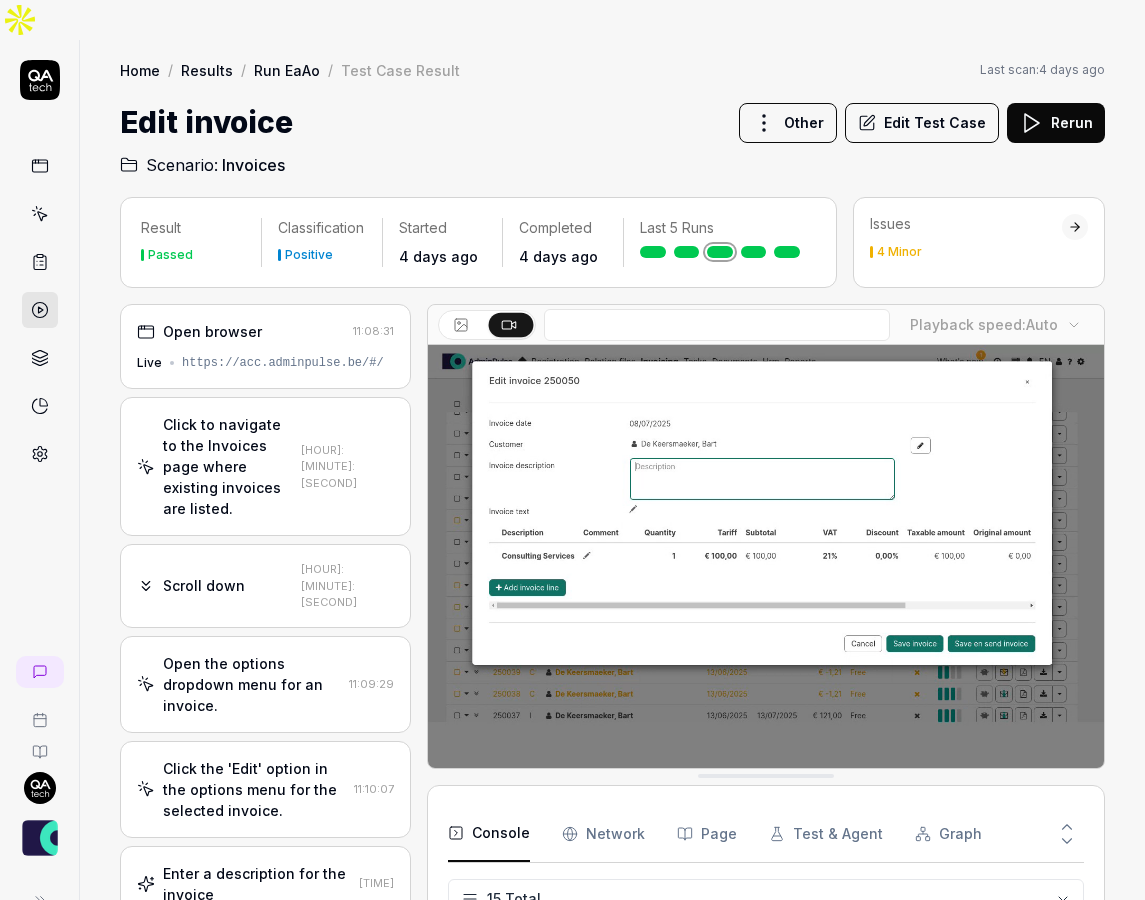click on "Open browser" at bounding box center (241, 331) 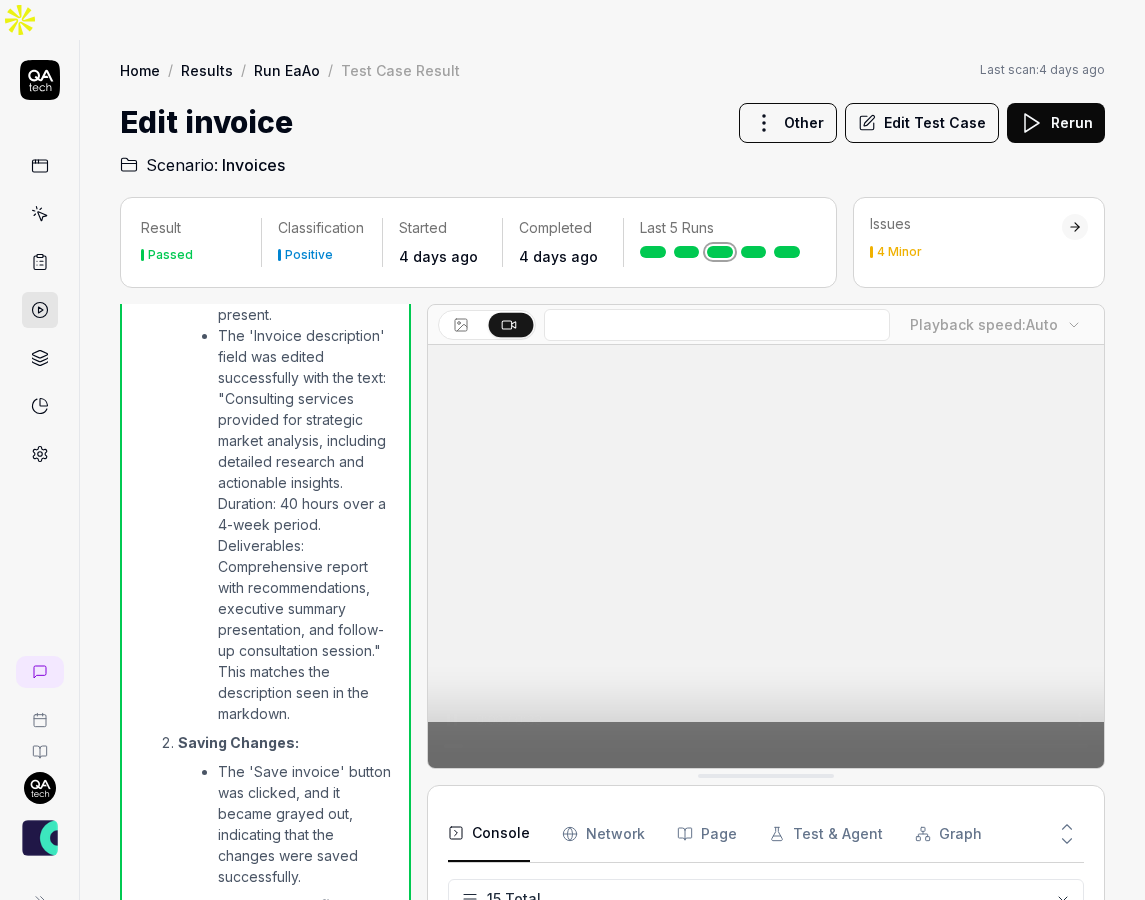 scroll, scrollTop: 1262, scrollLeft: 0, axis: vertical 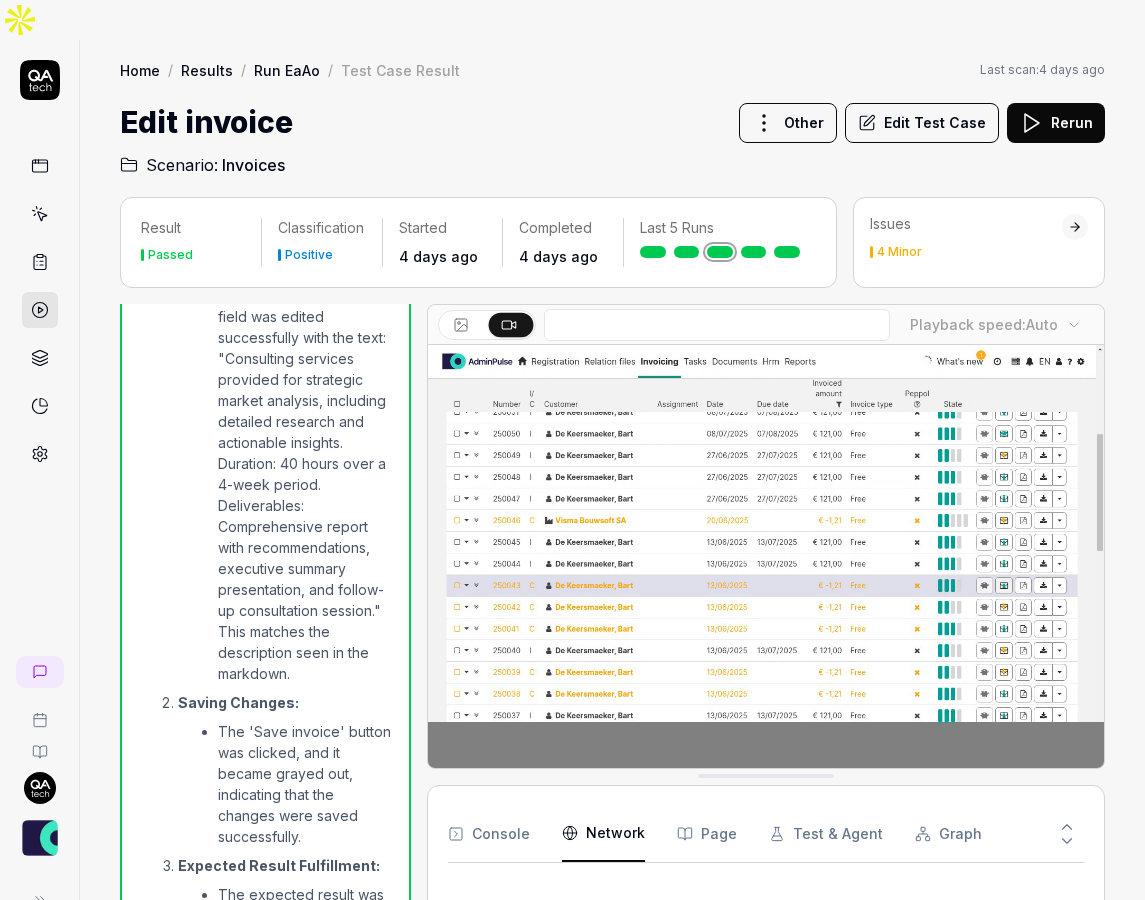 click on "Network" at bounding box center [603, 834] 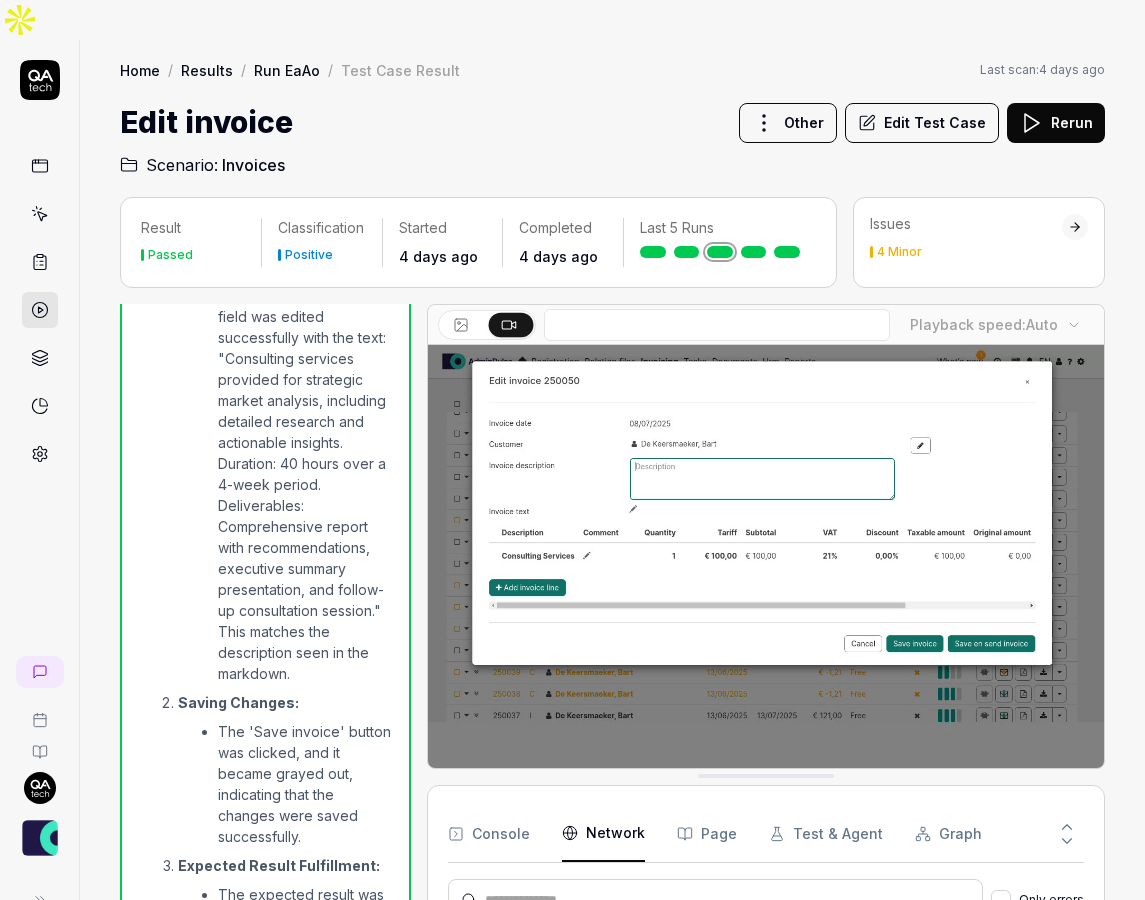scroll, scrollTop: 1169, scrollLeft: 0, axis: vertical 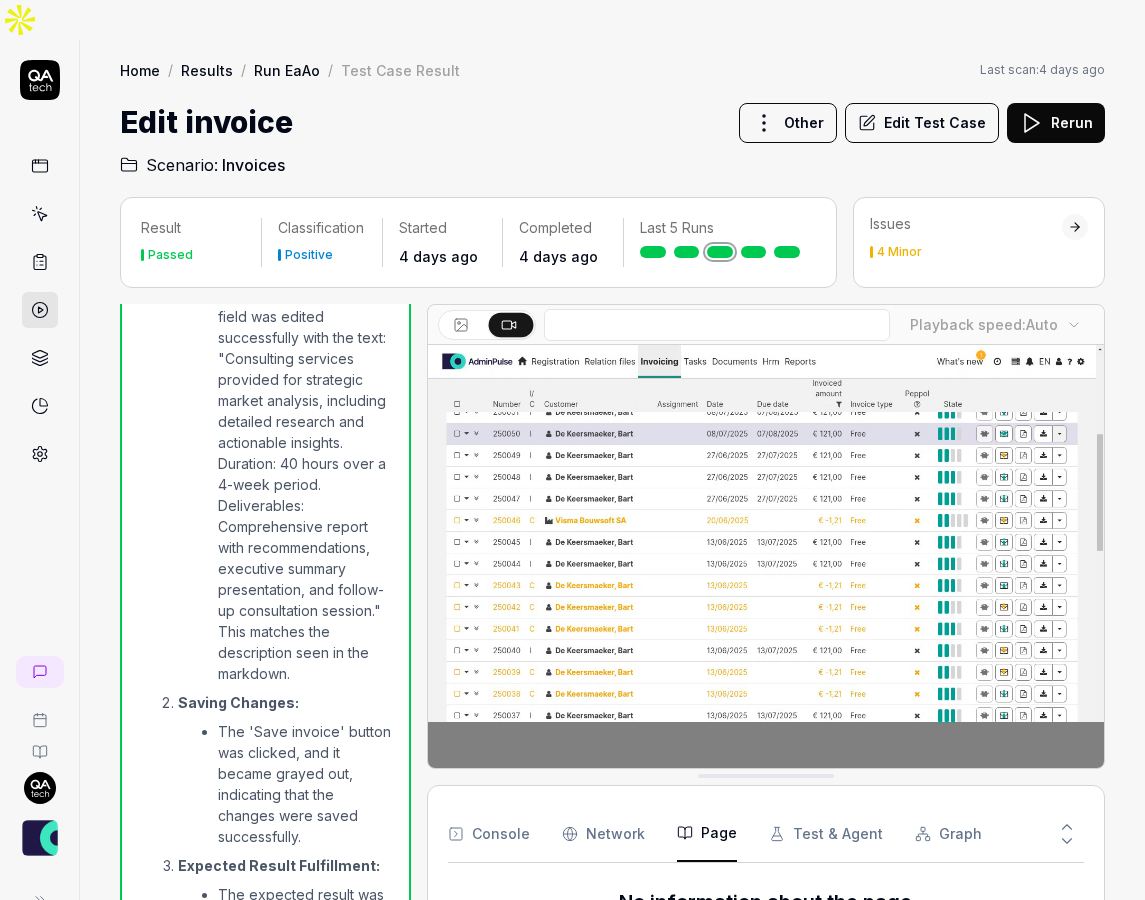 click on "Page" at bounding box center [707, 834] 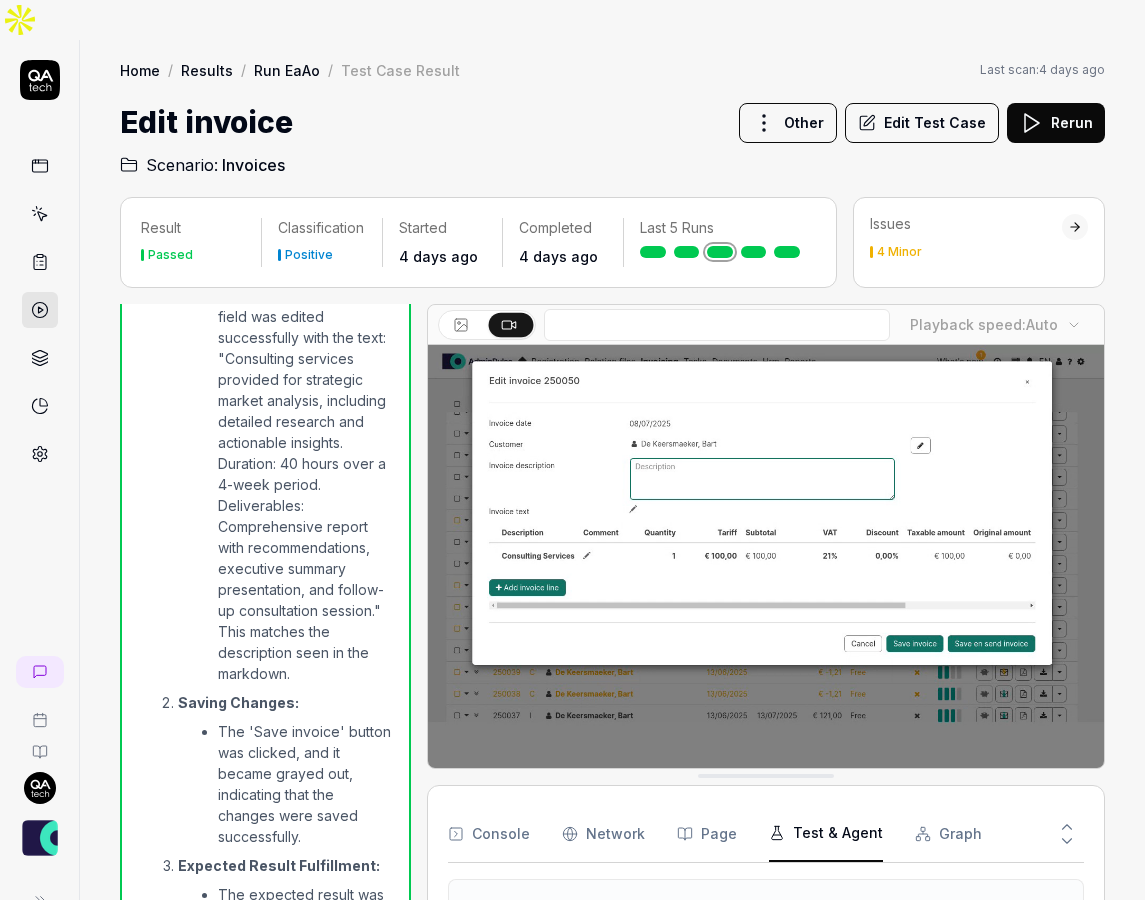 click on "Test & Agent" at bounding box center (826, 834) 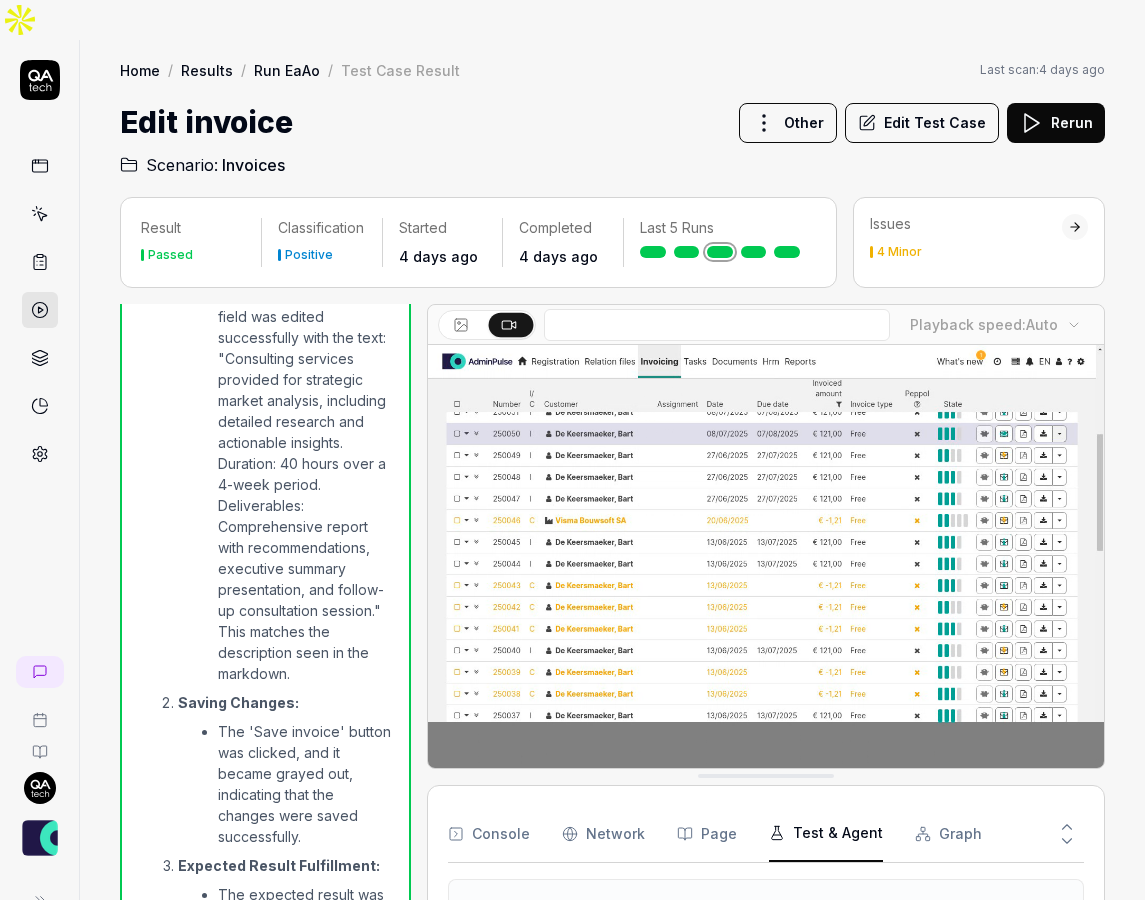 click on "Graph" at bounding box center [948, 834] 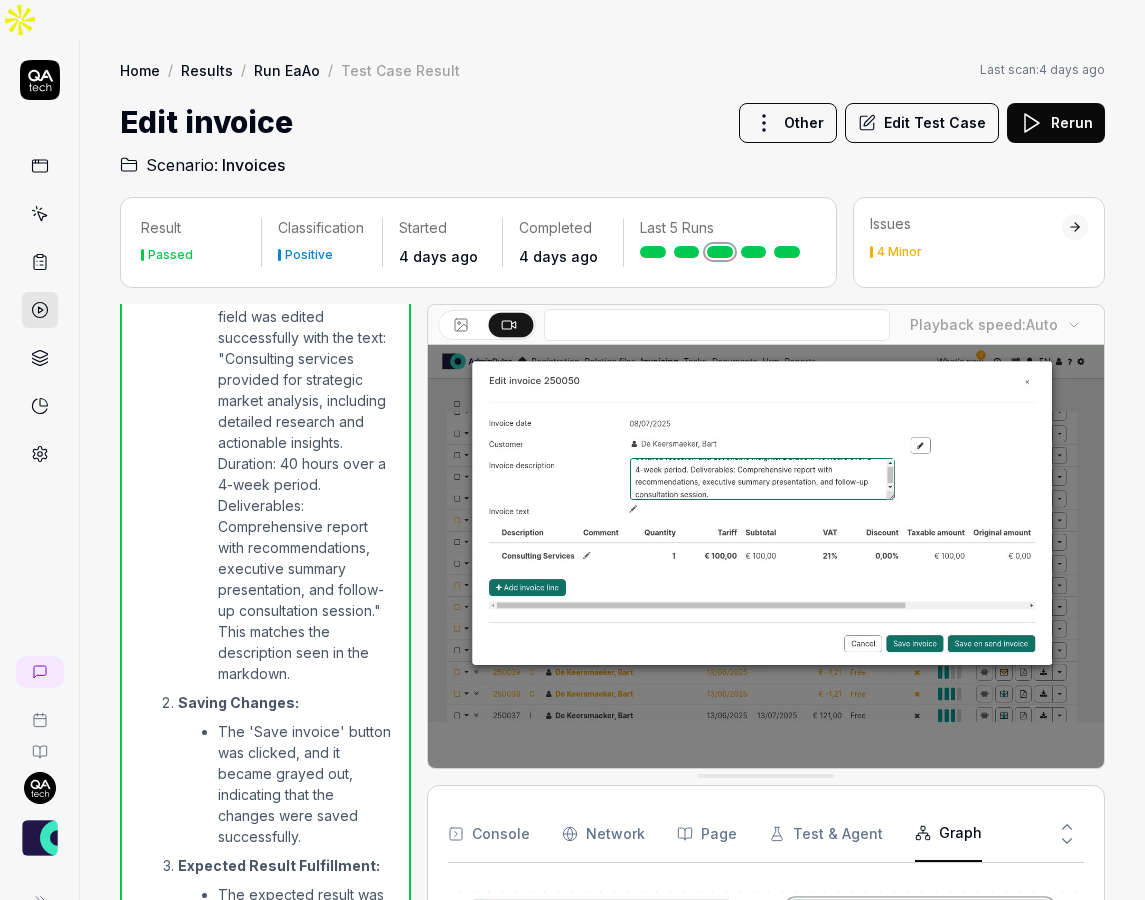 click on "Console" at bounding box center (489, 834) 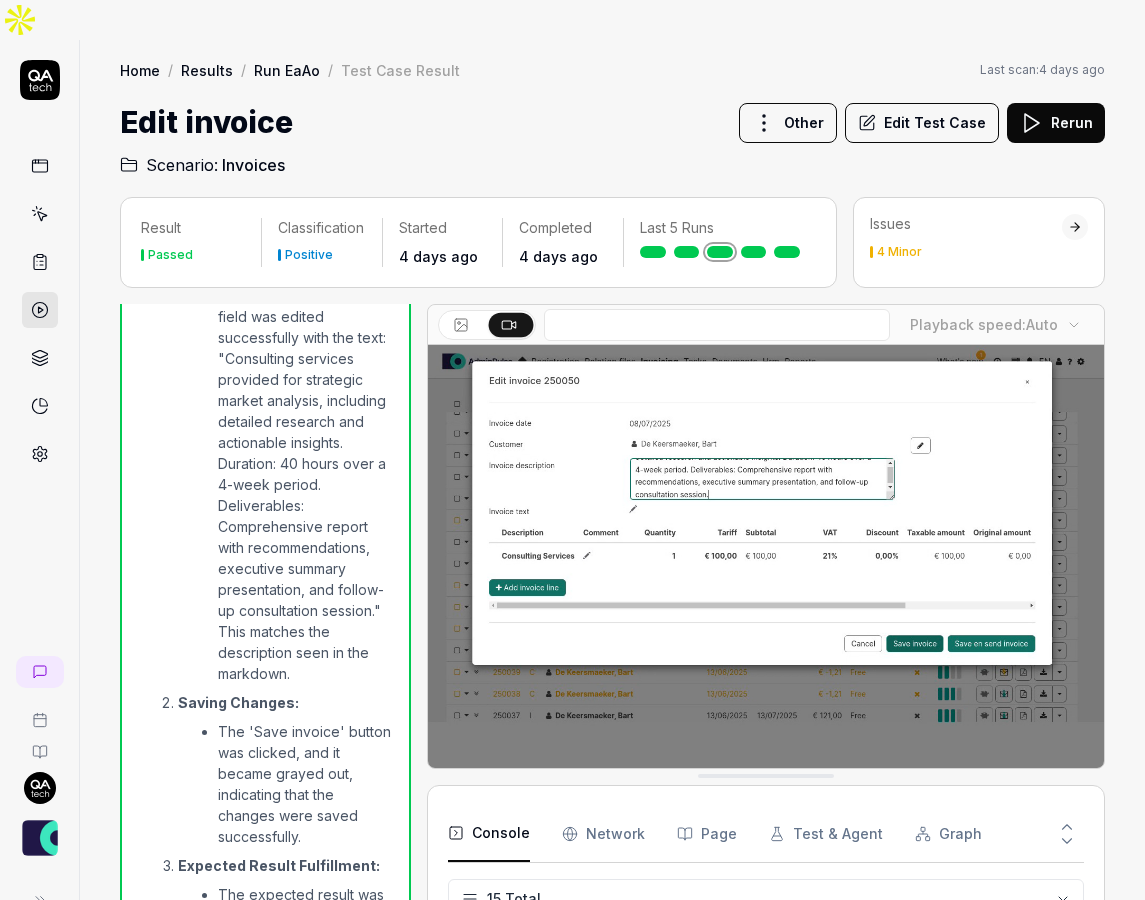 scroll, scrollTop: 609, scrollLeft: 0, axis: vertical 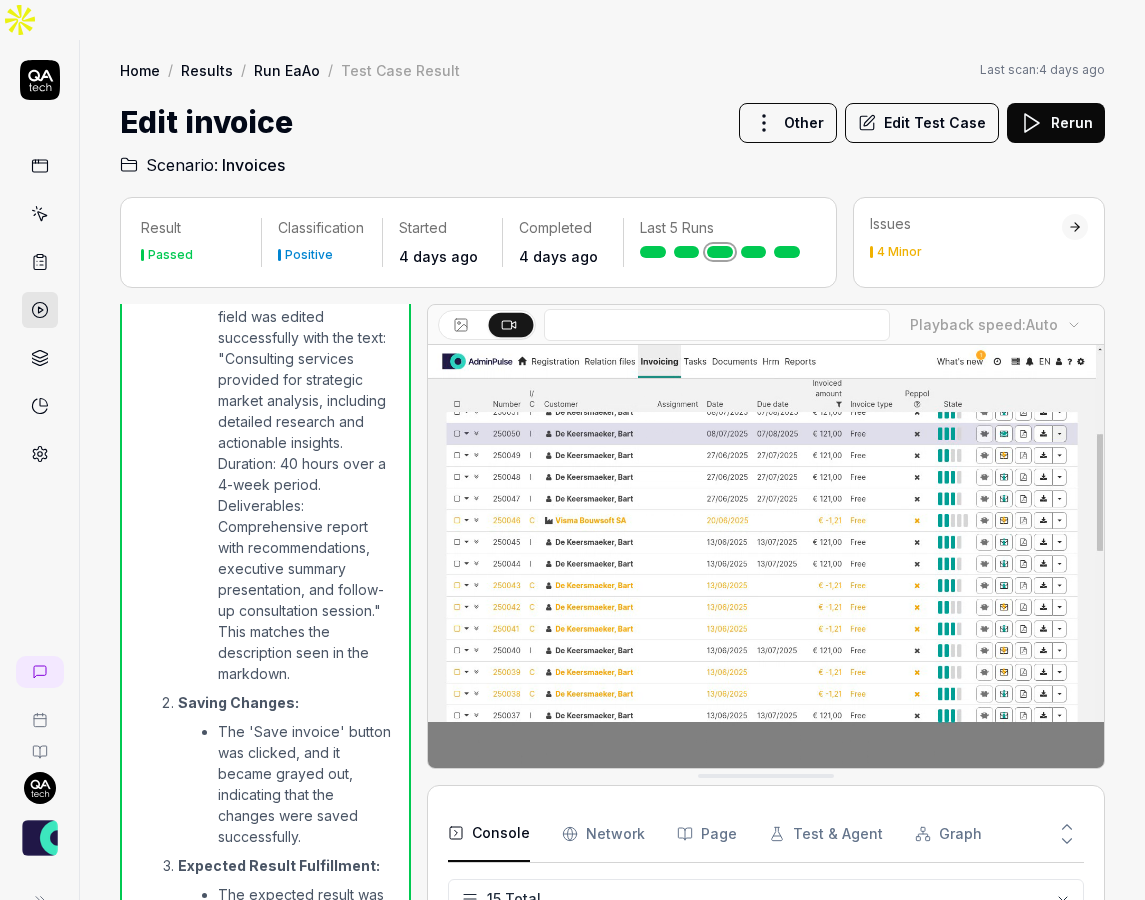click 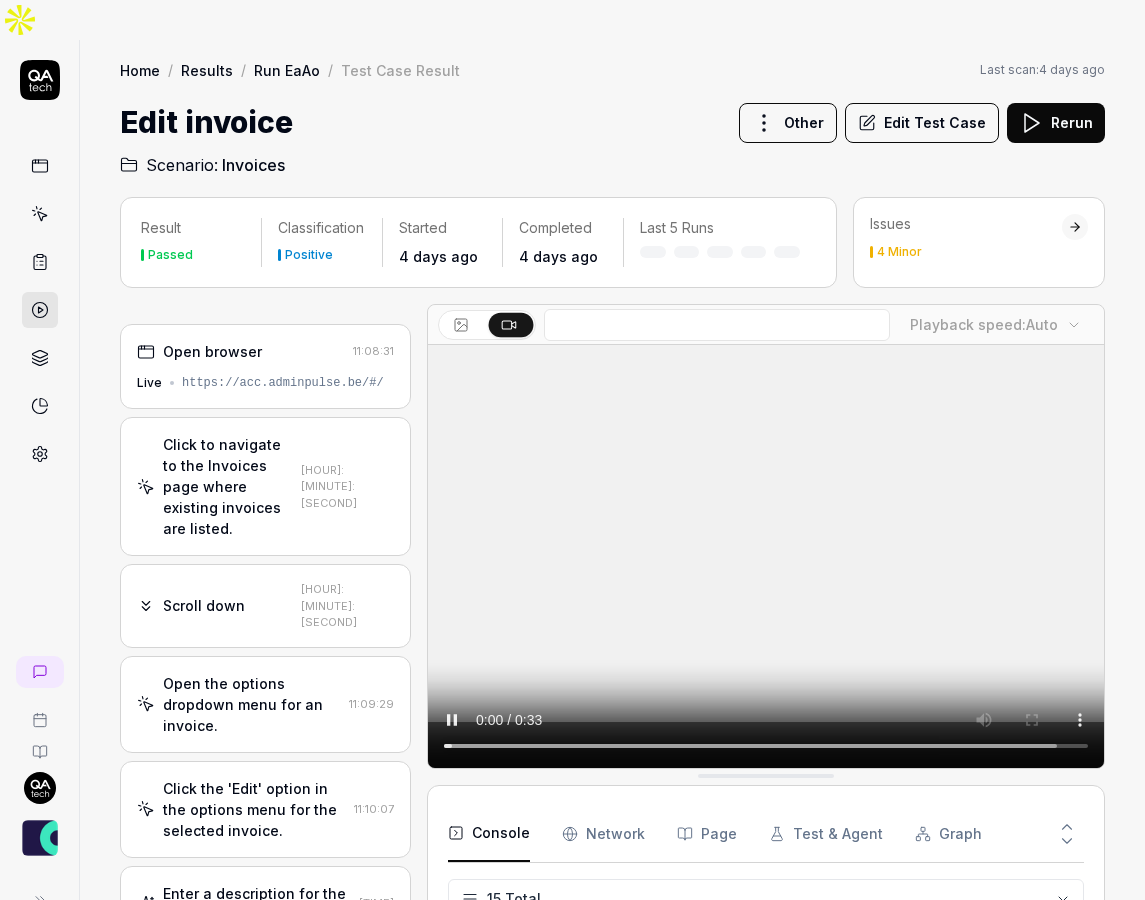 scroll, scrollTop: 609, scrollLeft: 0, axis: vertical 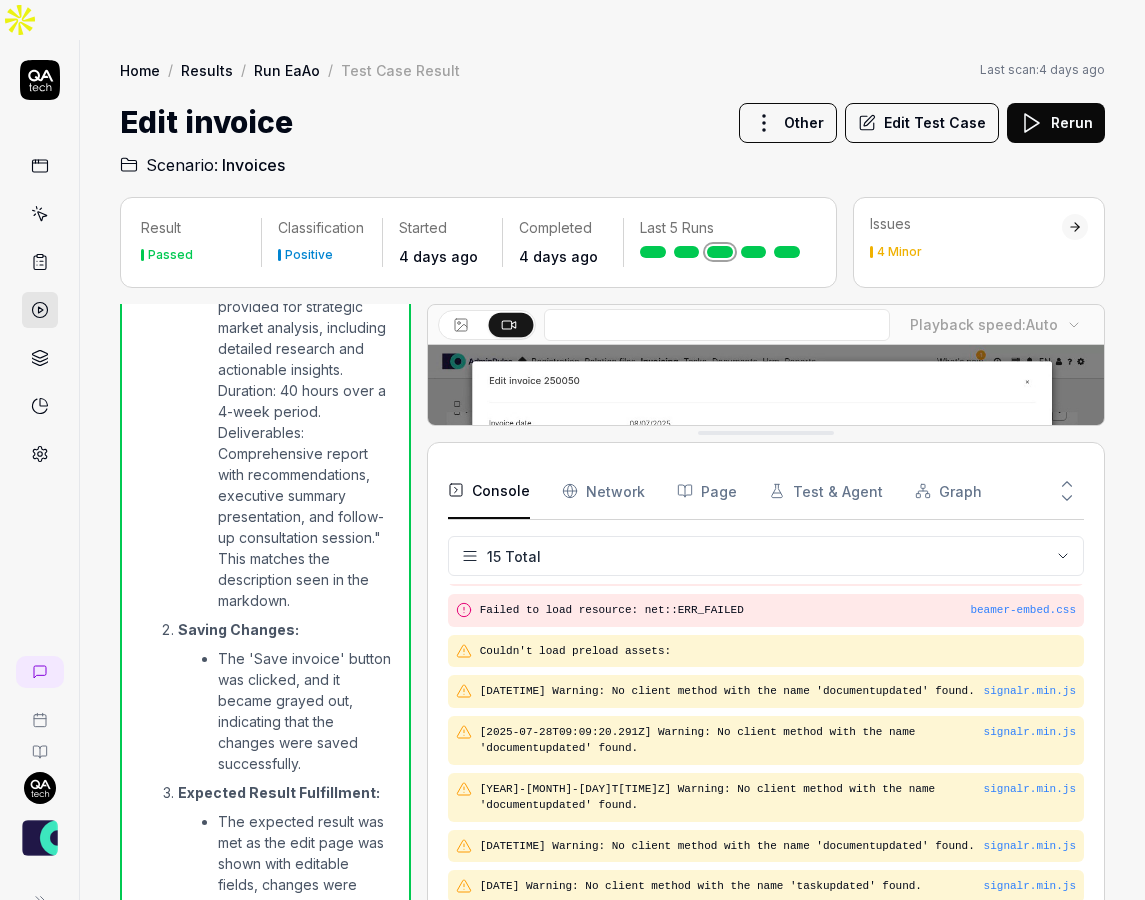 drag, startPoint x: 669, startPoint y: 739, endPoint x: 633, endPoint y: 383, distance: 357.81558 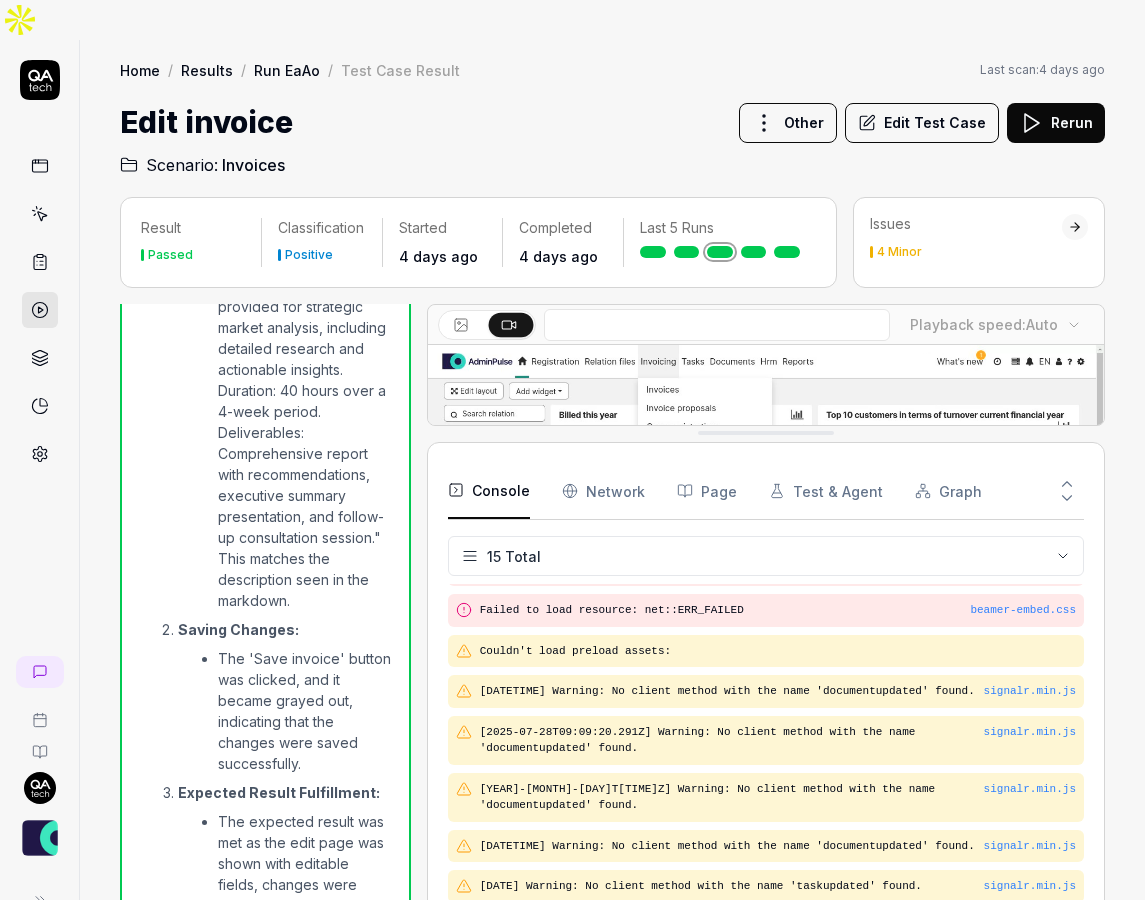 scroll, scrollTop: 413, scrollLeft: 0, axis: vertical 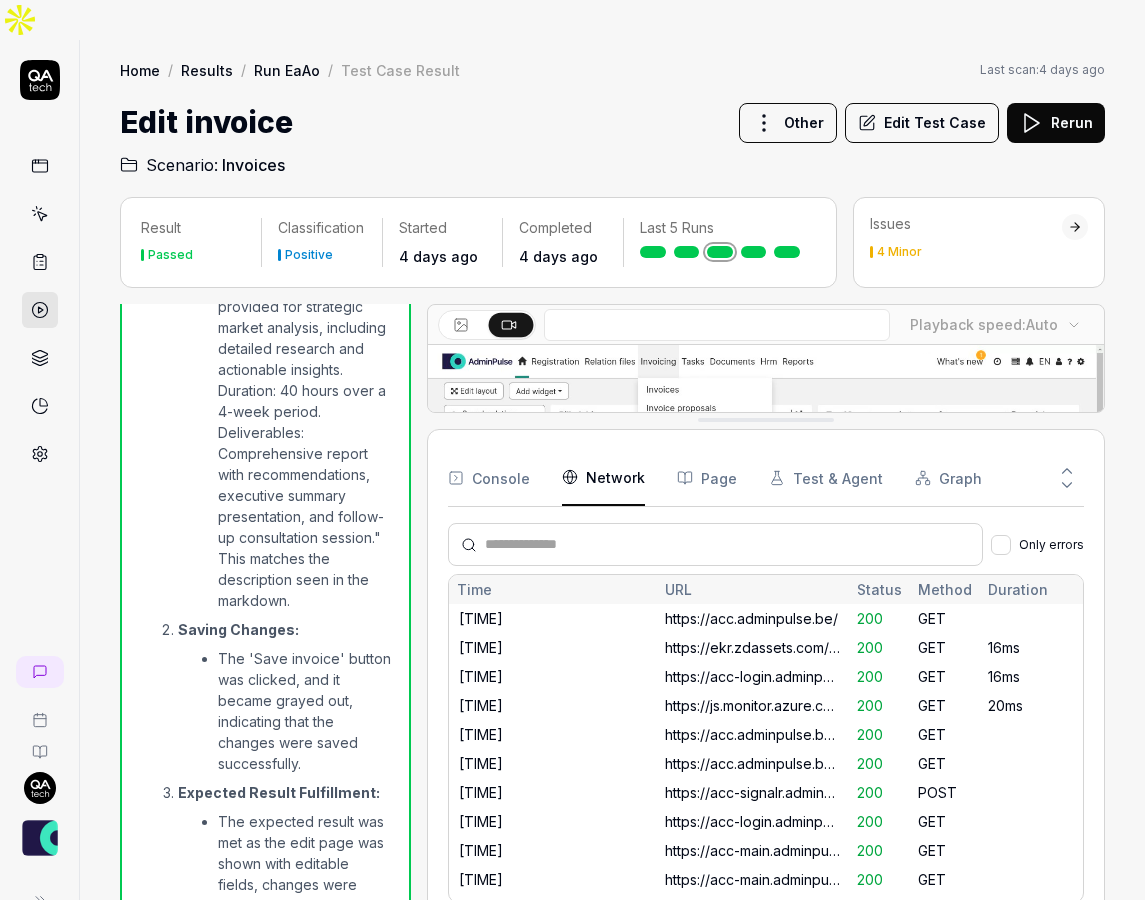 click on "Network" at bounding box center [603, 478] 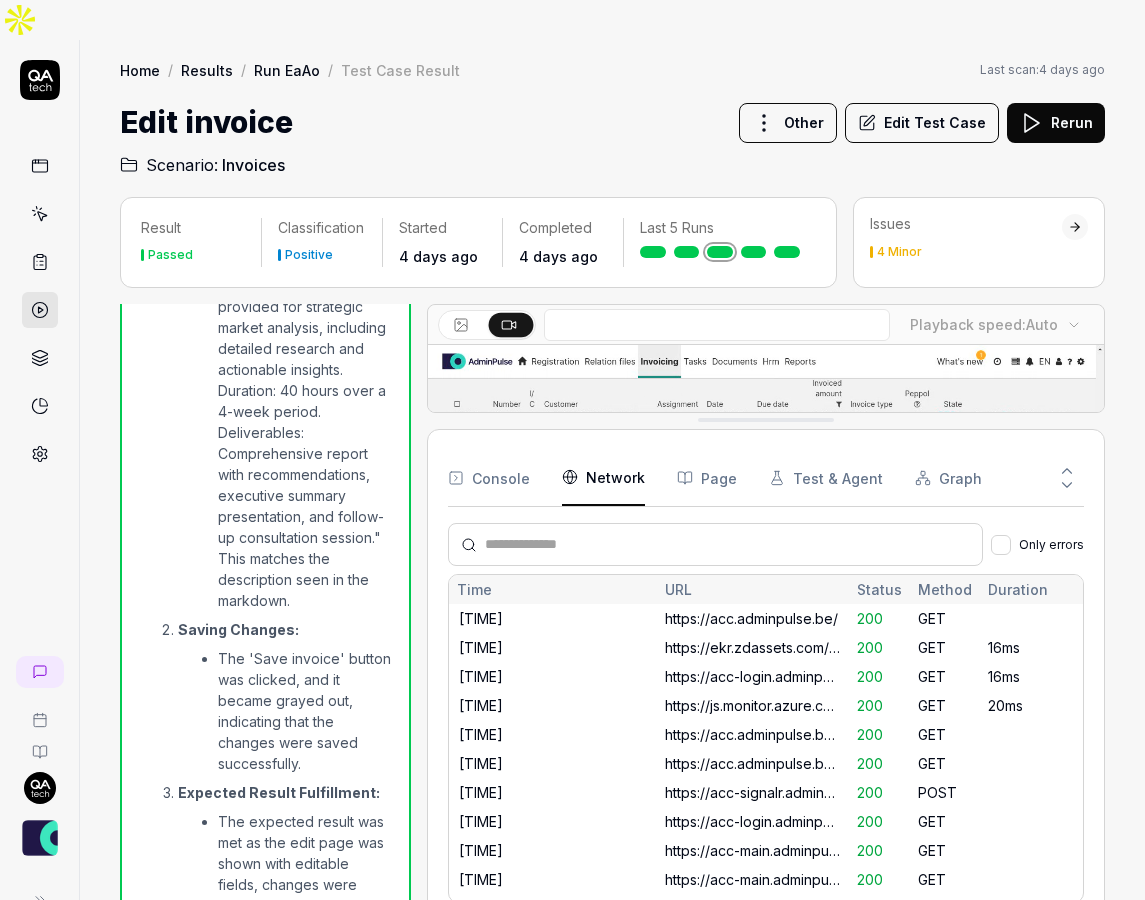 scroll, scrollTop: 973, scrollLeft: 0, axis: vertical 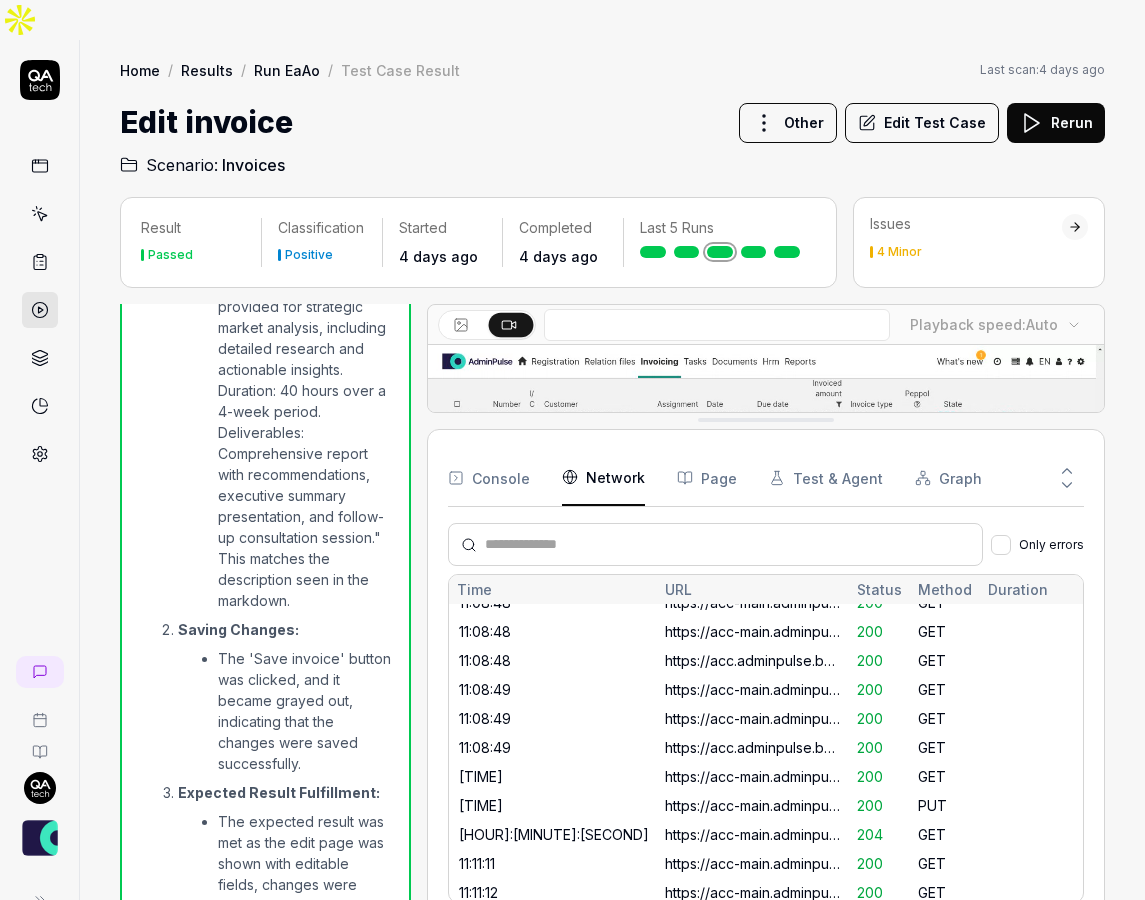 click on "Console" at bounding box center (489, 478) 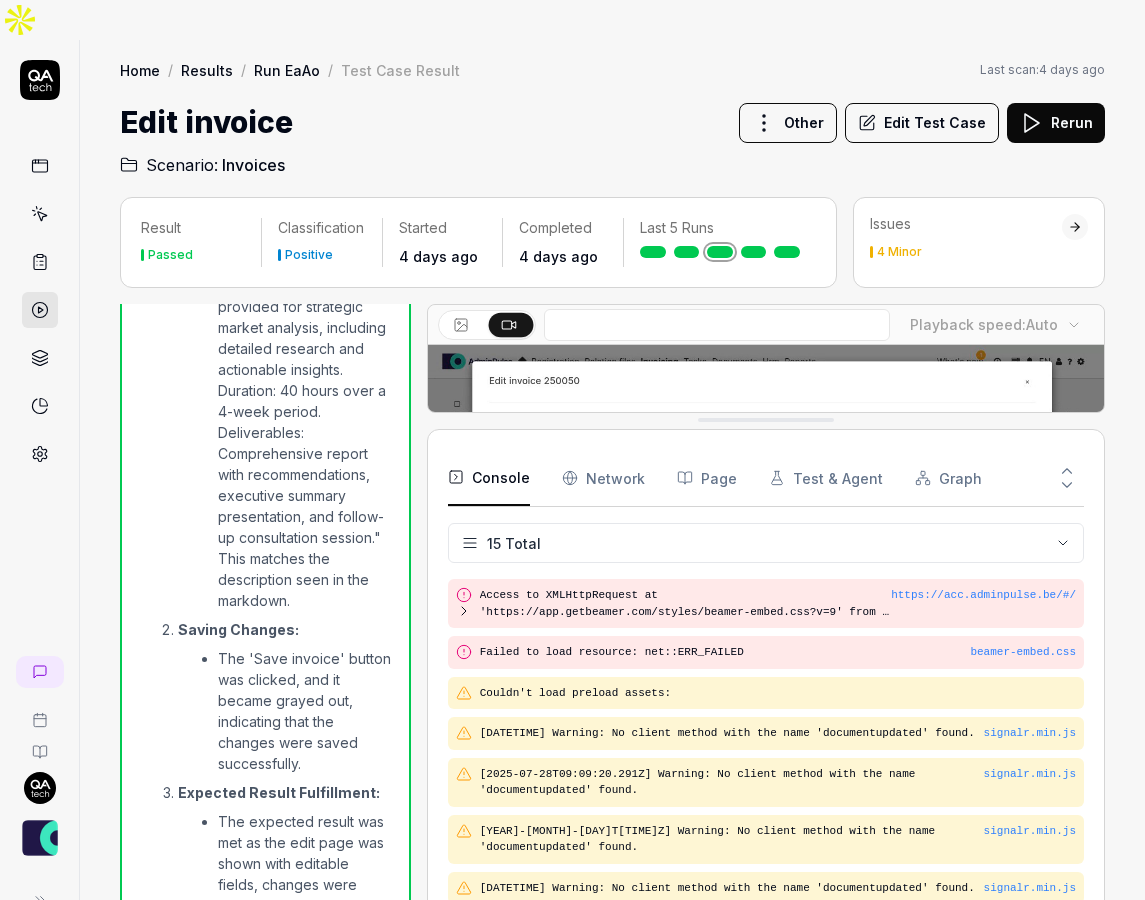 scroll, scrollTop: 413, scrollLeft: 0, axis: vertical 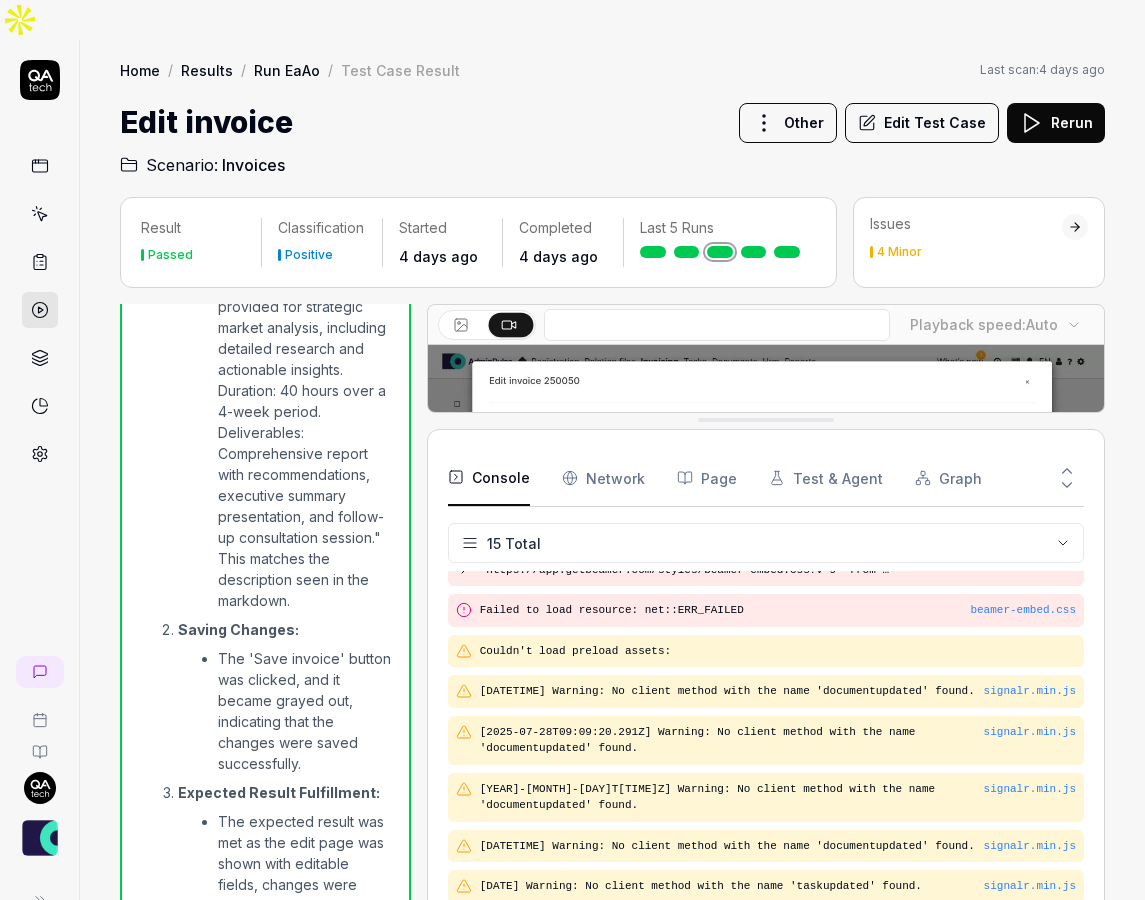 click on "Network" at bounding box center [603, 478] 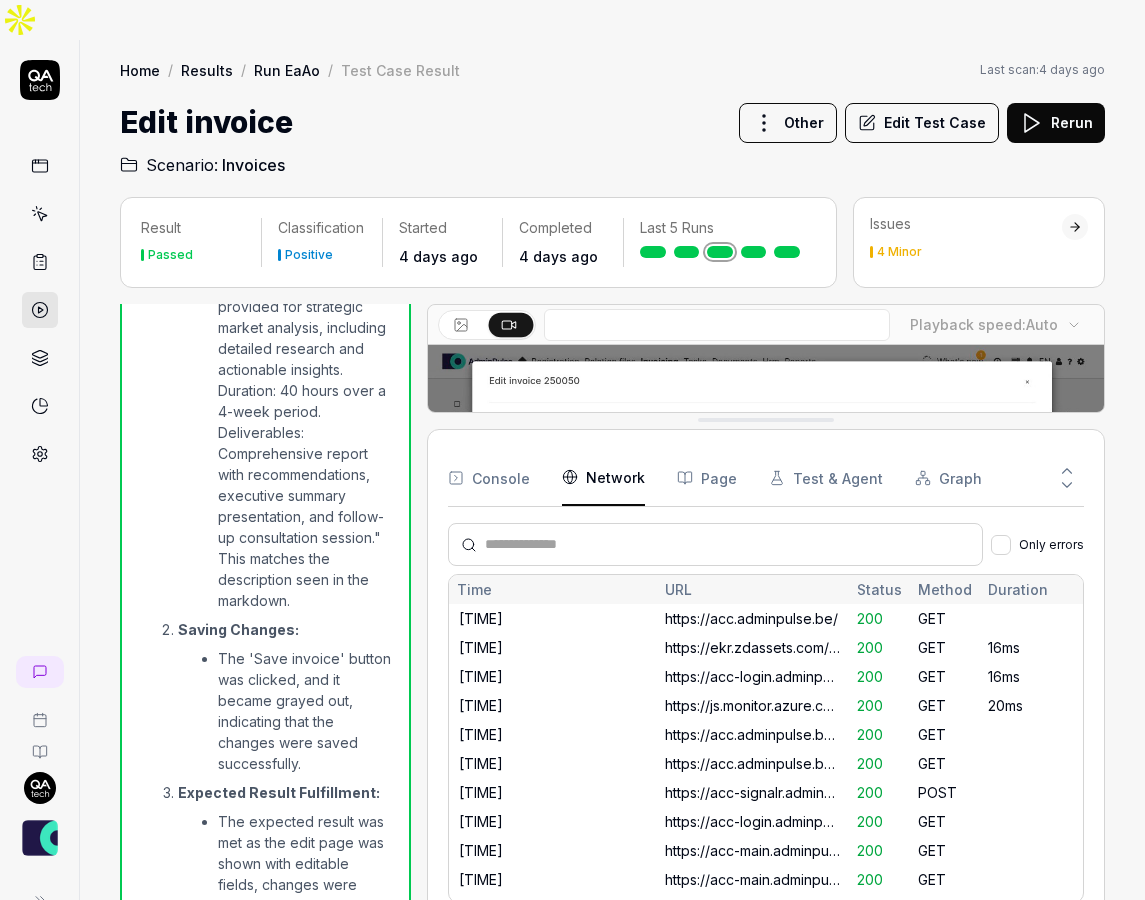 scroll, scrollTop: 973, scrollLeft: 0, axis: vertical 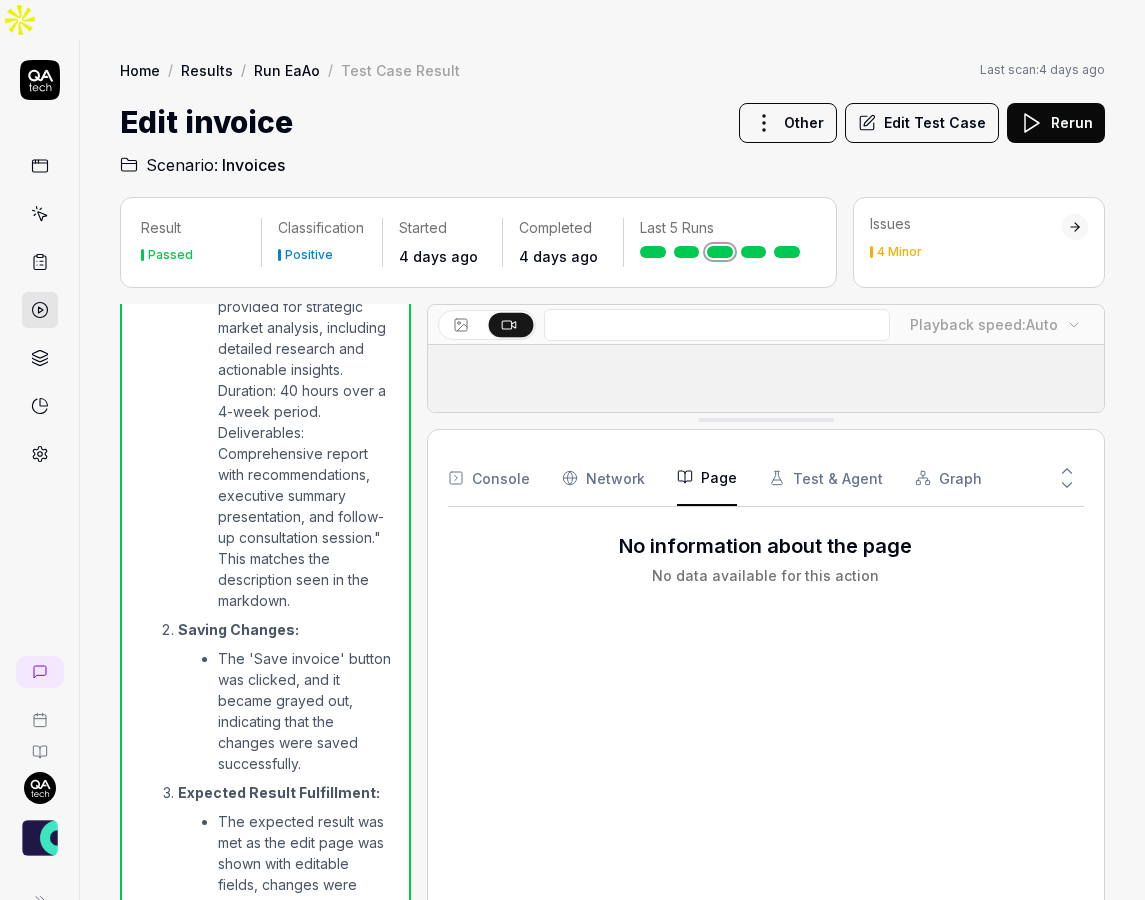 click on "Page" at bounding box center [707, 478] 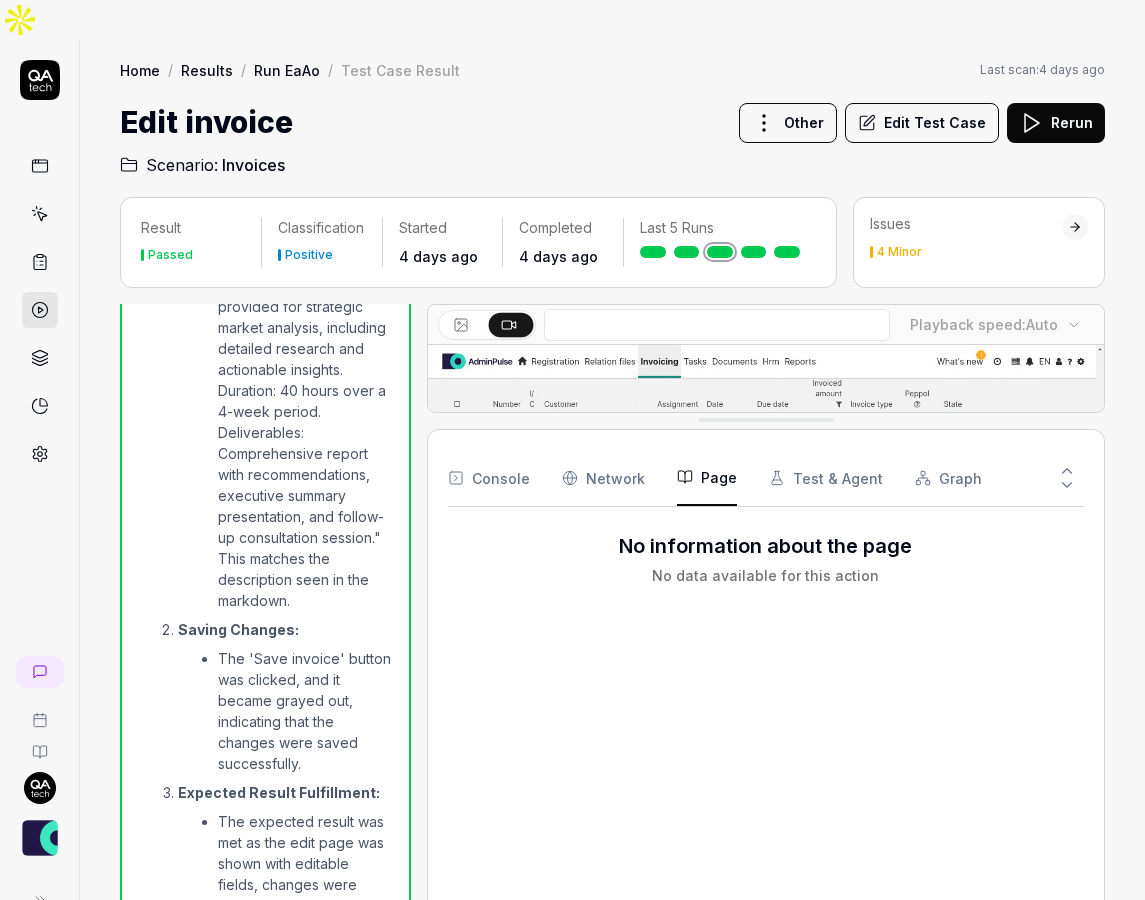 click on "Network" at bounding box center [603, 478] 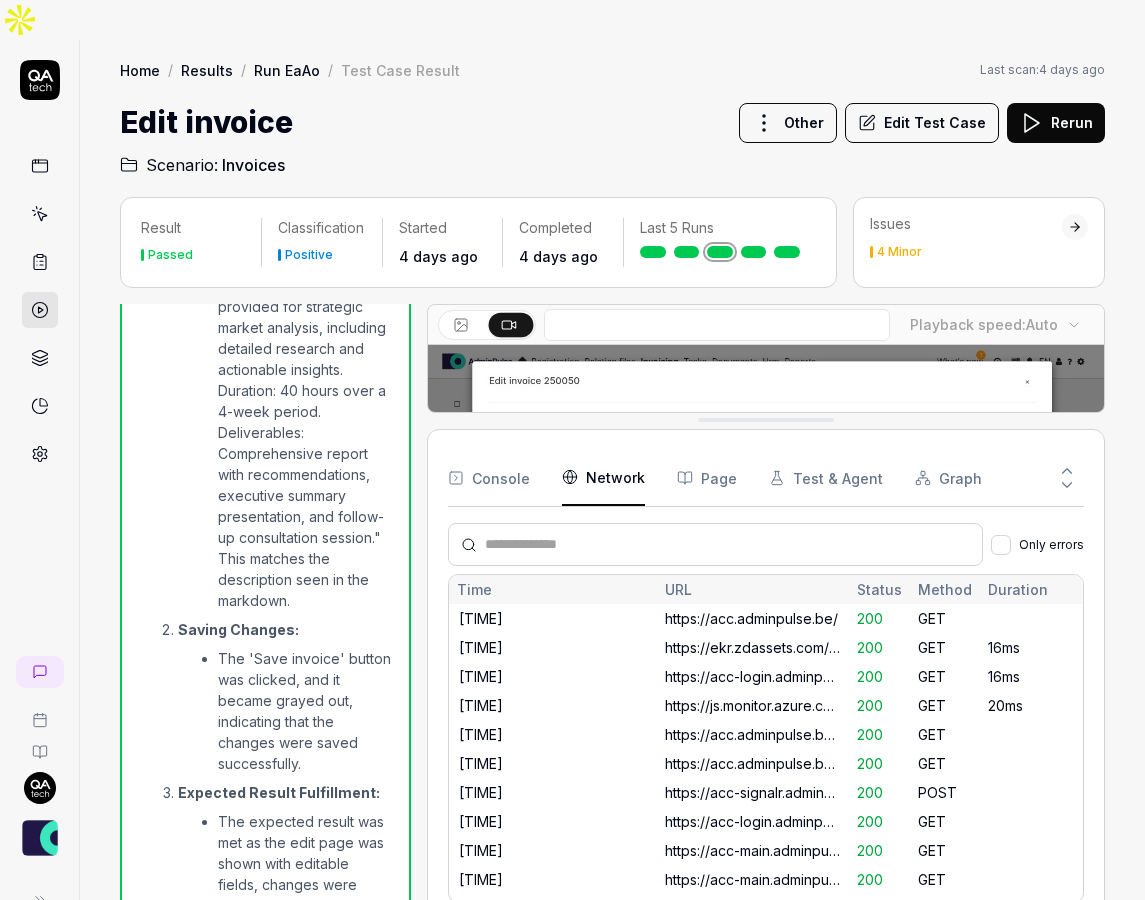 scroll, scrollTop: 973, scrollLeft: 0, axis: vertical 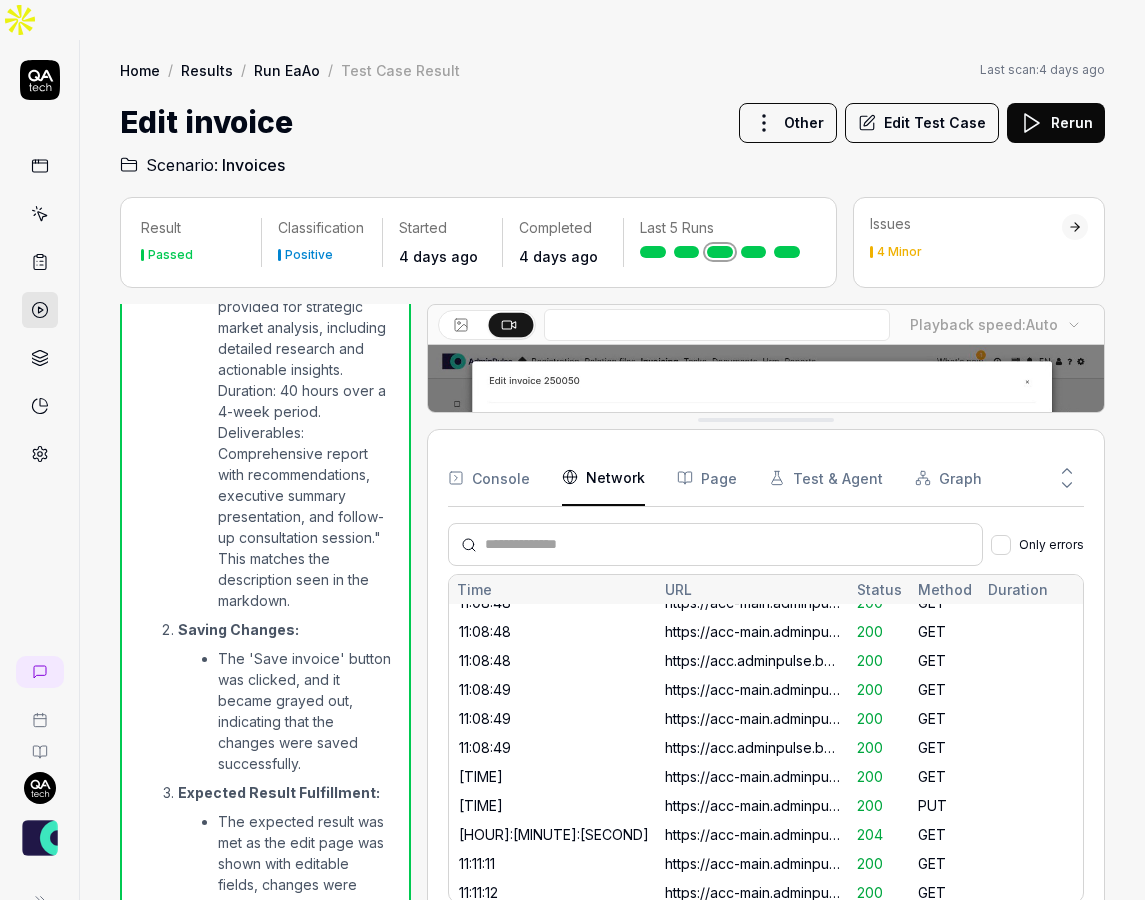 click on "Console" at bounding box center [489, 478] 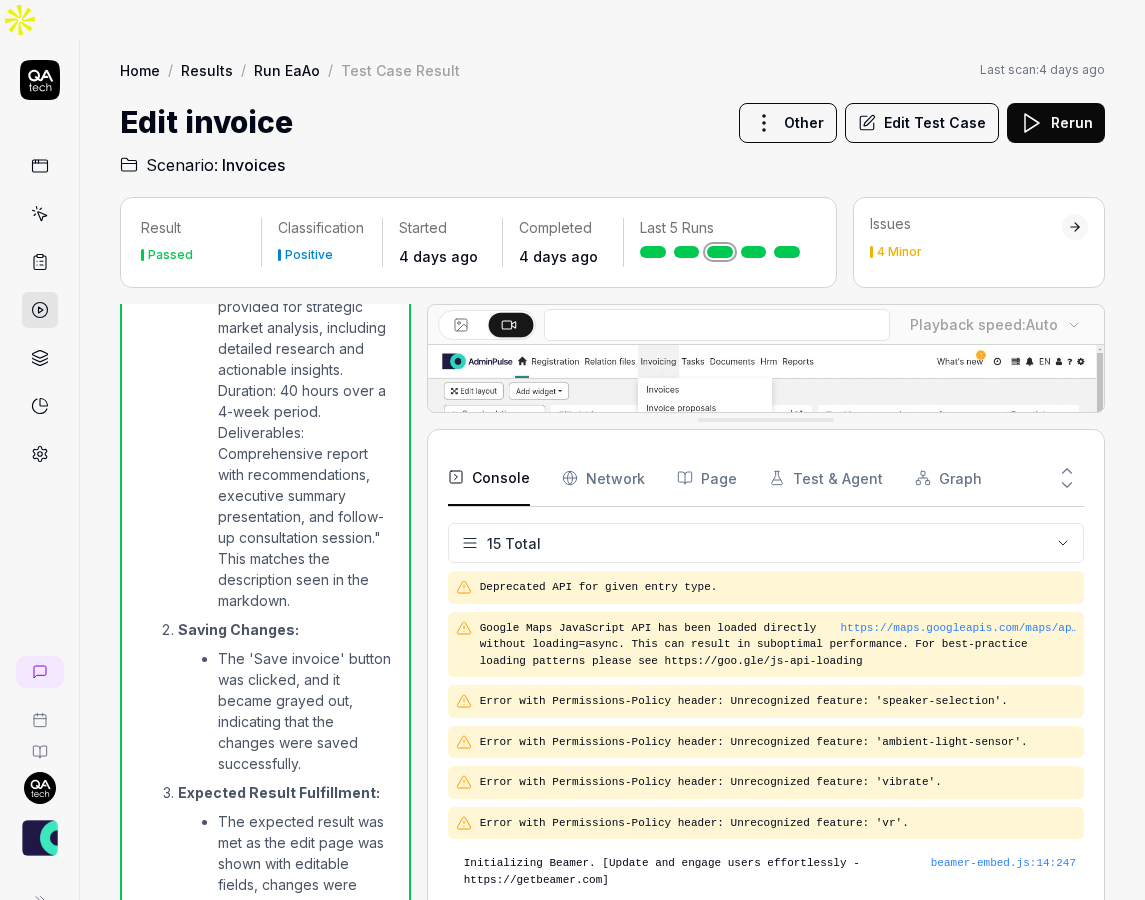 scroll, scrollTop: 413, scrollLeft: 0, axis: vertical 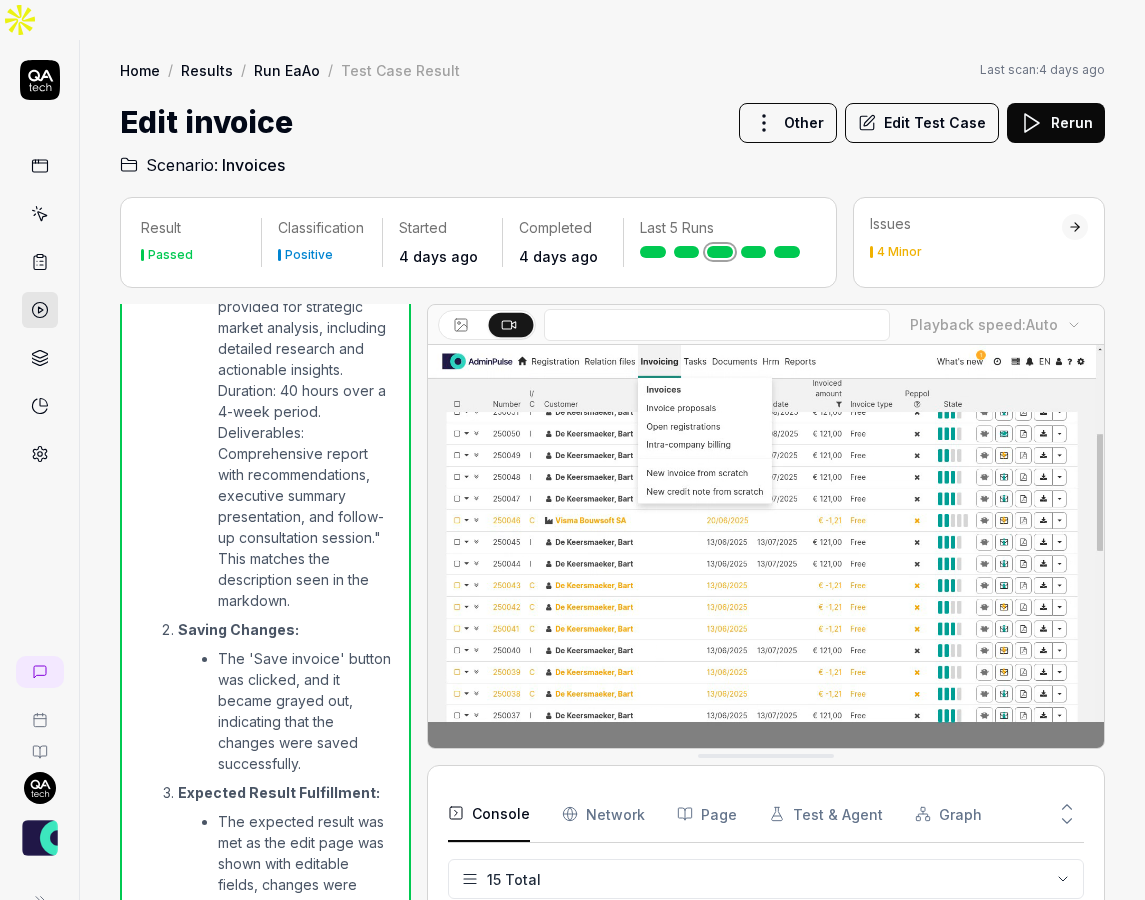 drag, startPoint x: 606, startPoint y: 383, endPoint x: 610, endPoint y: 719, distance: 336.0238 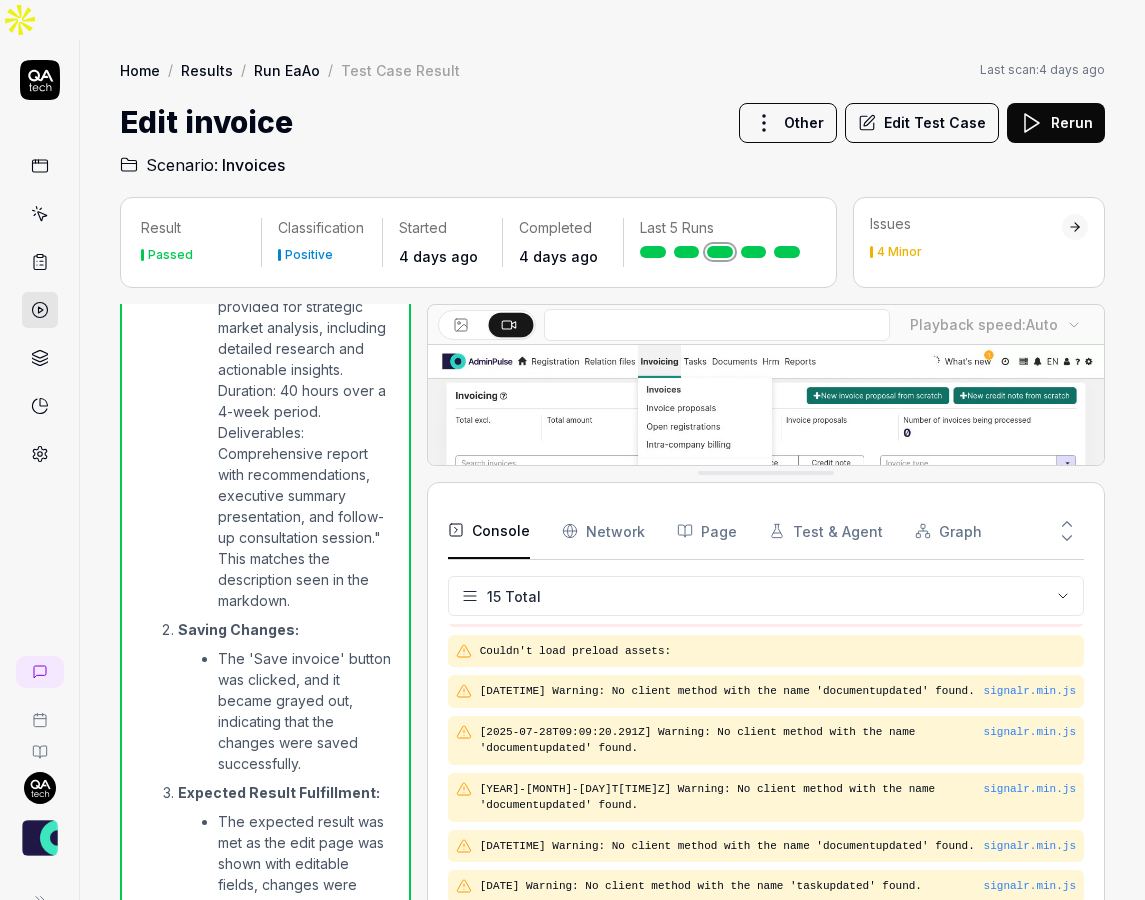 scroll, scrollTop: 464, scrollLeft: 0, axis: vertical 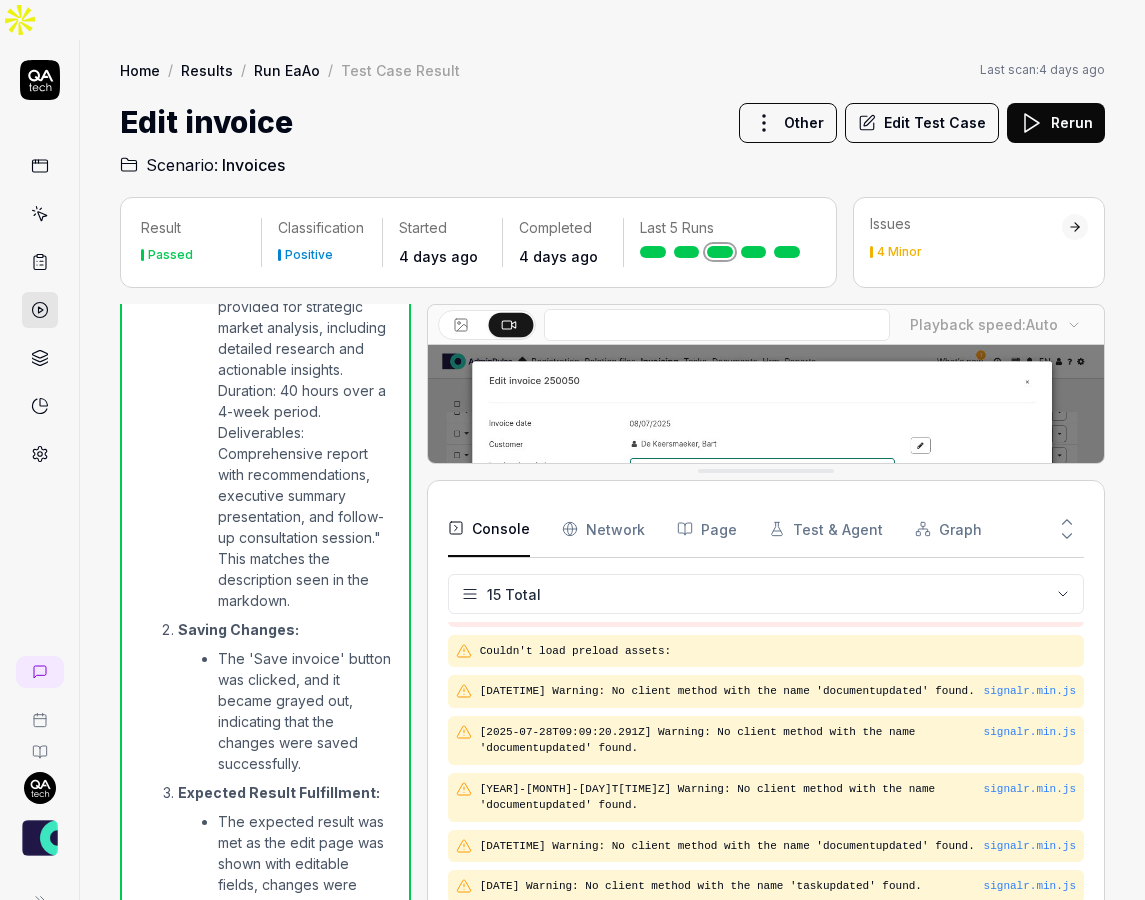 drag, startPoint x: 703, startPoint y: 720, endPoint x: 683, endPoint y: 435, distance: 285.7009 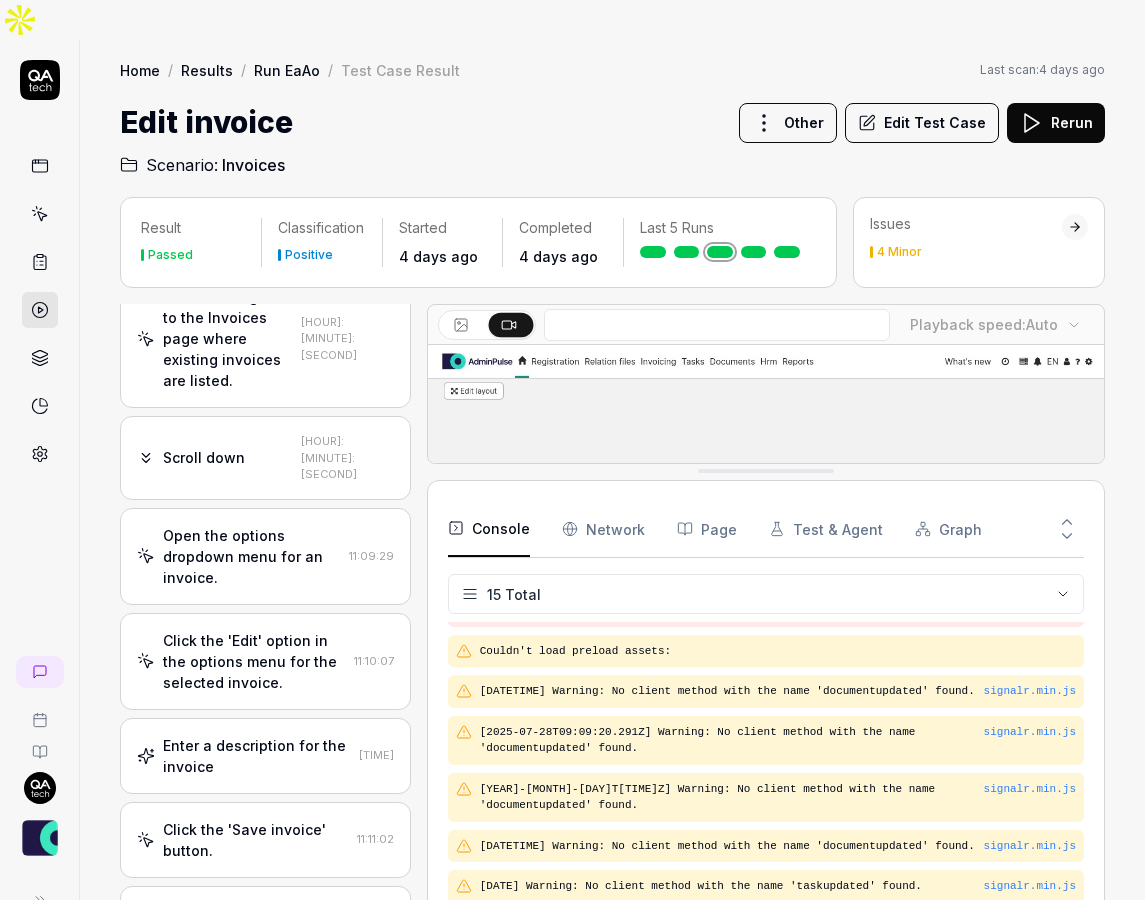 scroll, scrollTop: 0, scrollLeft: 0, axis: both 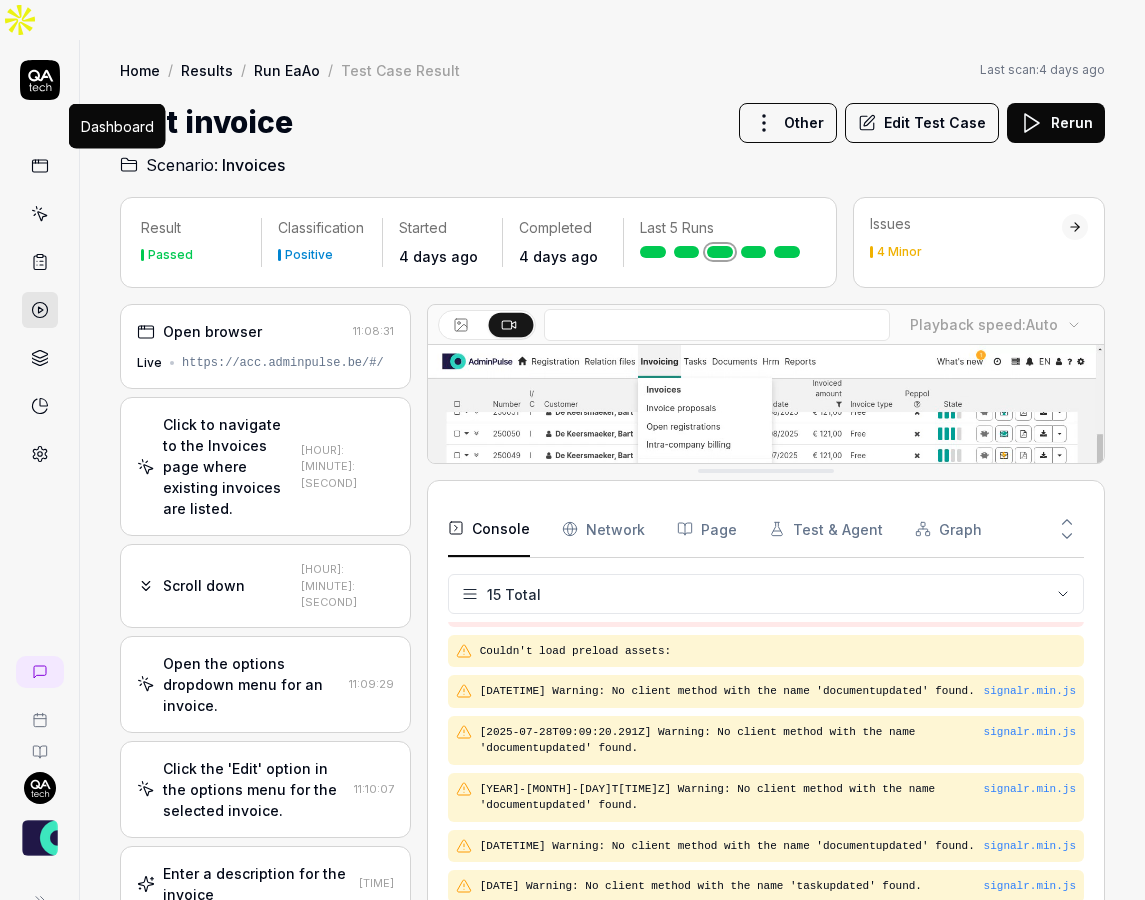 click 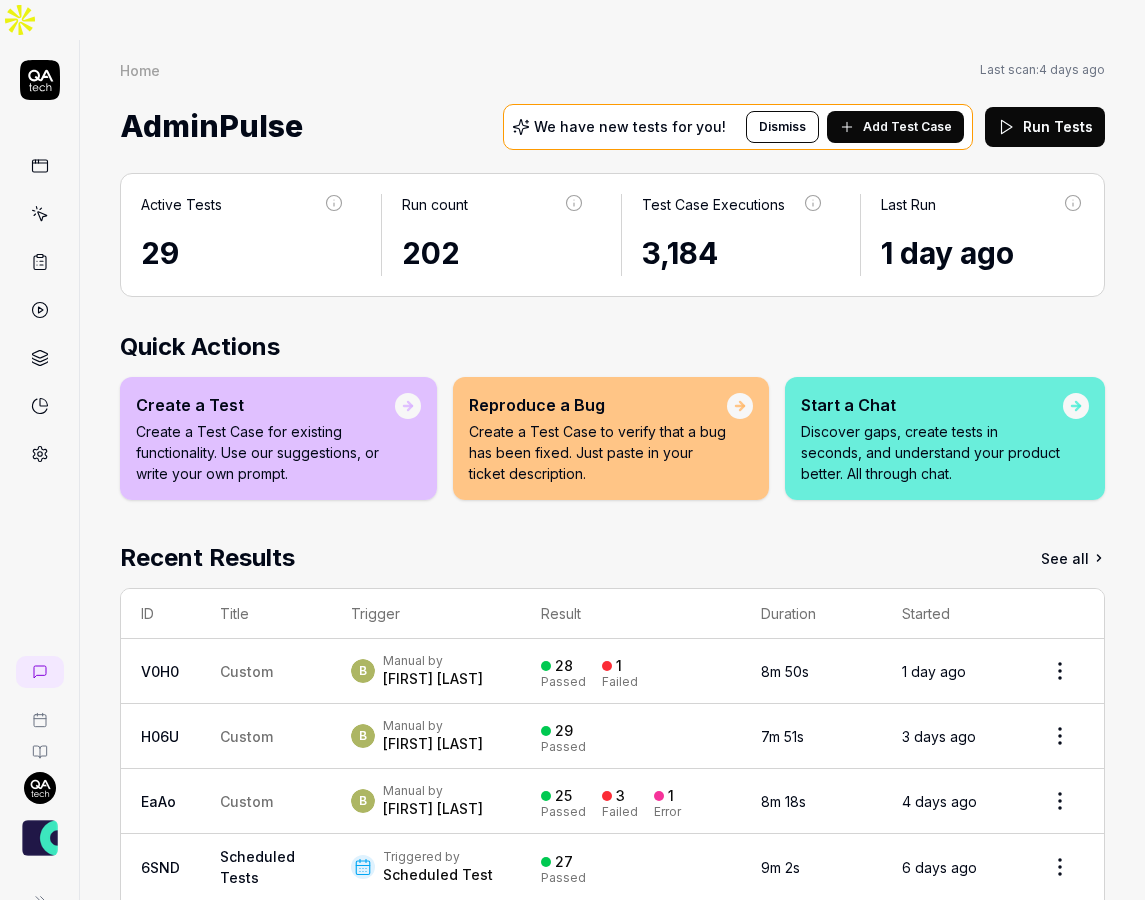 scroll, scrollTop: 111, scrollLeft: 0, axis: vertical 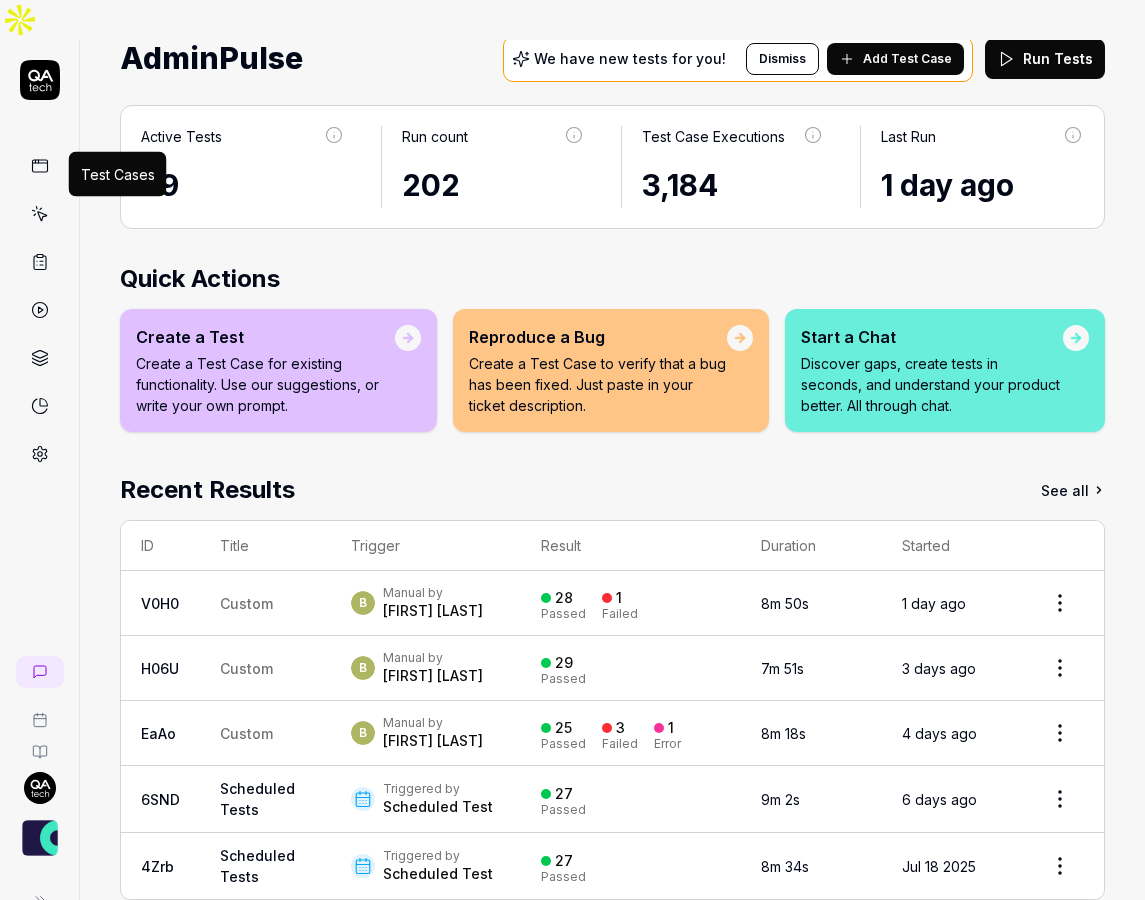 click 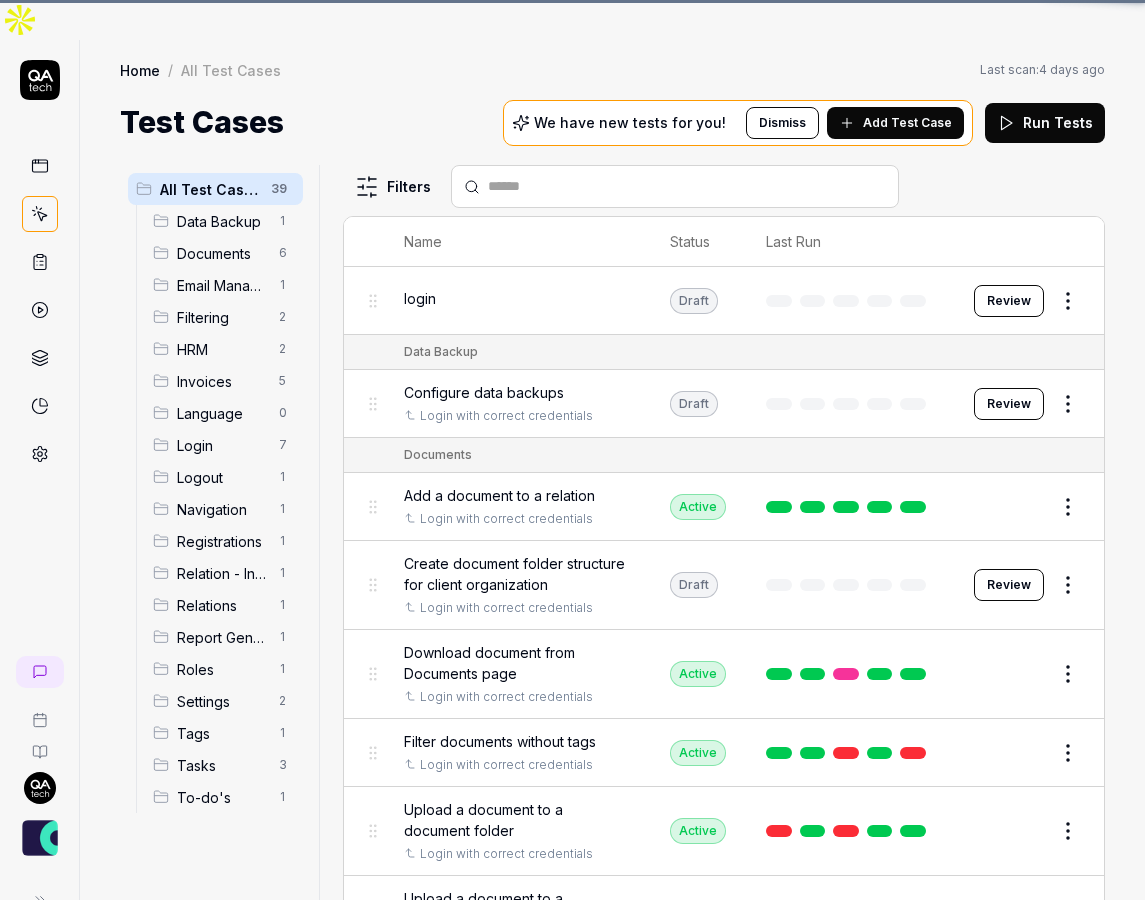 scroll, scrollTop: 0, scrollLeft: 0, axis: both 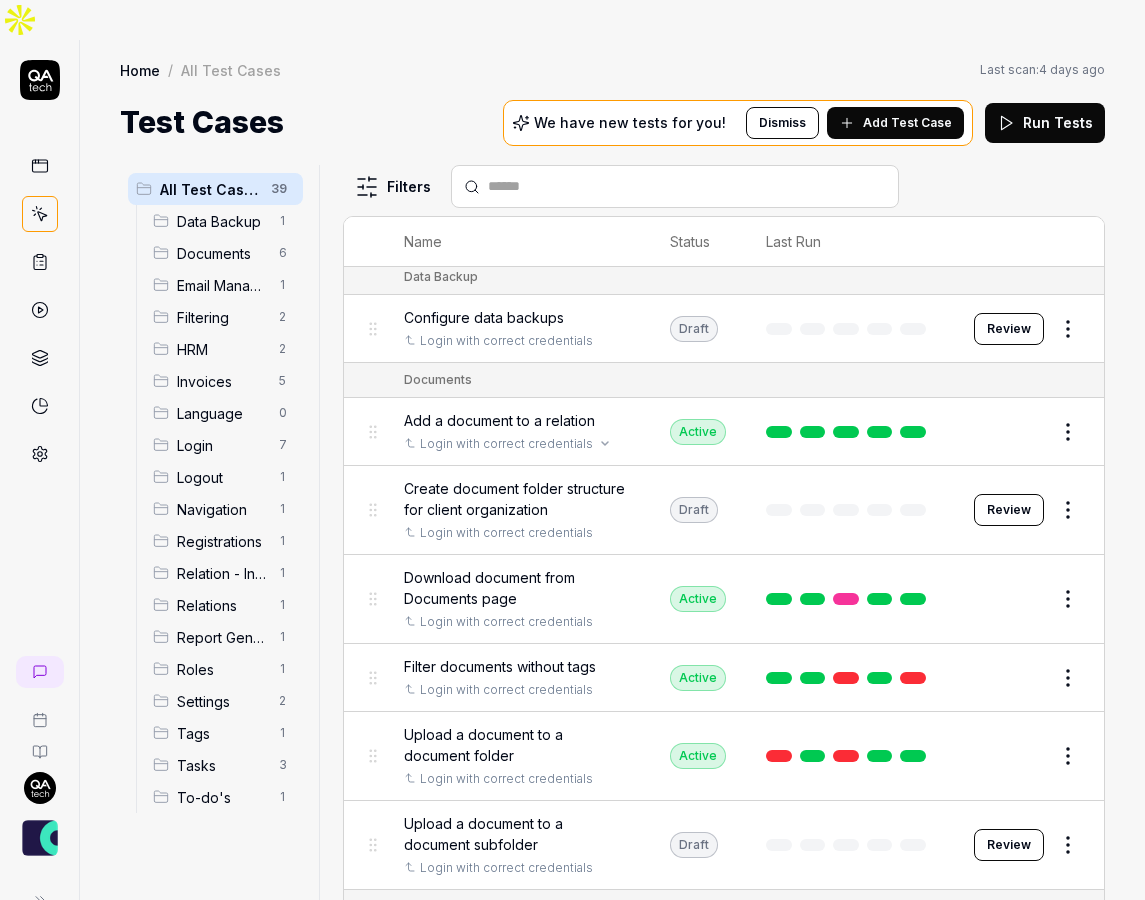 click on "Login with correct credentials" at bounding box center [506, 444] 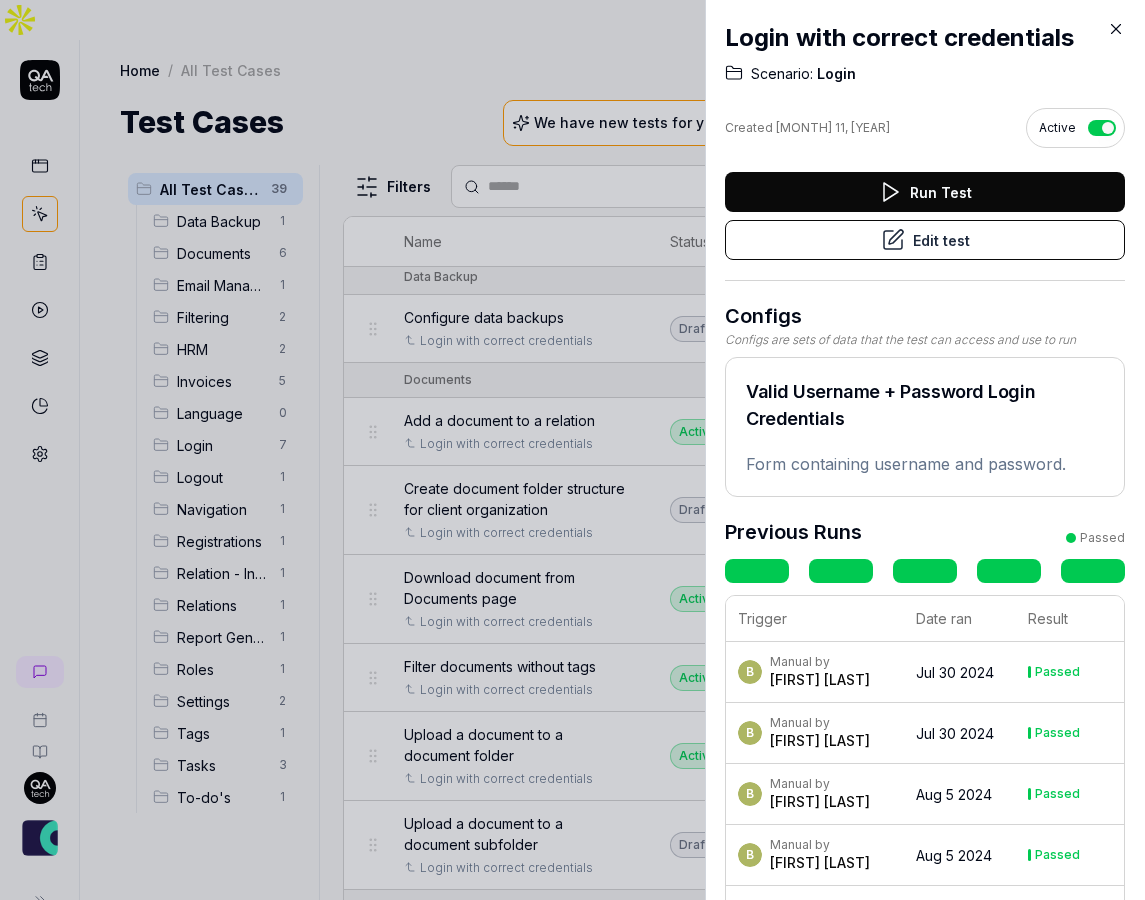 click at bounding box center (572, 450) 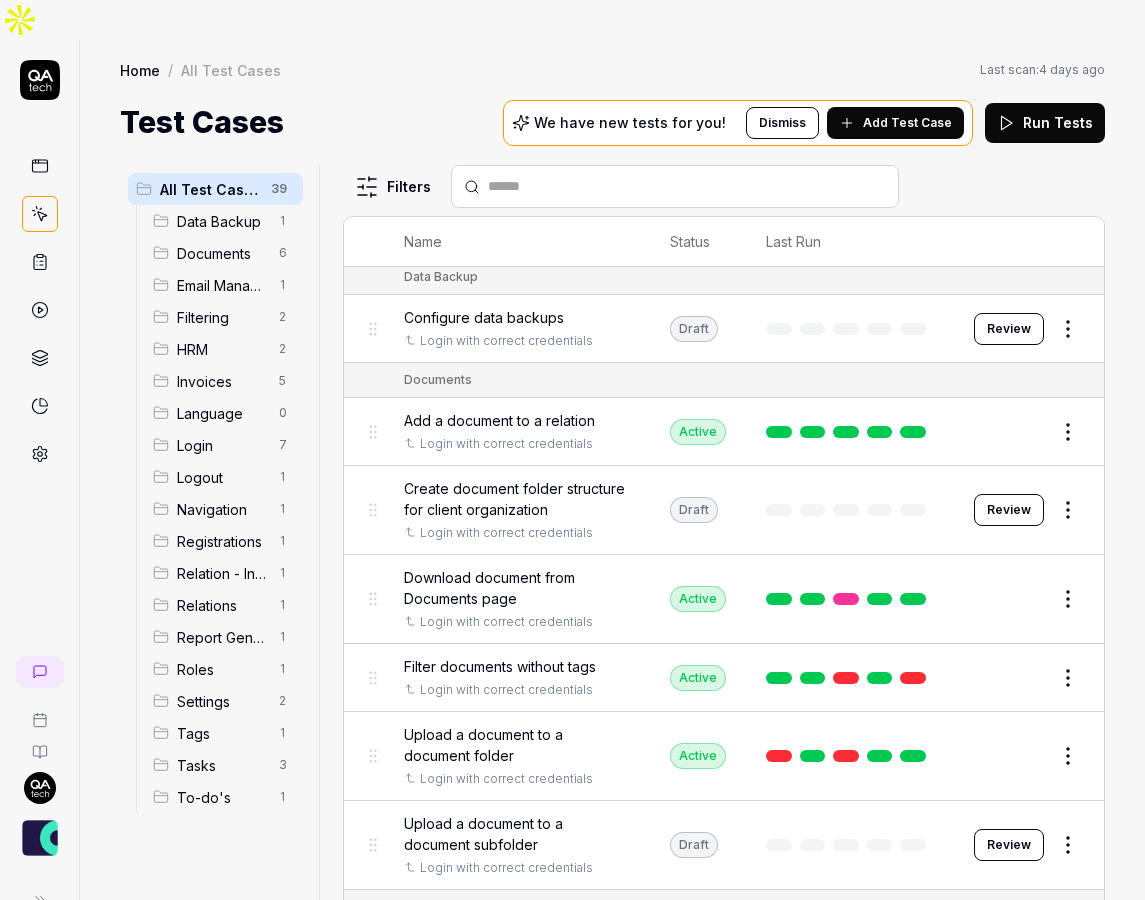 click on "Add a document to a relation" at bounding box center (499, 420) 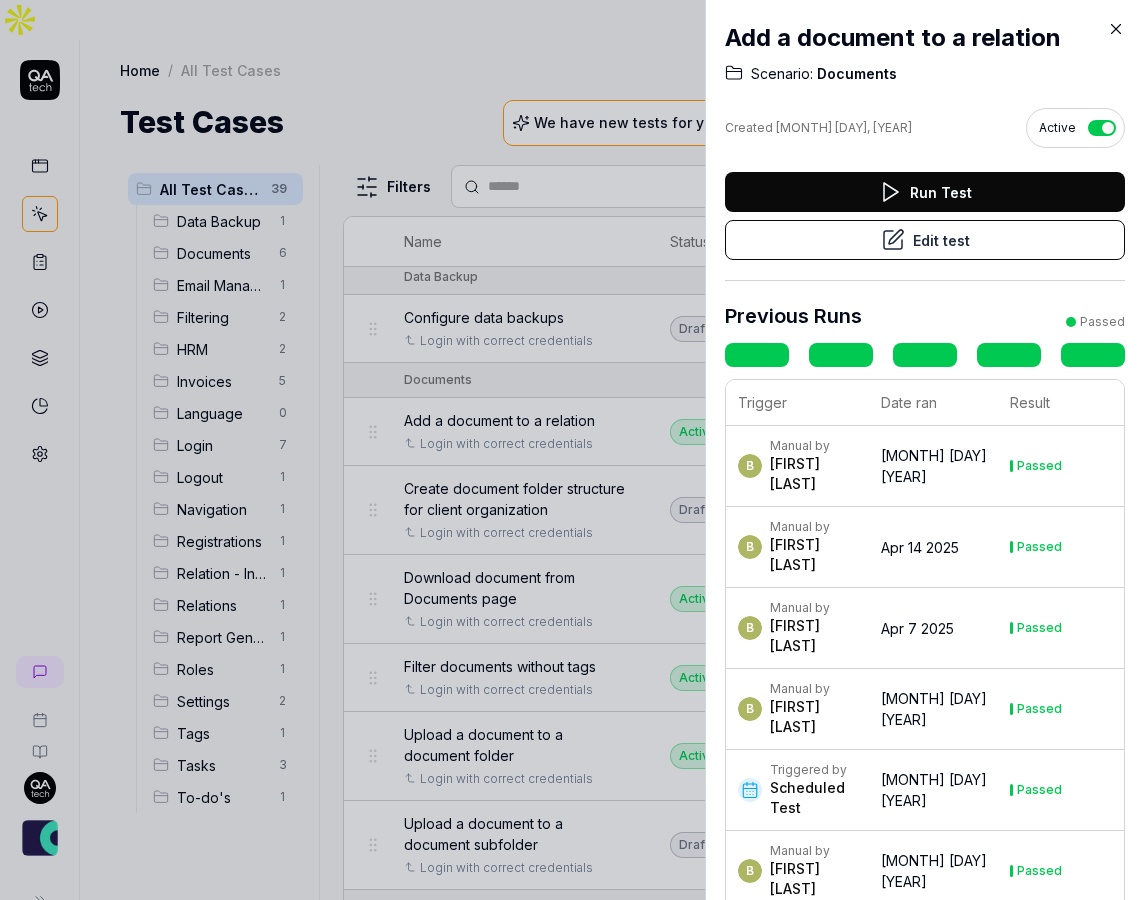 click on "Edit test" at bounding box center [925, 240] 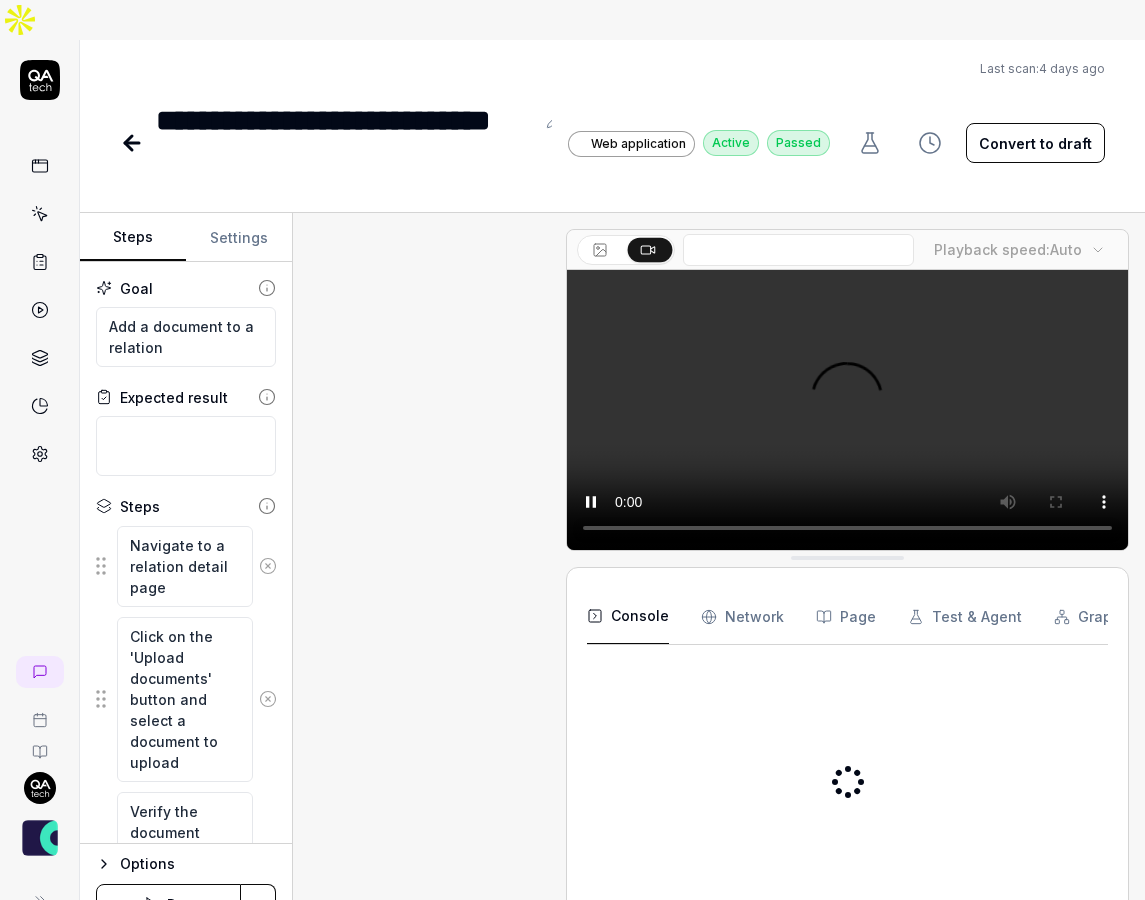 scroll, scrollTop: 663, scrollLeft: 0, axis: vertical 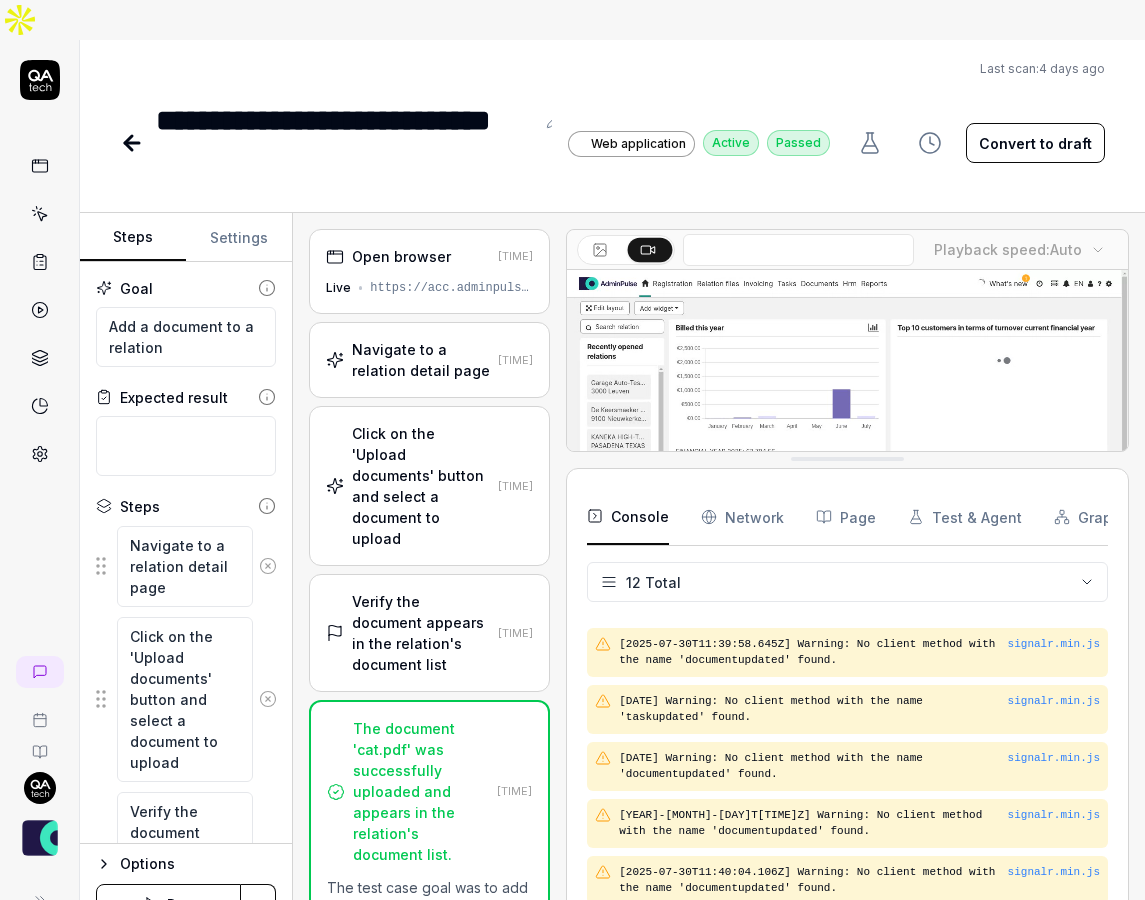 drag, startPoint x: 741, startPoint y: 591, endPoint x: 740, endPoint y: 422, distance: 169.00296 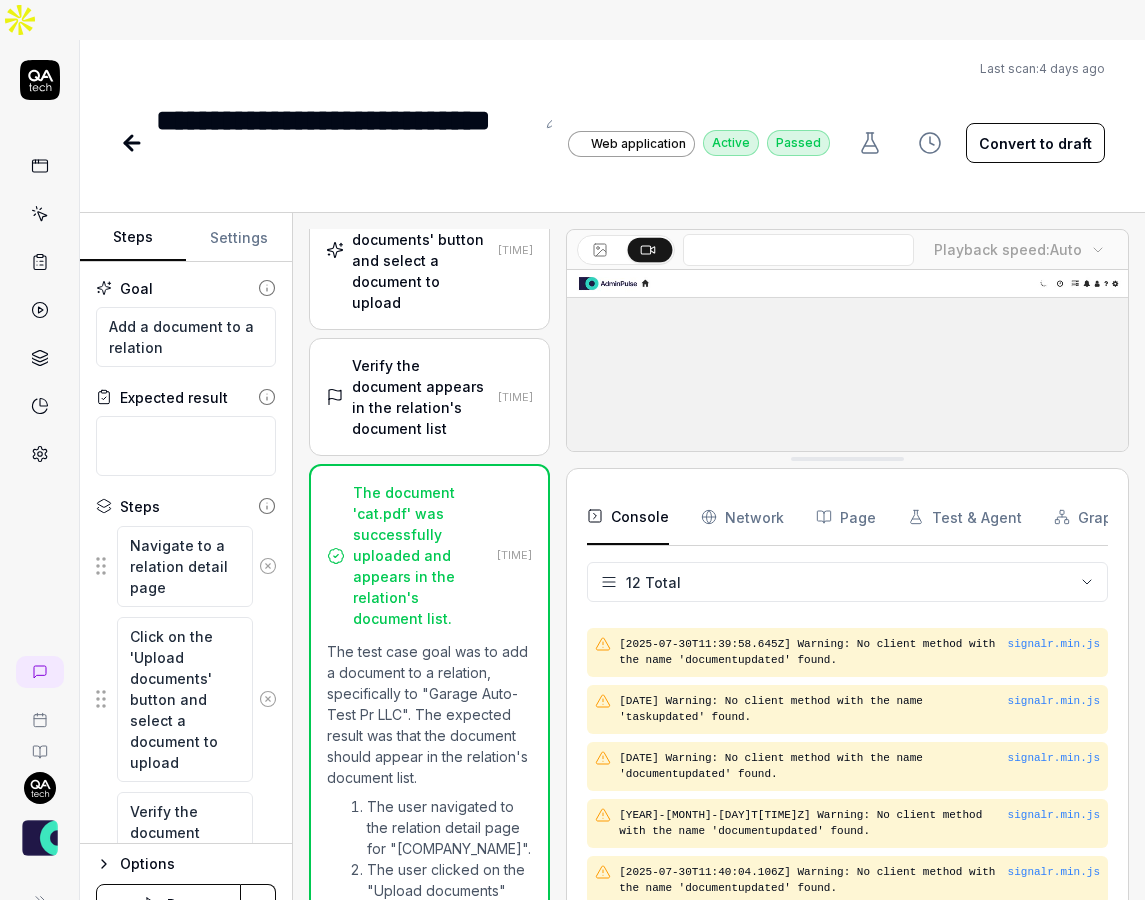 scroll, scrollTop: 365, scrollLeft: 0, axis: vertical 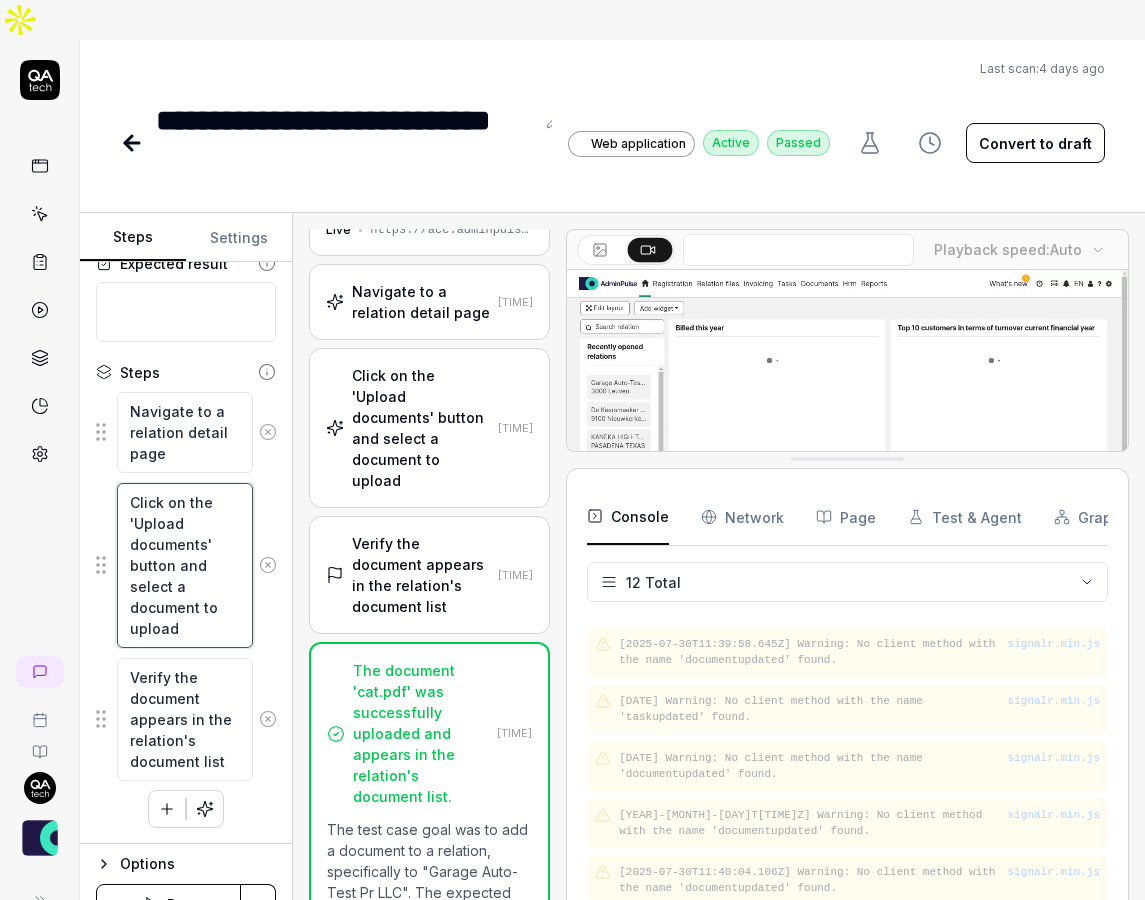 click on "Click on the 'Upload documents' button and select a document to upload" at bounding box center (185, 565) 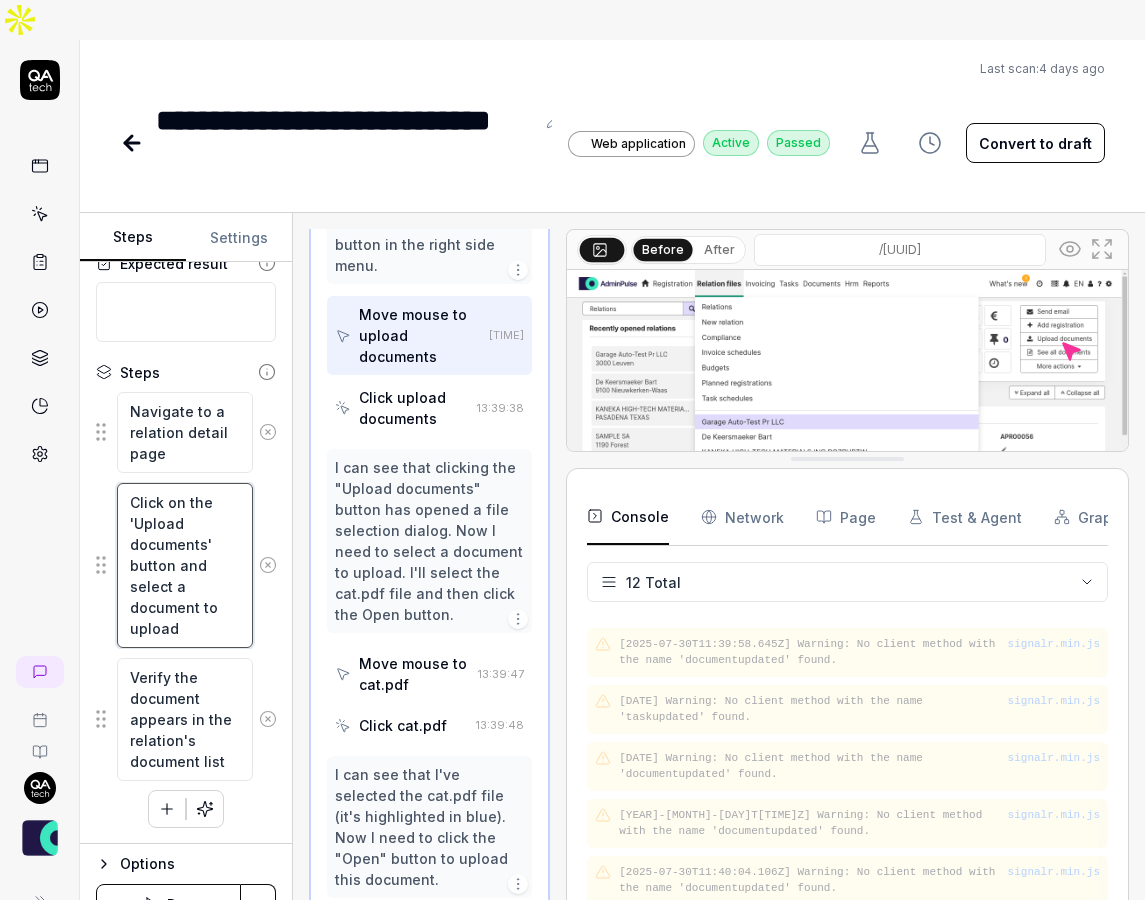 scroll, scrollTop: 544, scrollLeft: 0, axis: vertical 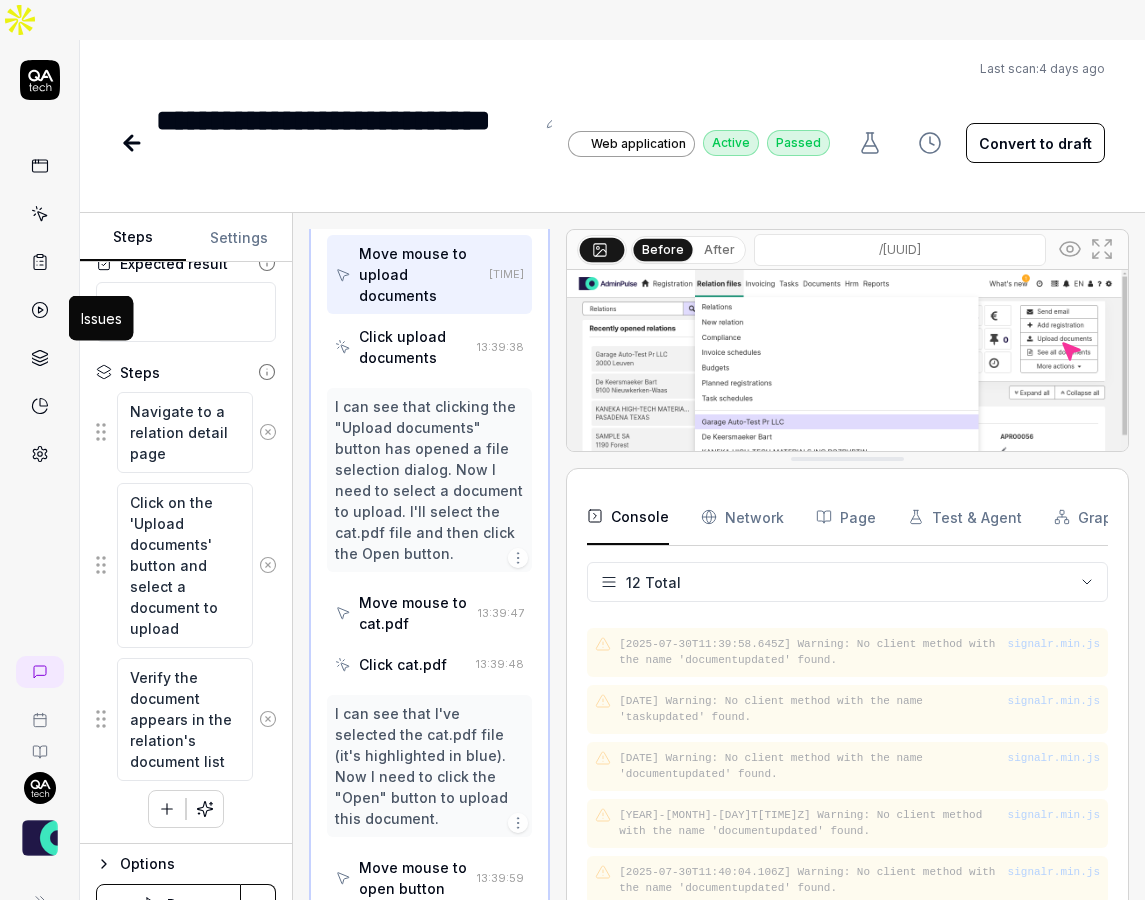 click 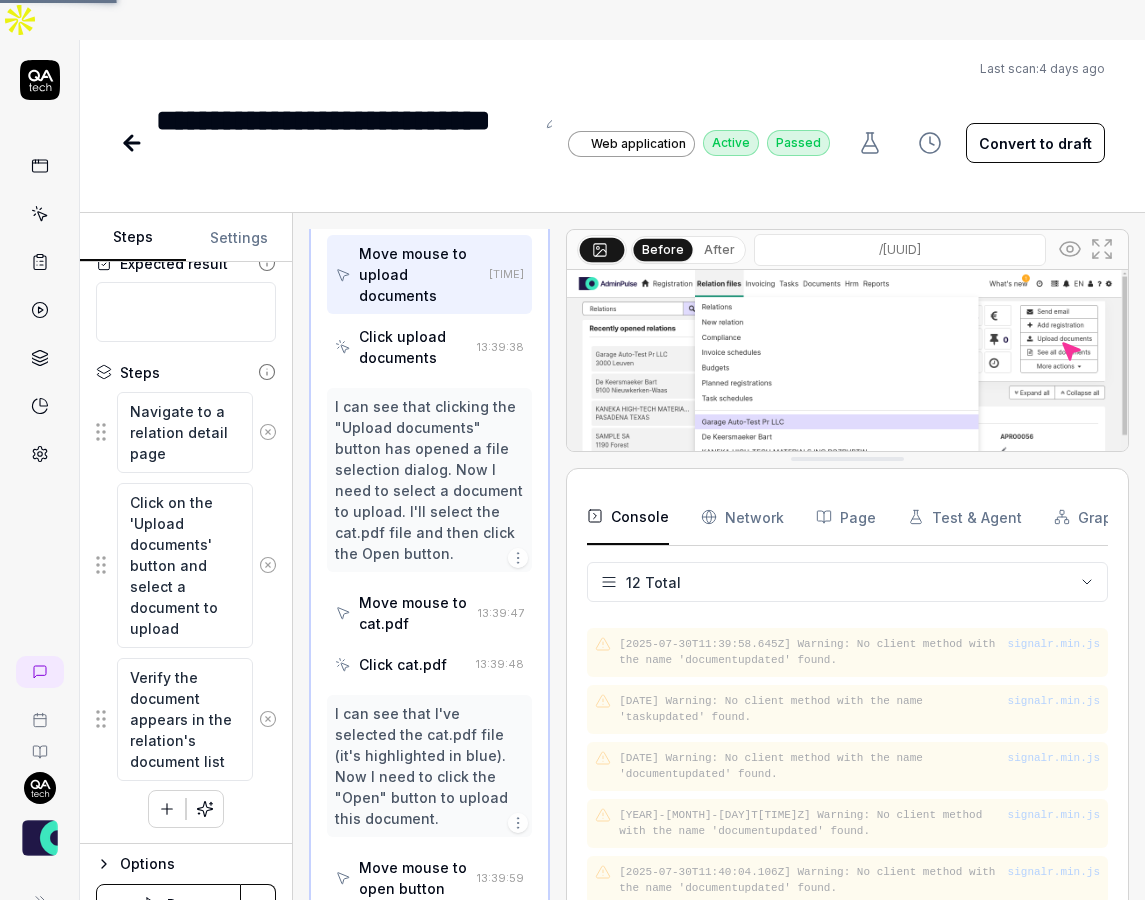 click 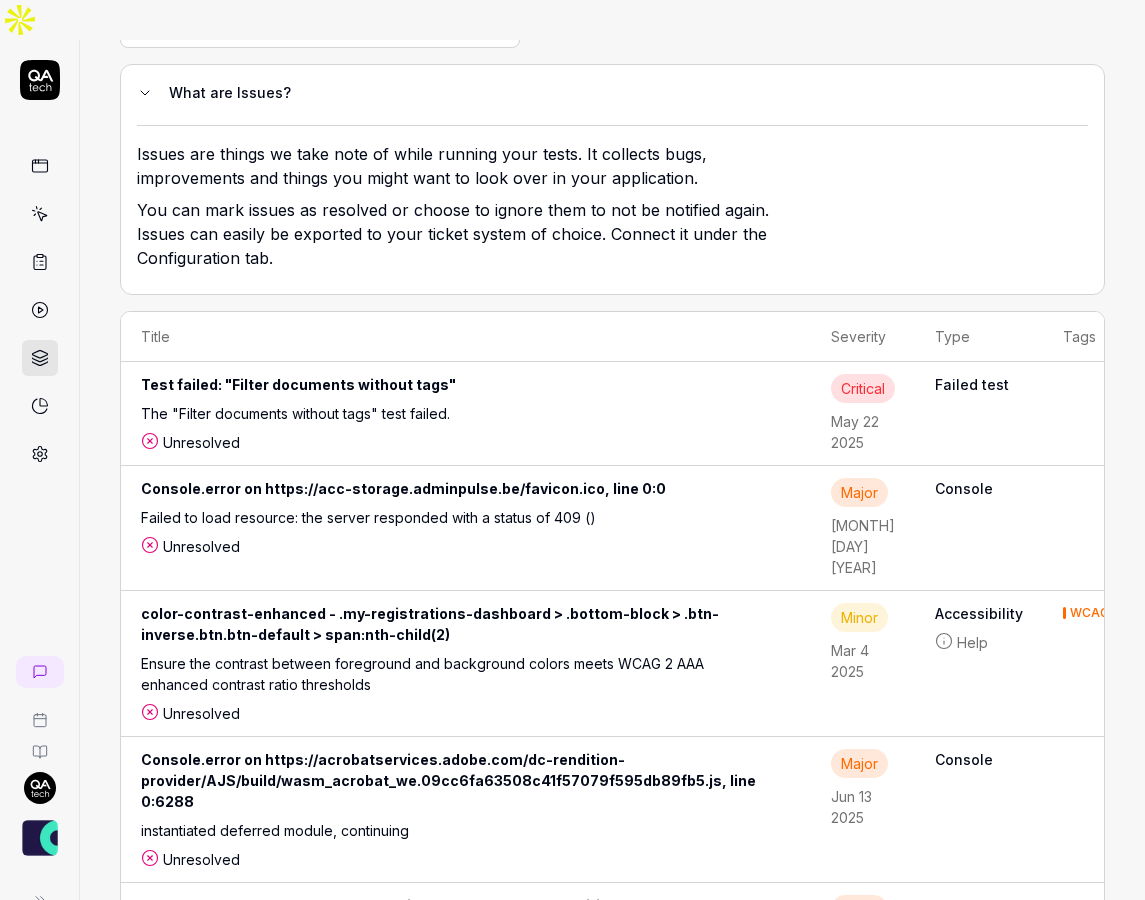 scroll, scrollTop: 163, scrollLeft: 0, axis: vertical 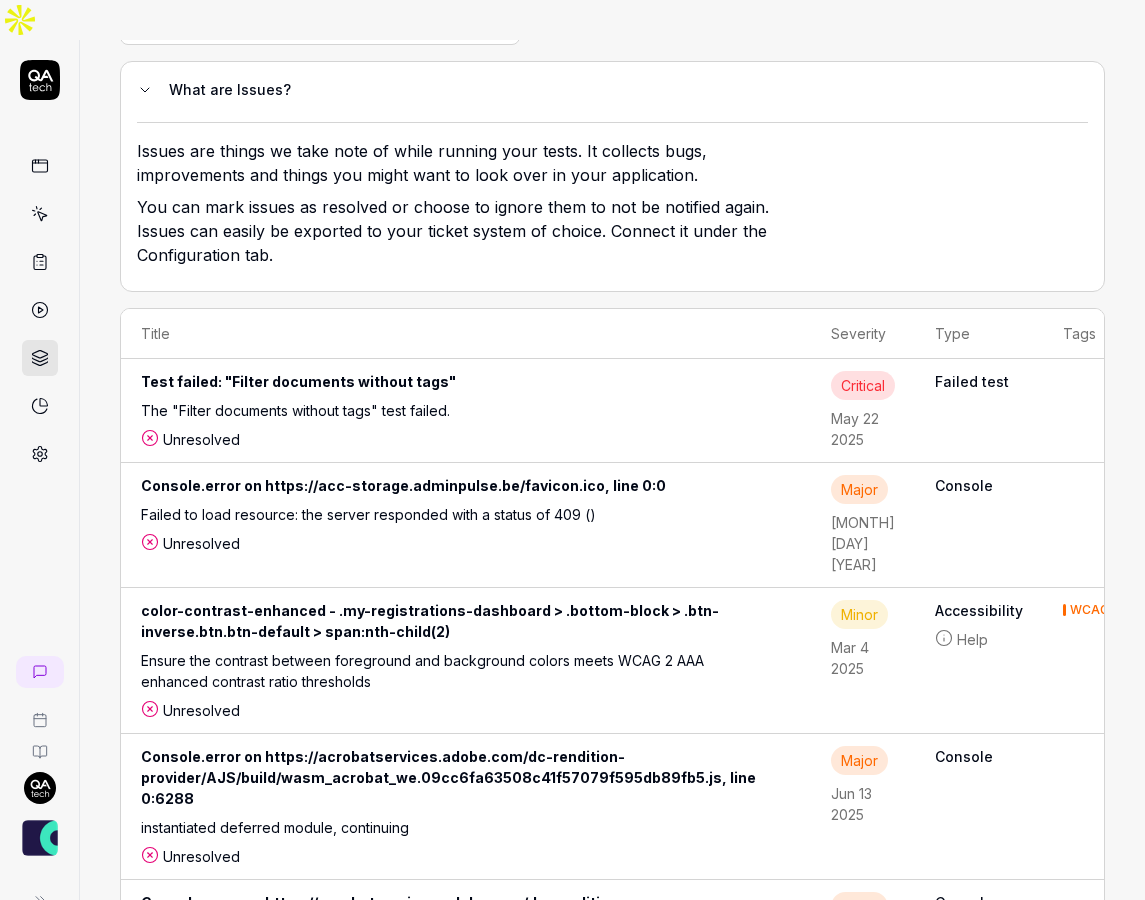 click 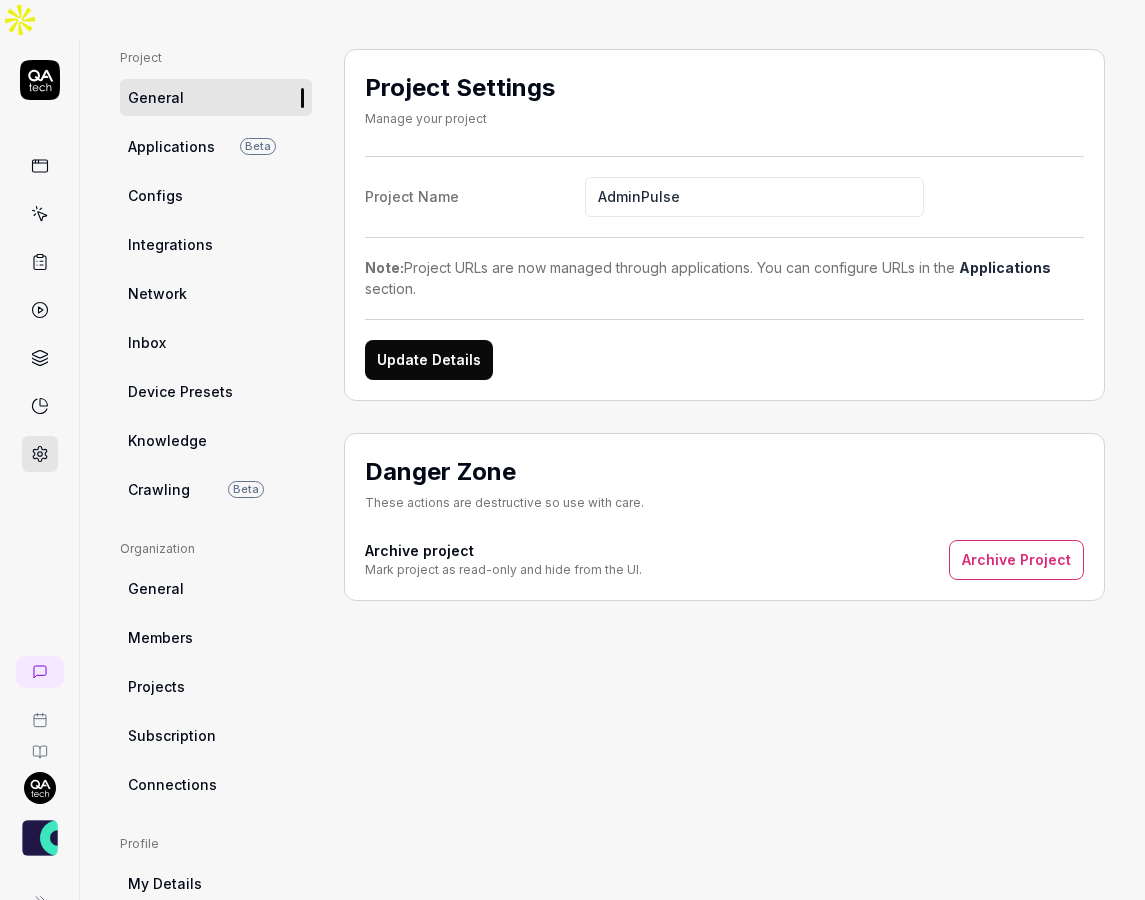 scroll, scrollTop: 102, scrollLeft: 0, axis: vertical 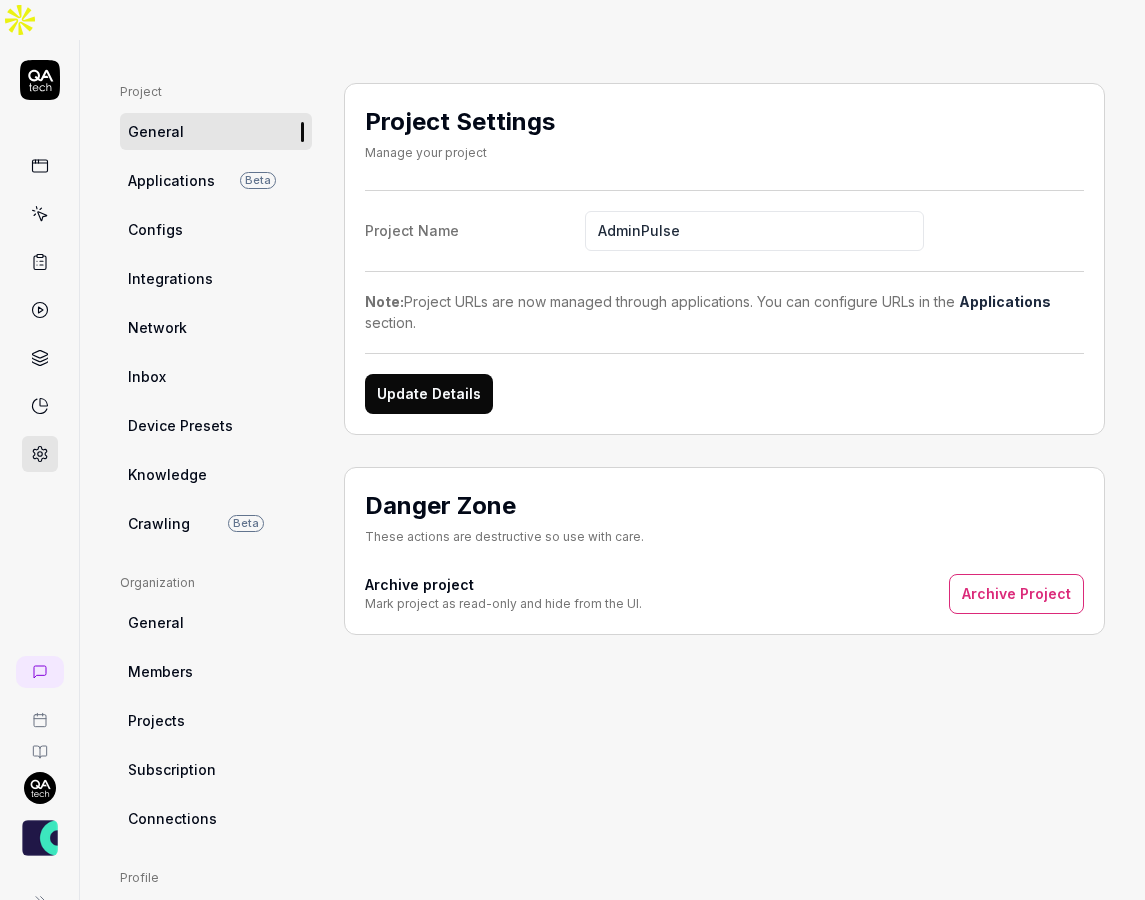 click on "Integrations" at bounding box center [216, 278] 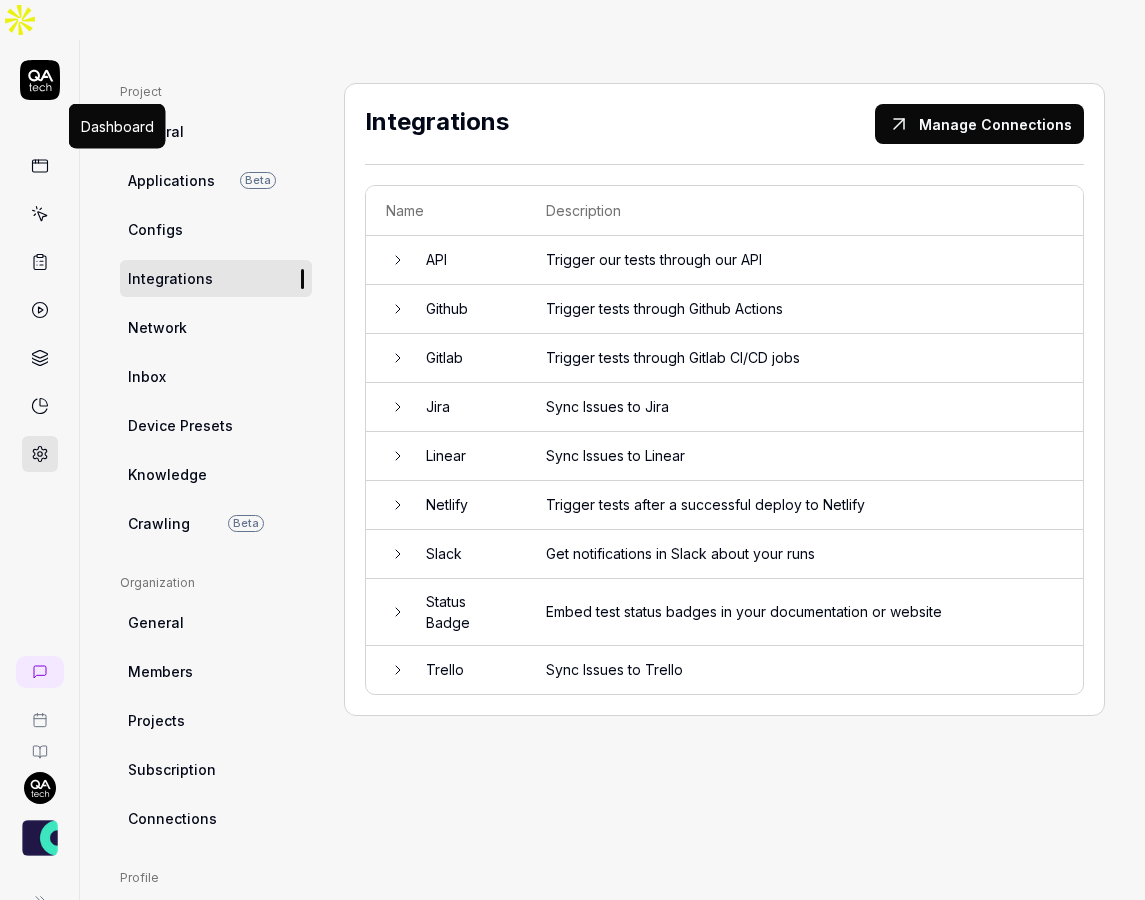 click 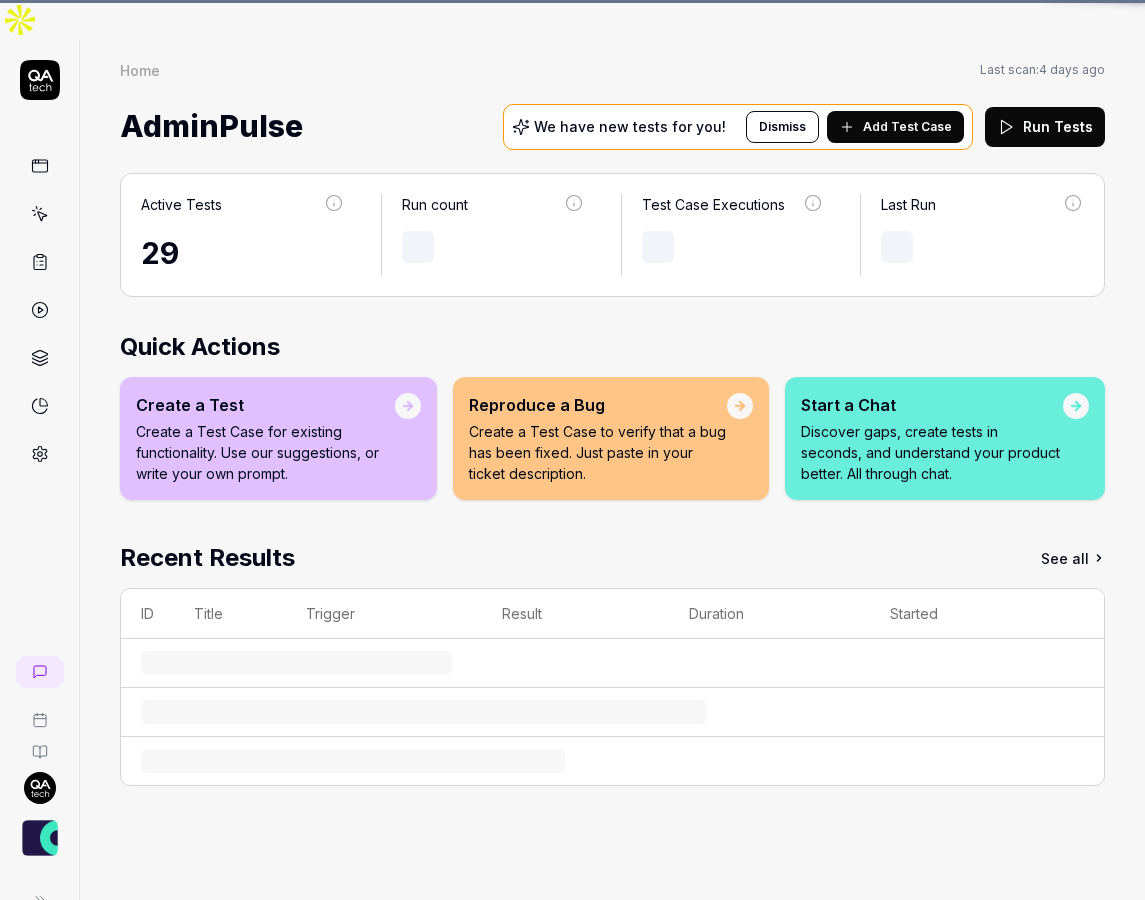 scroll, scrollTop: 0, scrollLeft: 0, axis: both 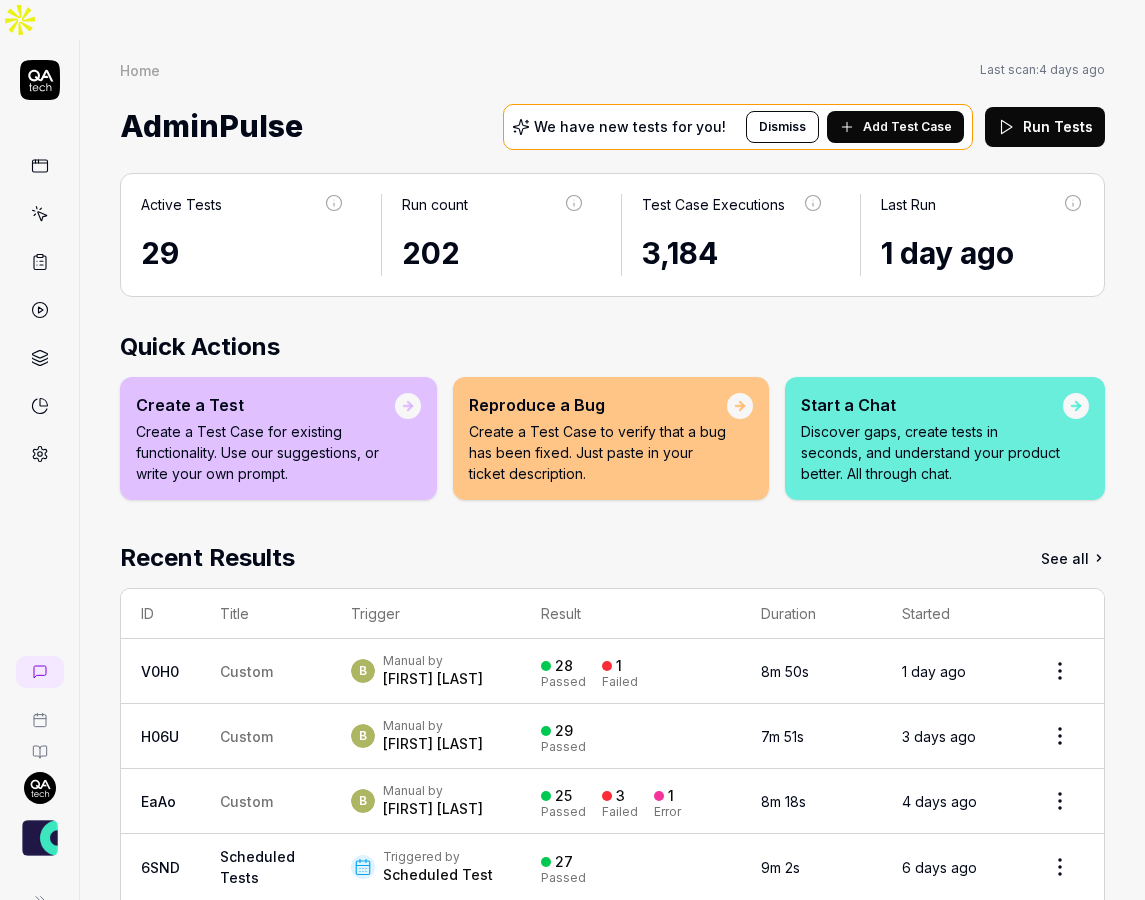 click on "Discover gaps, create tests in seconds, and understand your product better. All through chat." at bounding box center [932, 452] 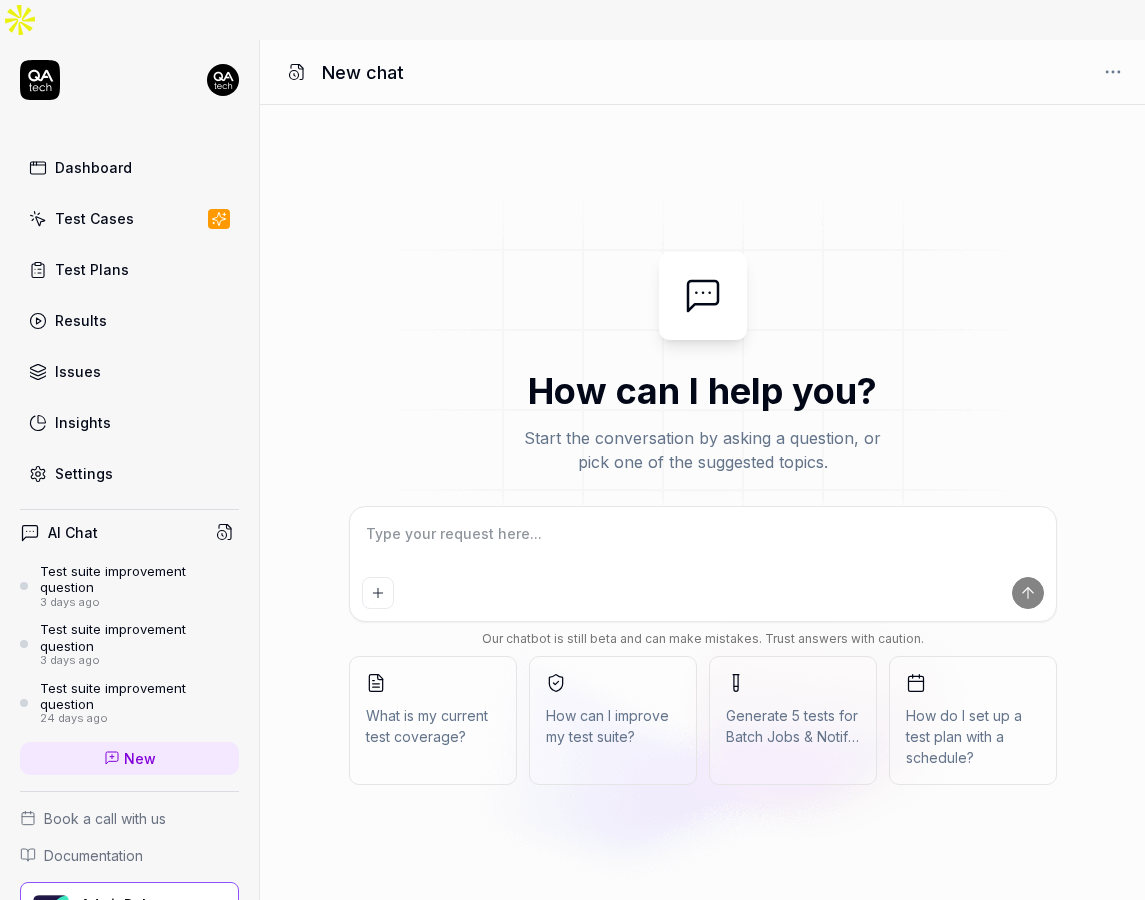click on "How can I improve my test suite?" at bounding box center [613, 720] 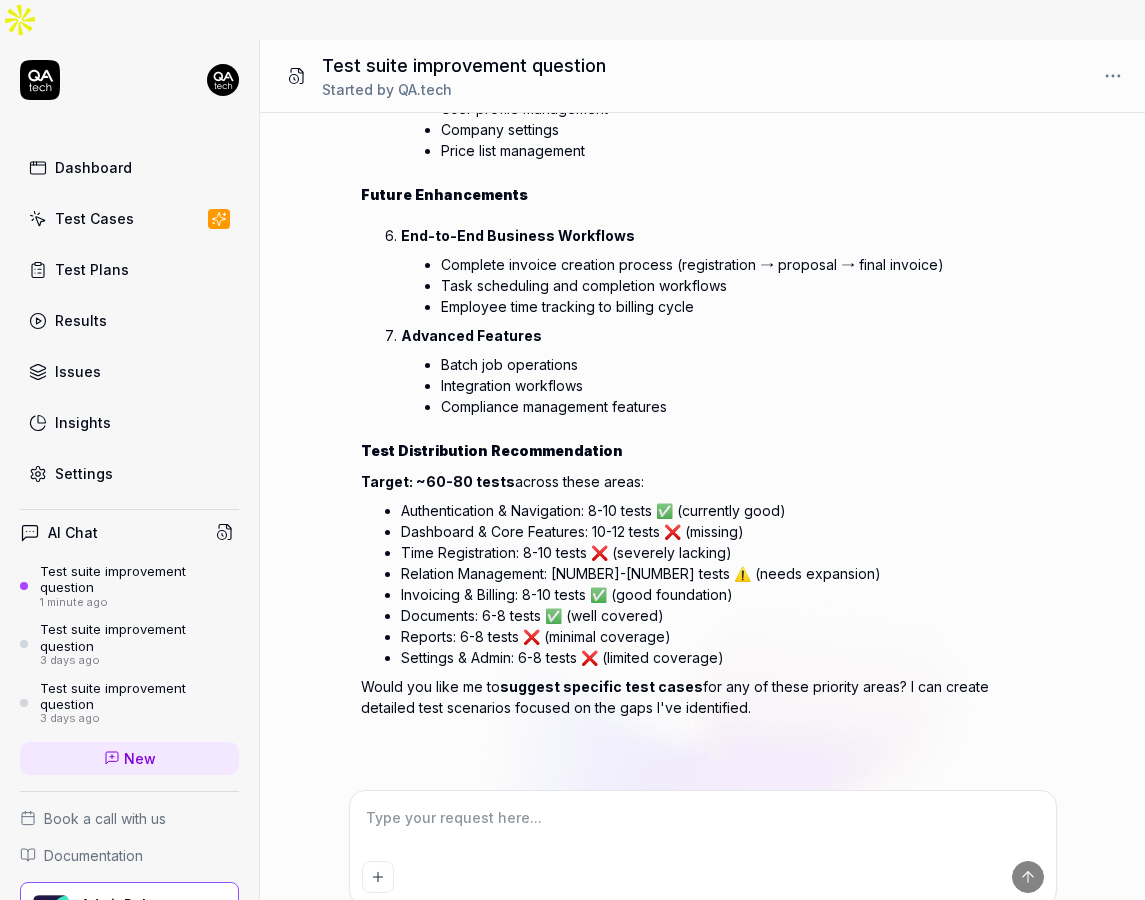 scroll, scrollTop: 1262, scrollLeft: 0, axis: vertical 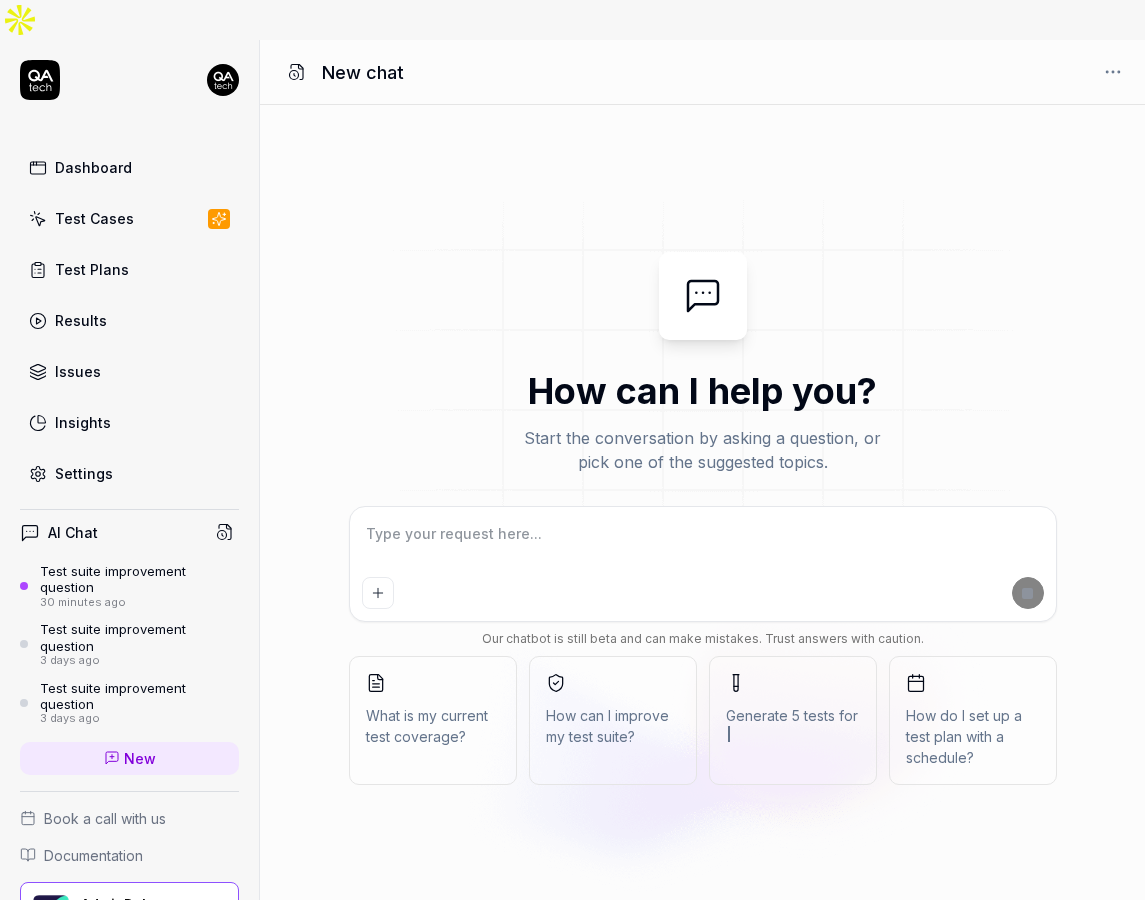 type on "*" 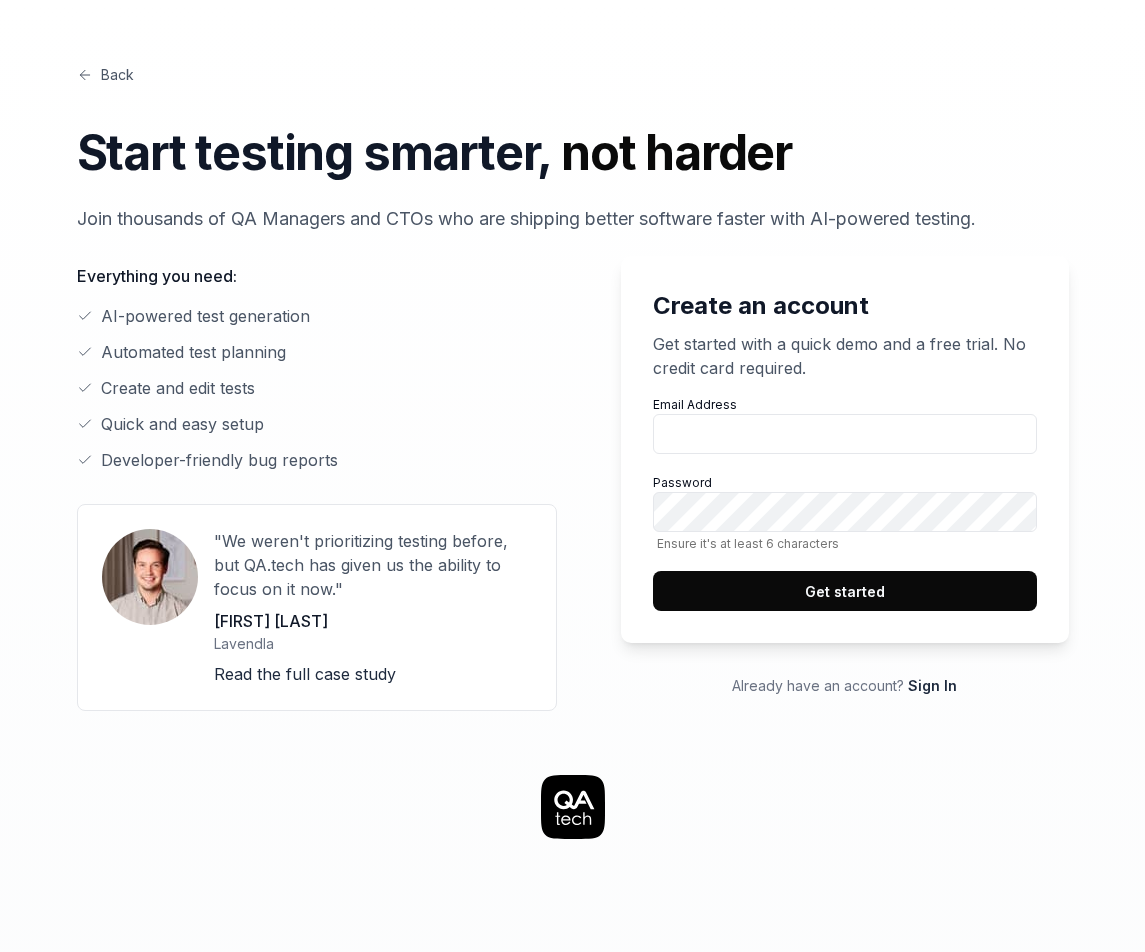 scroll, scrollTop: 0, scrollLeft: 0, axis: both 